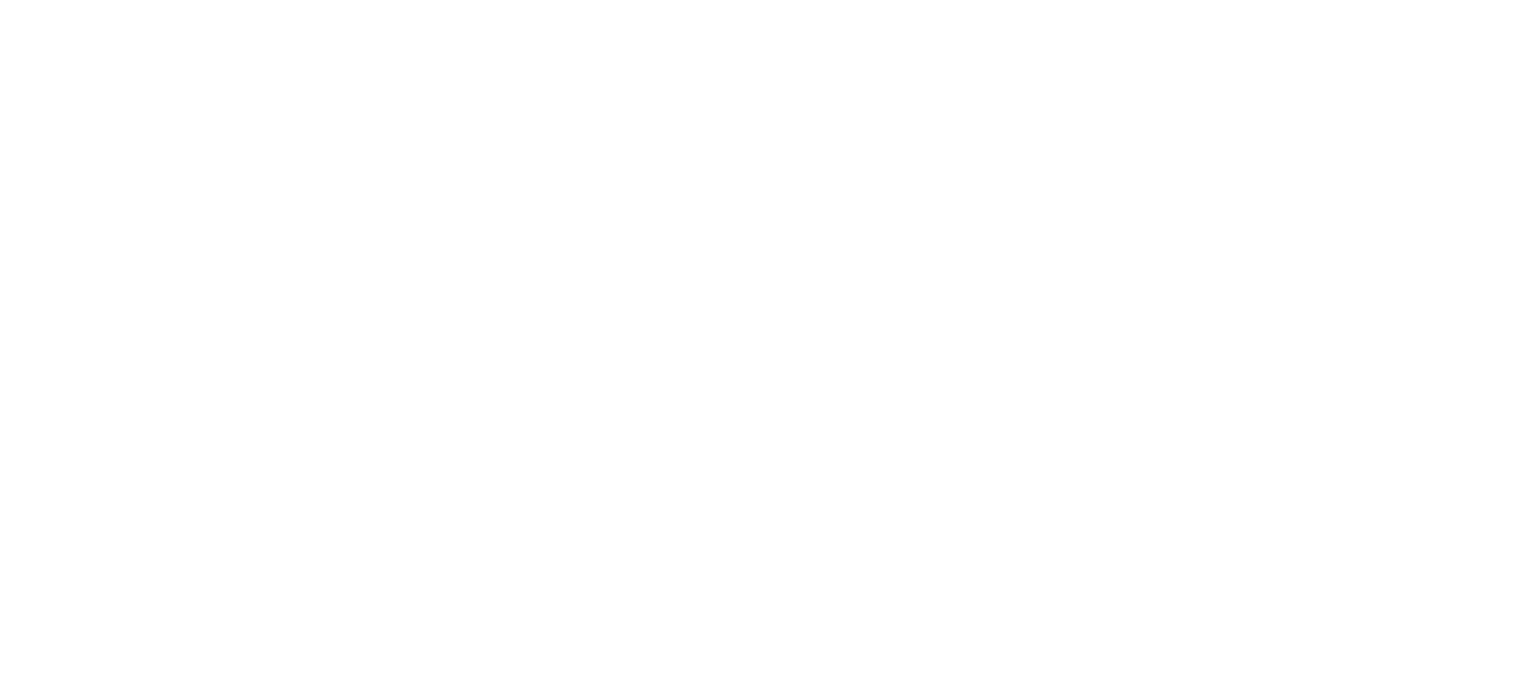 scroll, scrollTop: 0, scrollLeft: 0, axis: both 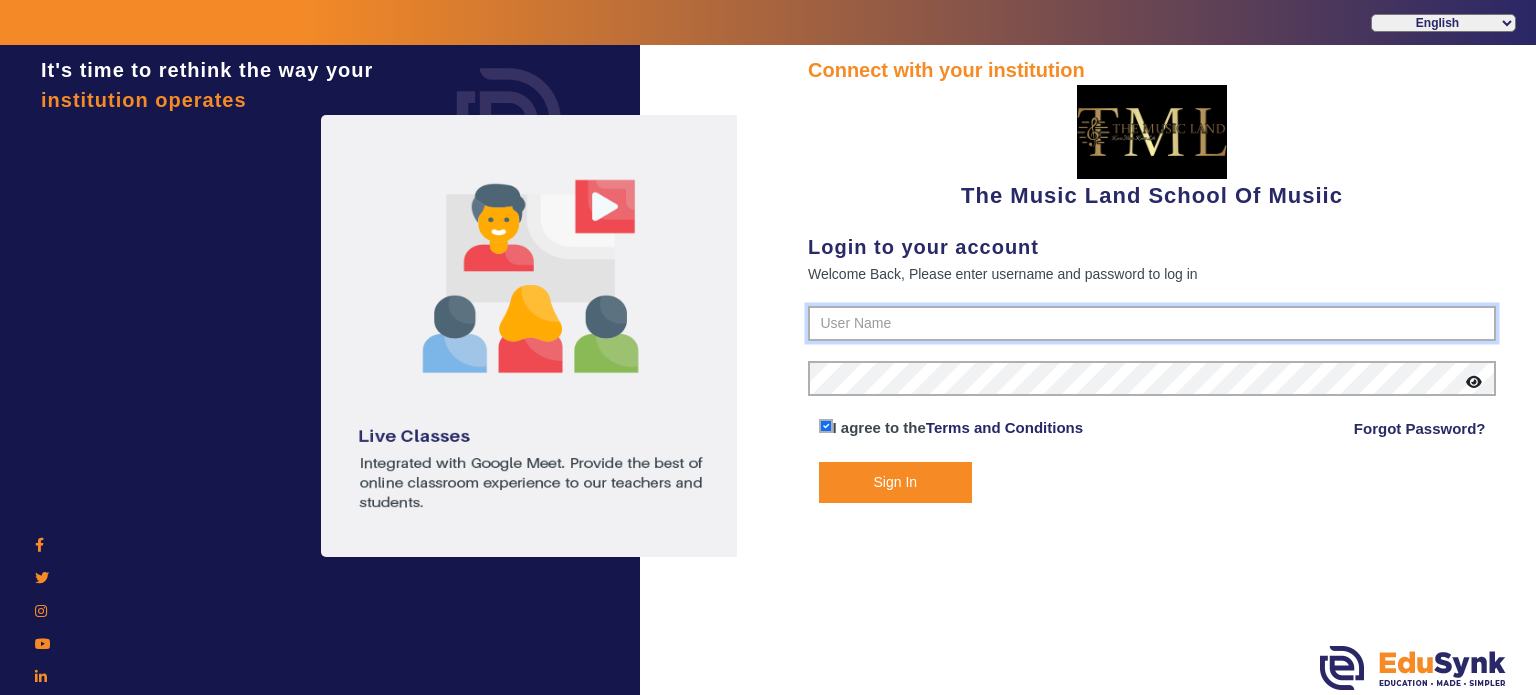 click at bounding box center [1152, 324] 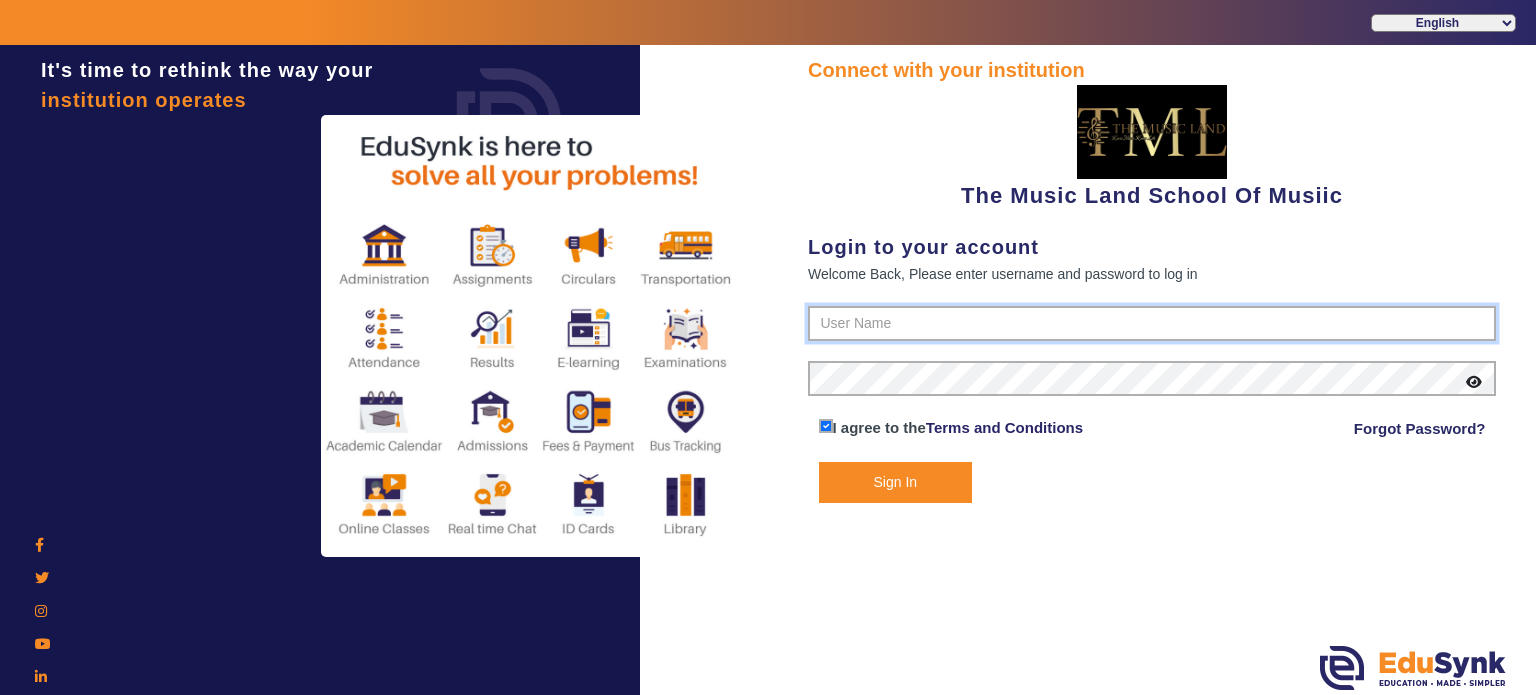 type on "6289307556" 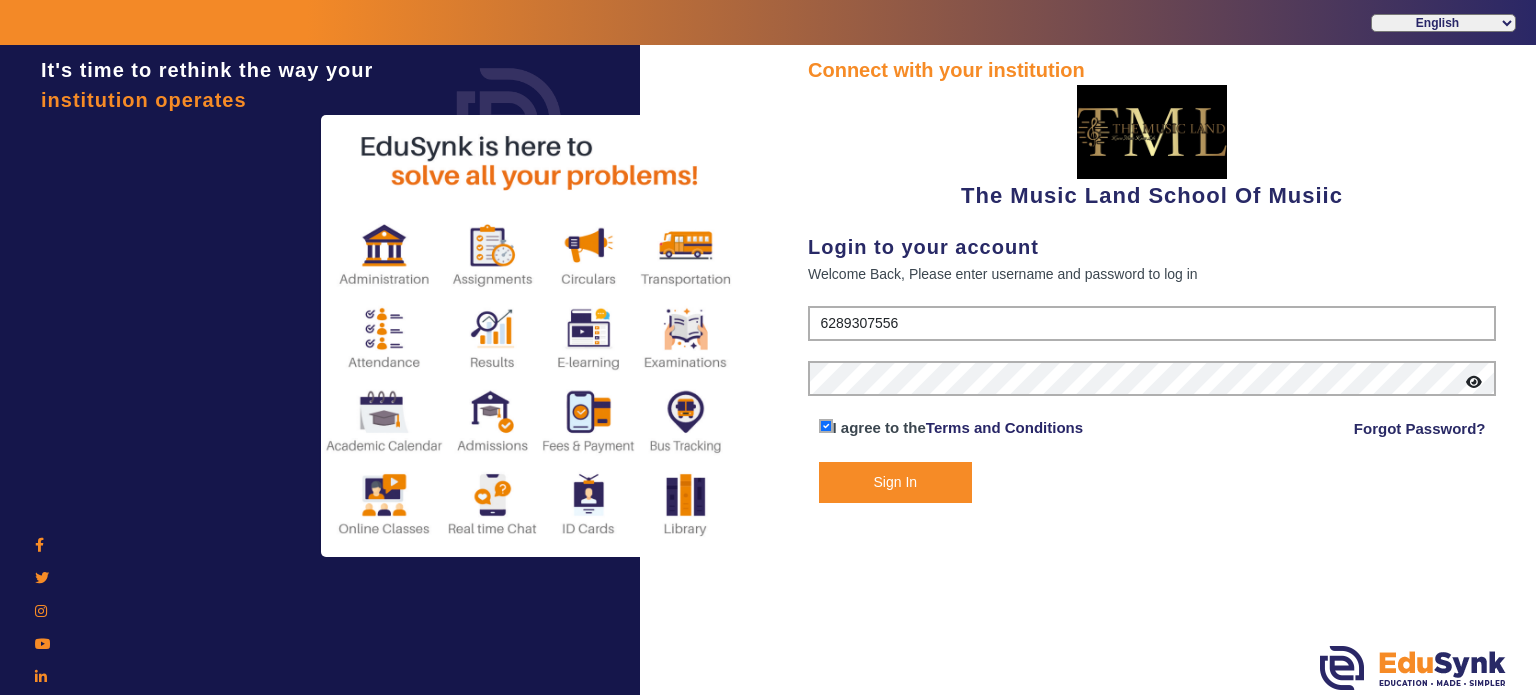click on "Sign In" 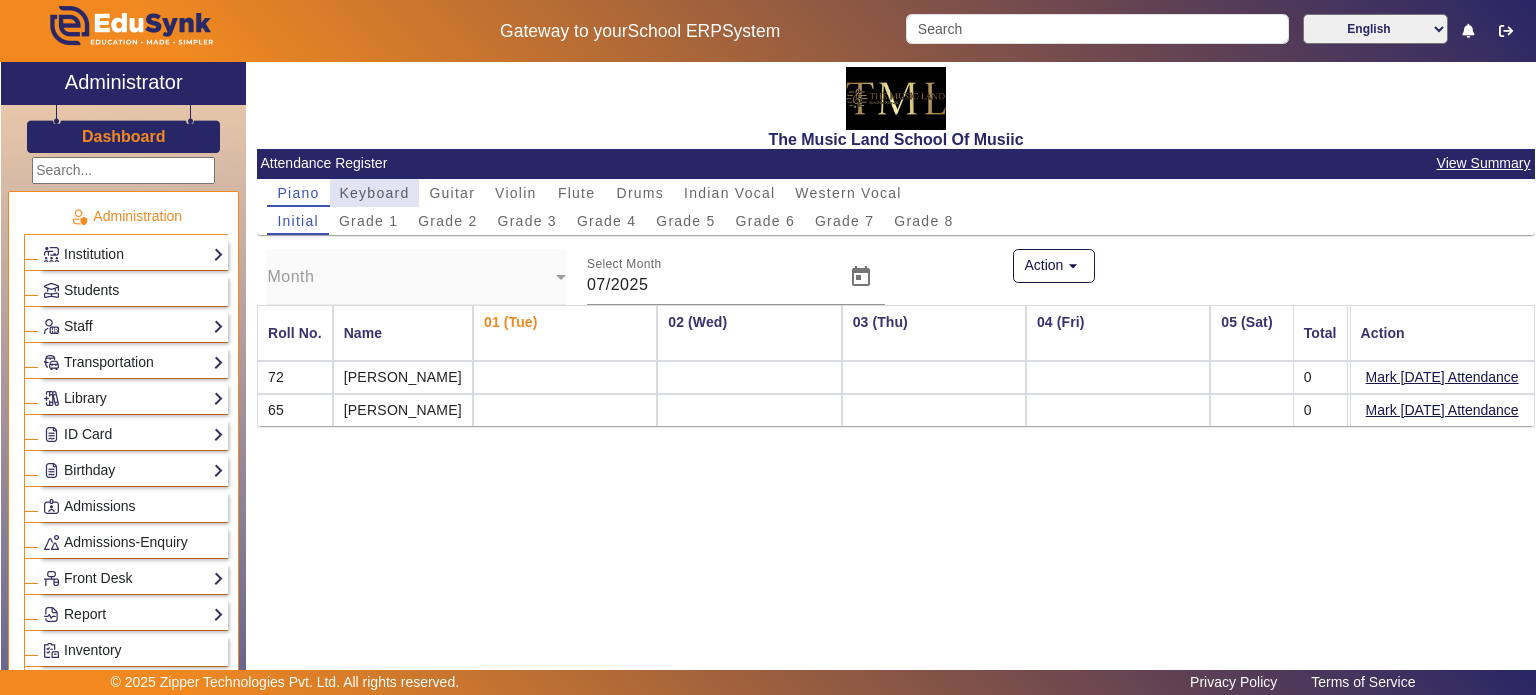 click on "Keyboard" at bounding box center [375, 193] 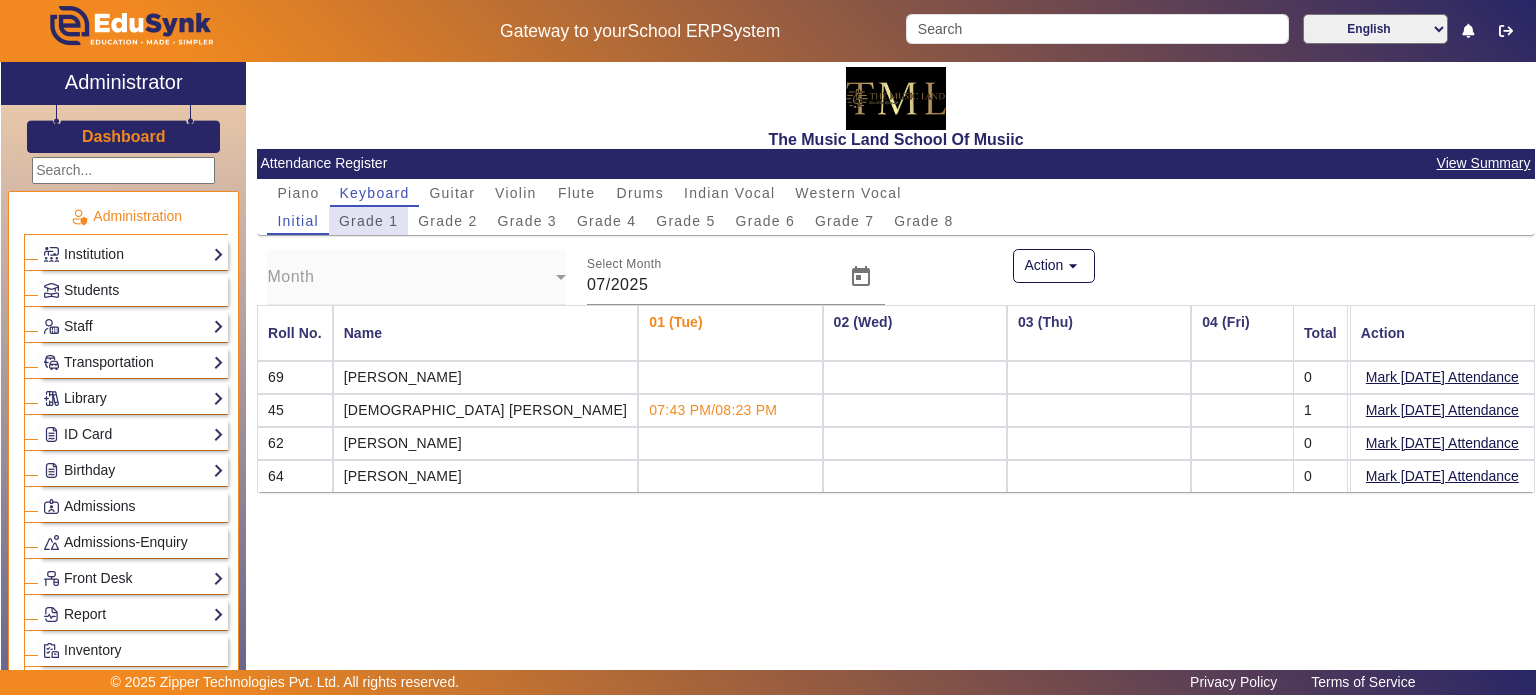 click on "Grade 1" at bounding box center (368, 221) 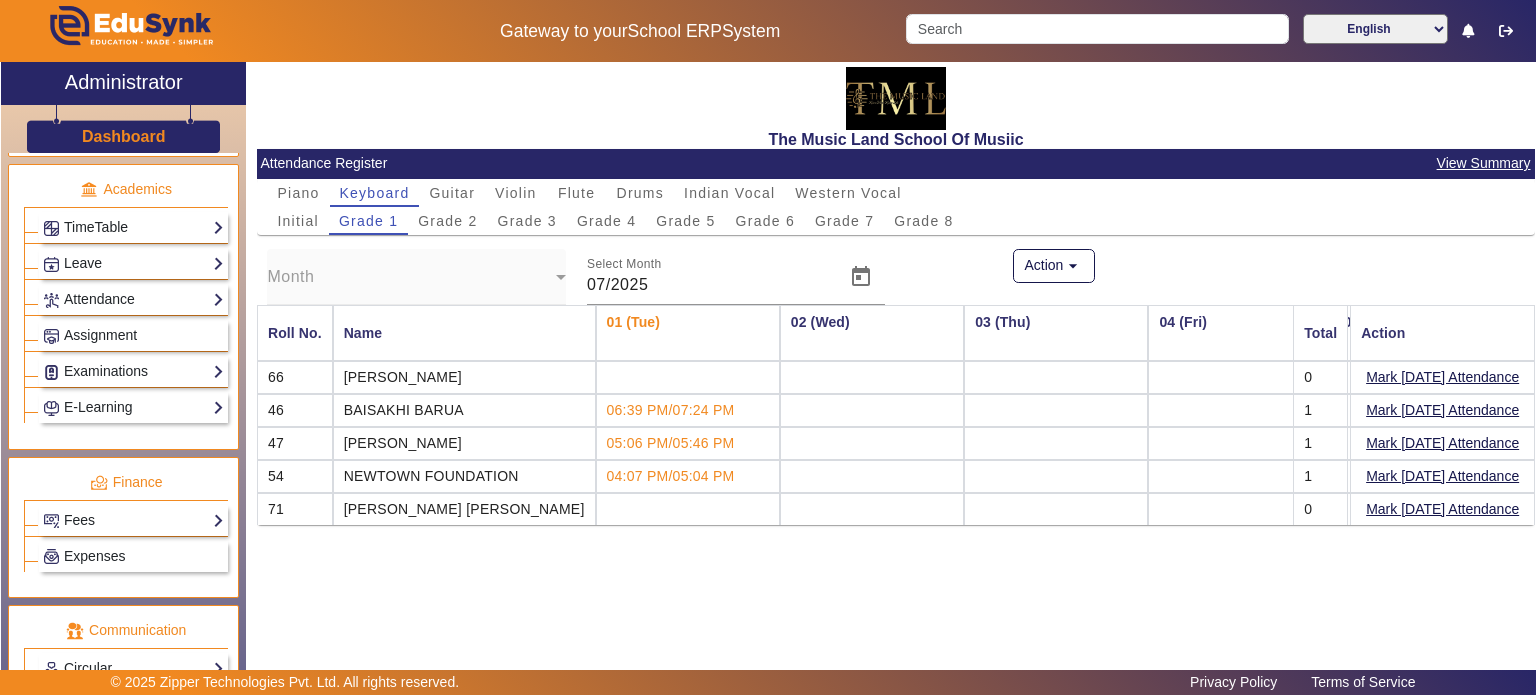 scroll, scrollTop: 791, scrollLeft: 0, axis: vertical 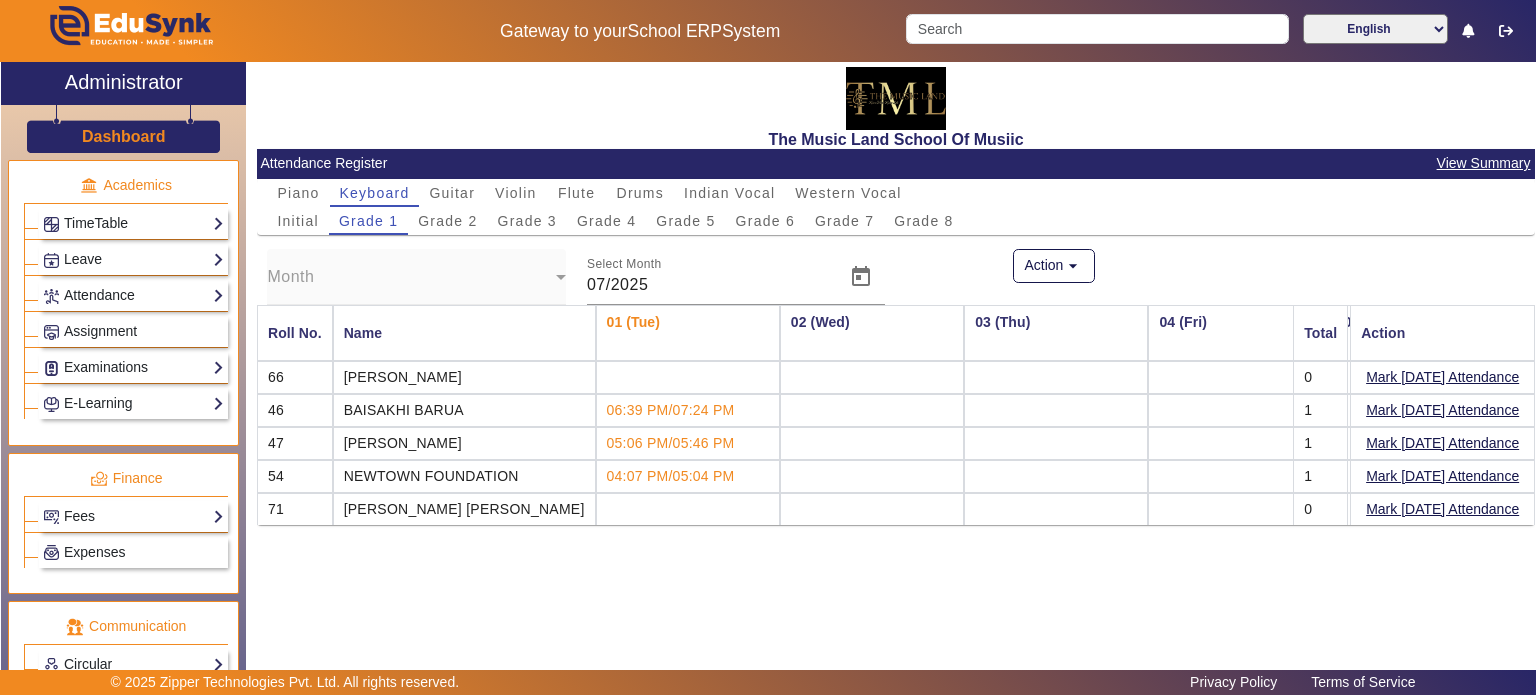 click on "Fees  Institution Fee Setup   Class Fee Setup   Student Fee Setup   Fee Audit   Payment Report   Institution Bank Detail" 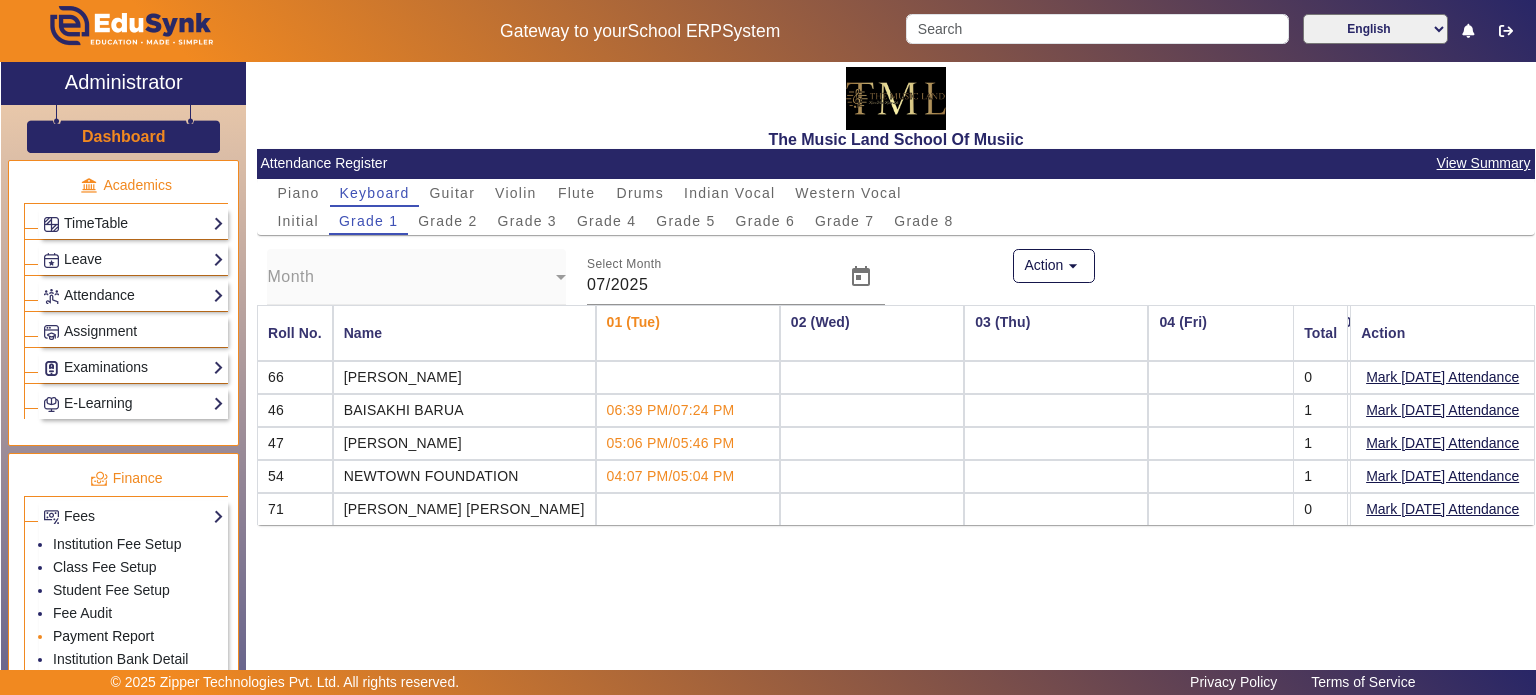 click on "Payment Report" 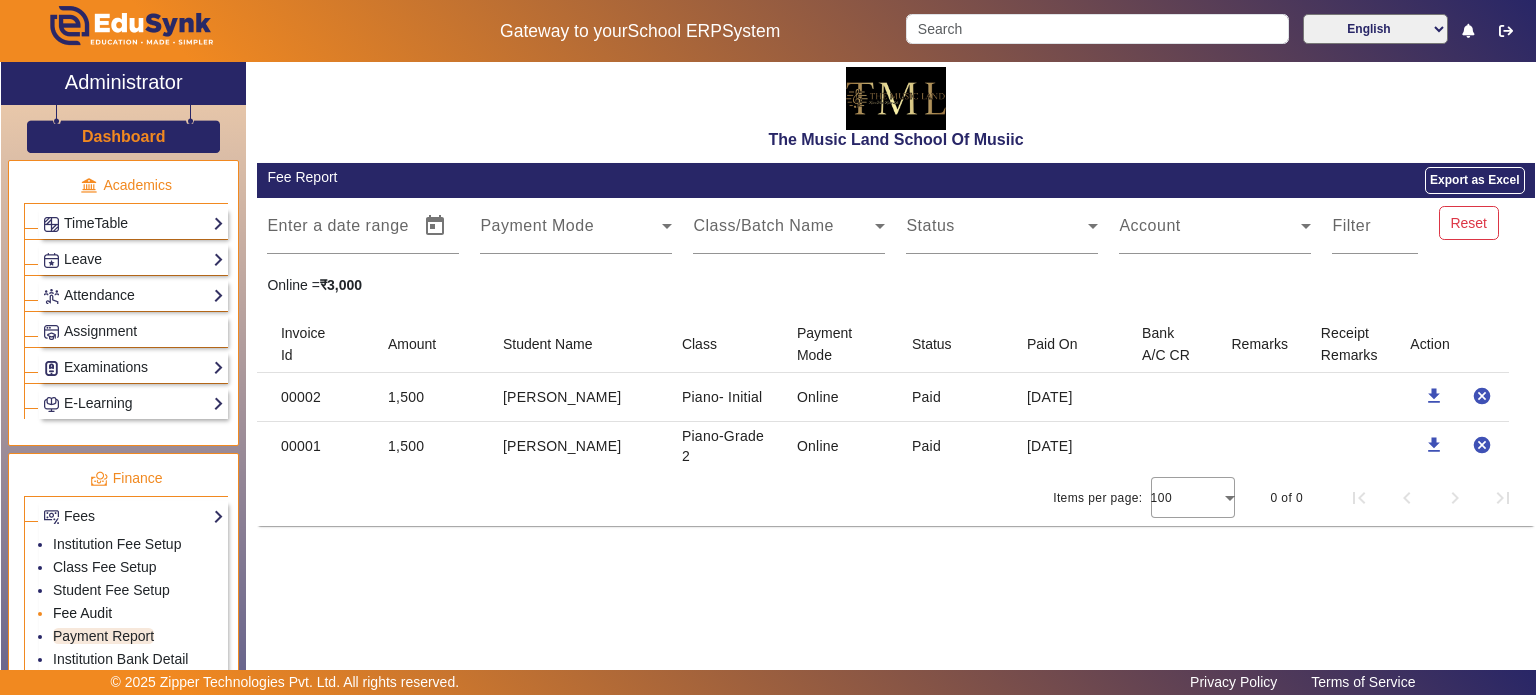 click on "Fee Audit" 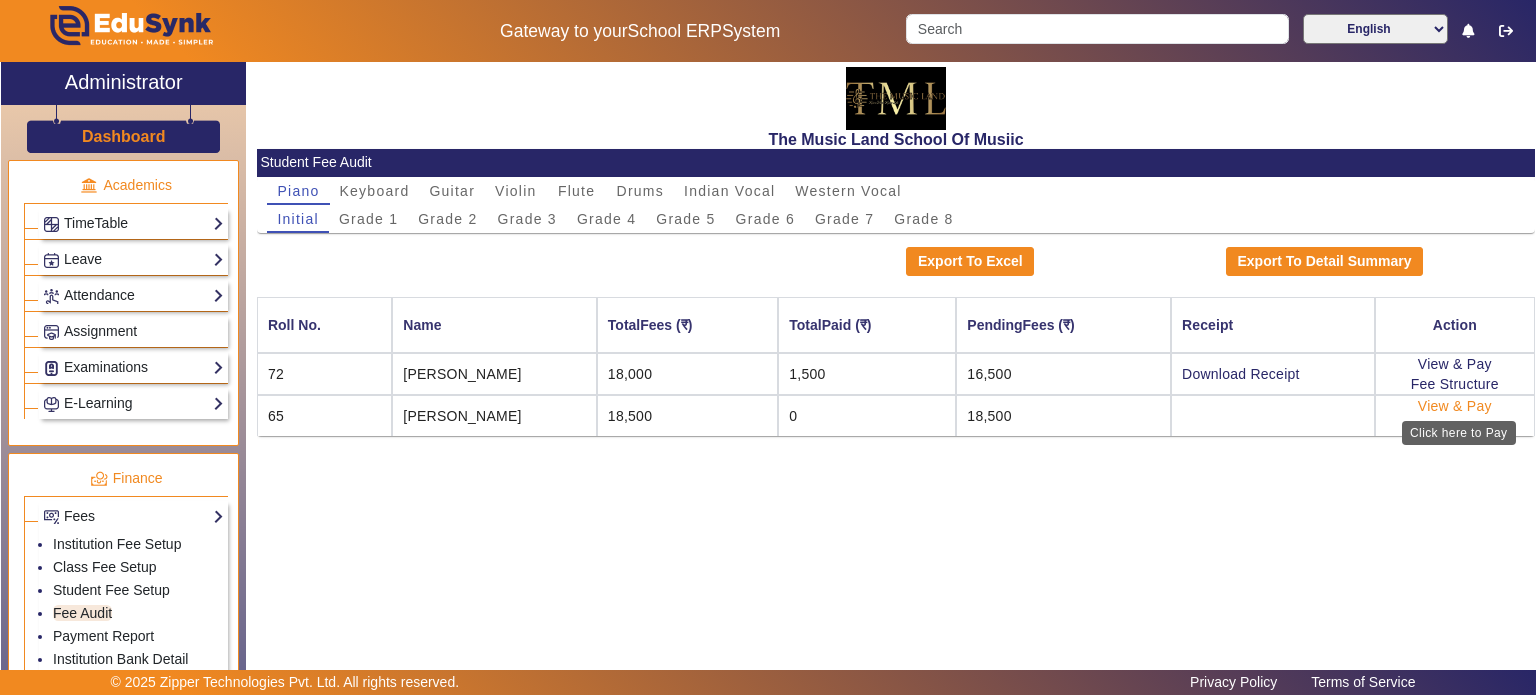 click on "View & Pay" 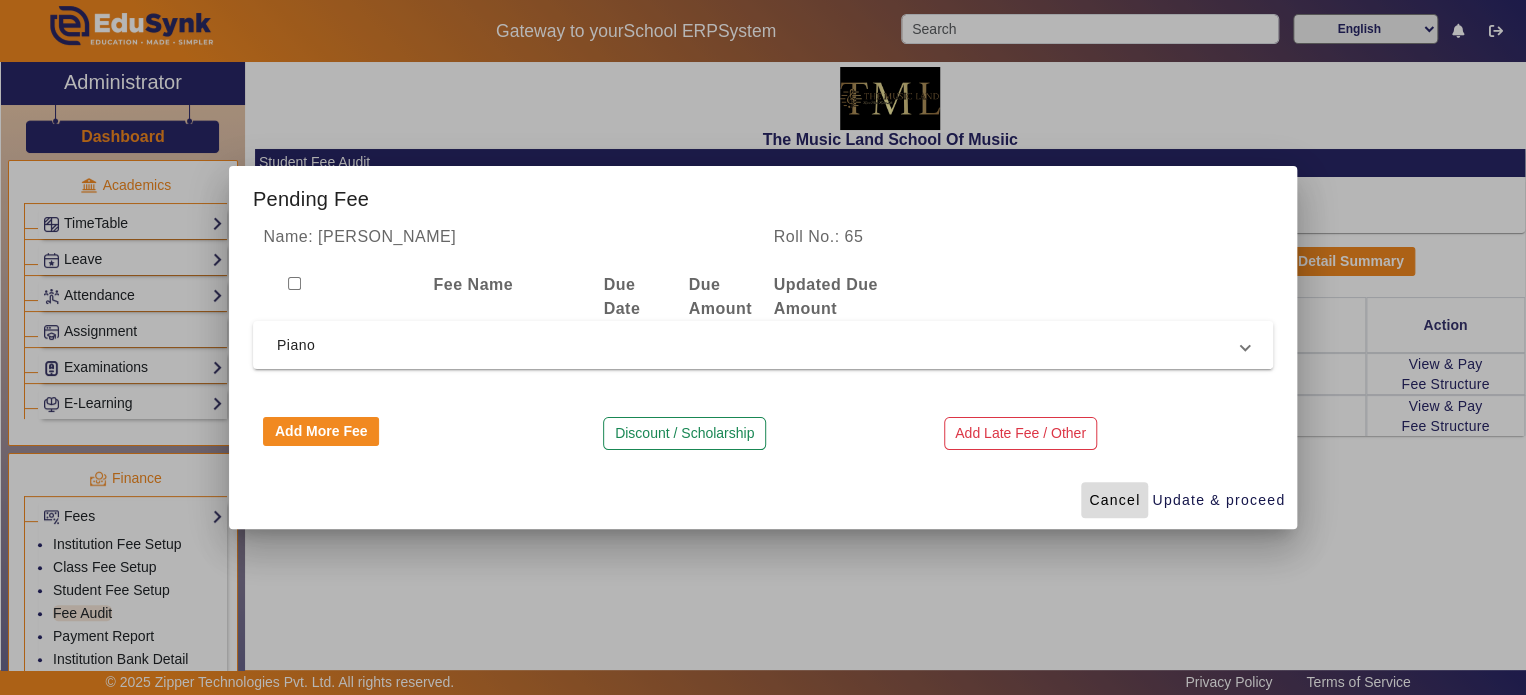 click at bounding box center [1114, 500] 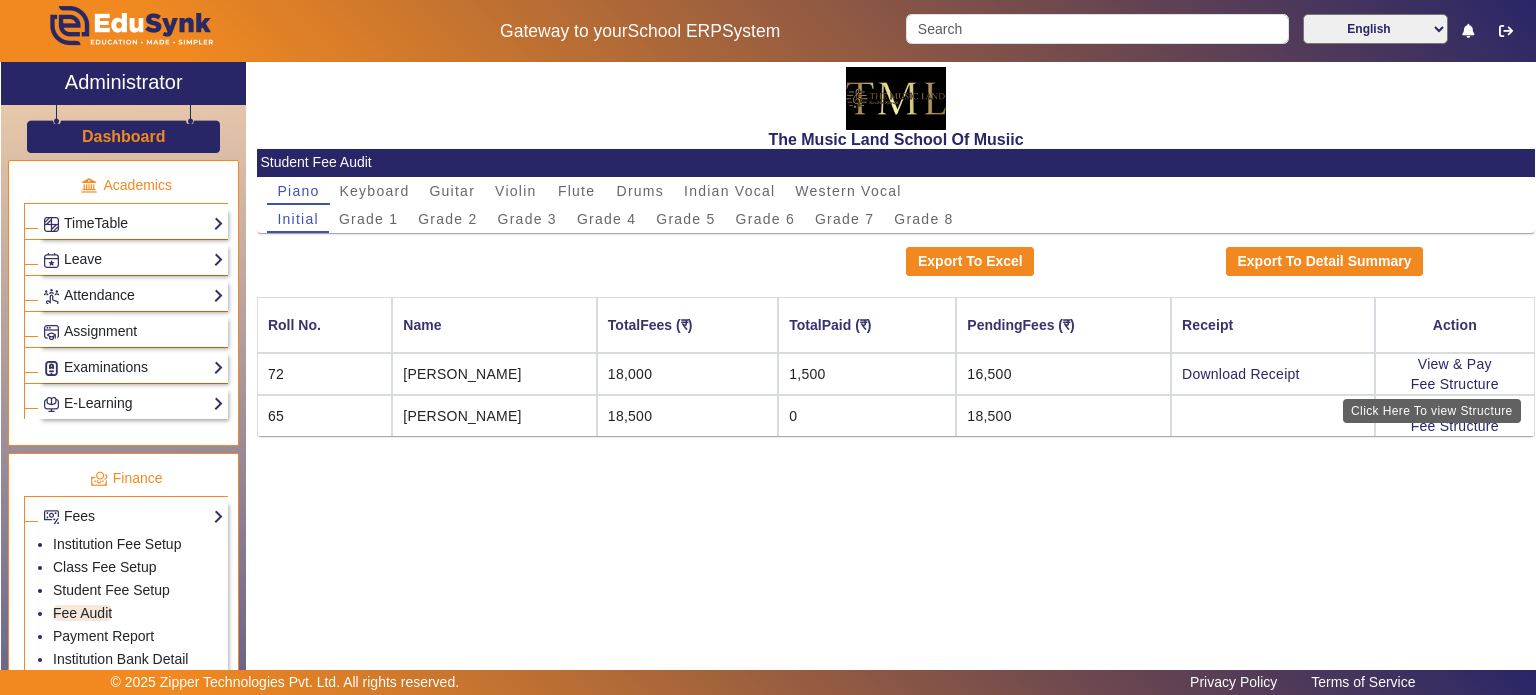 click on "Click Here To view Structure" at bounding box center [1432, 411] 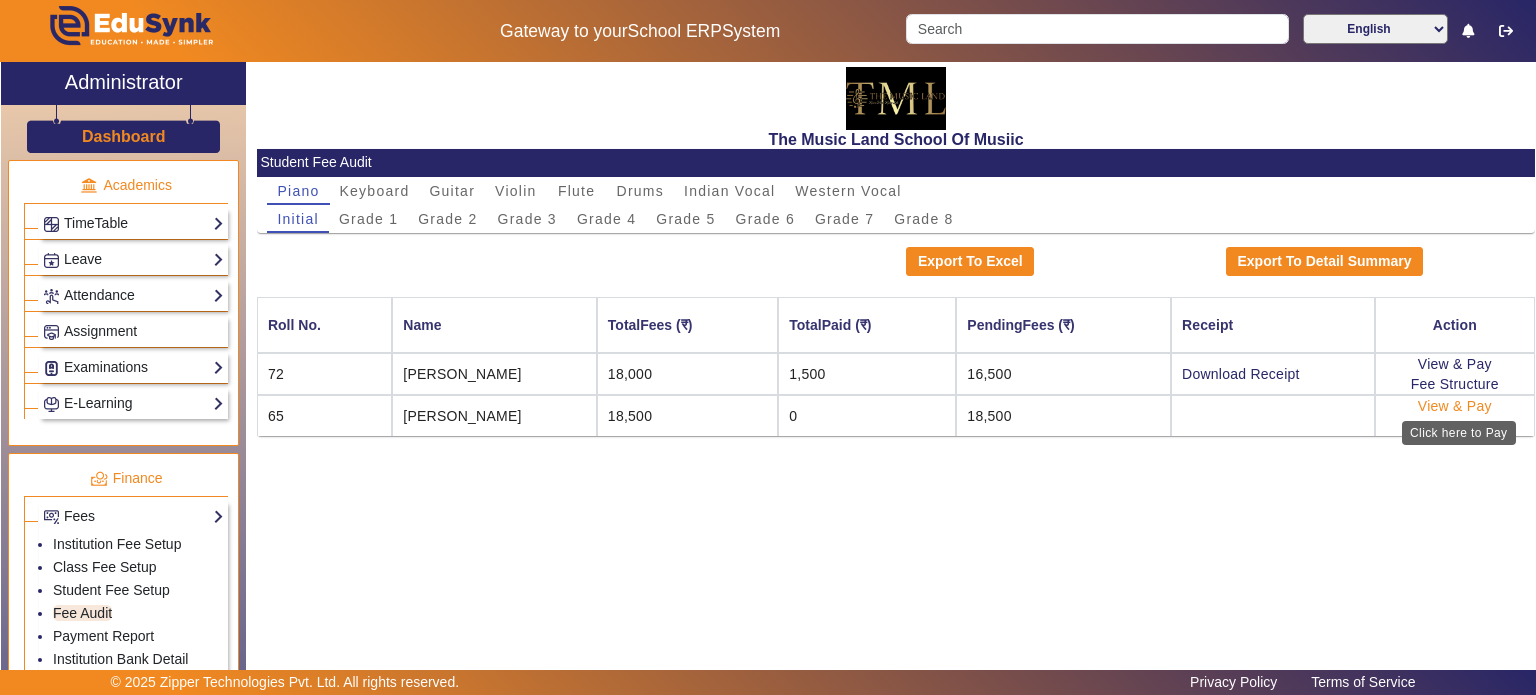 click on "View & Pay" 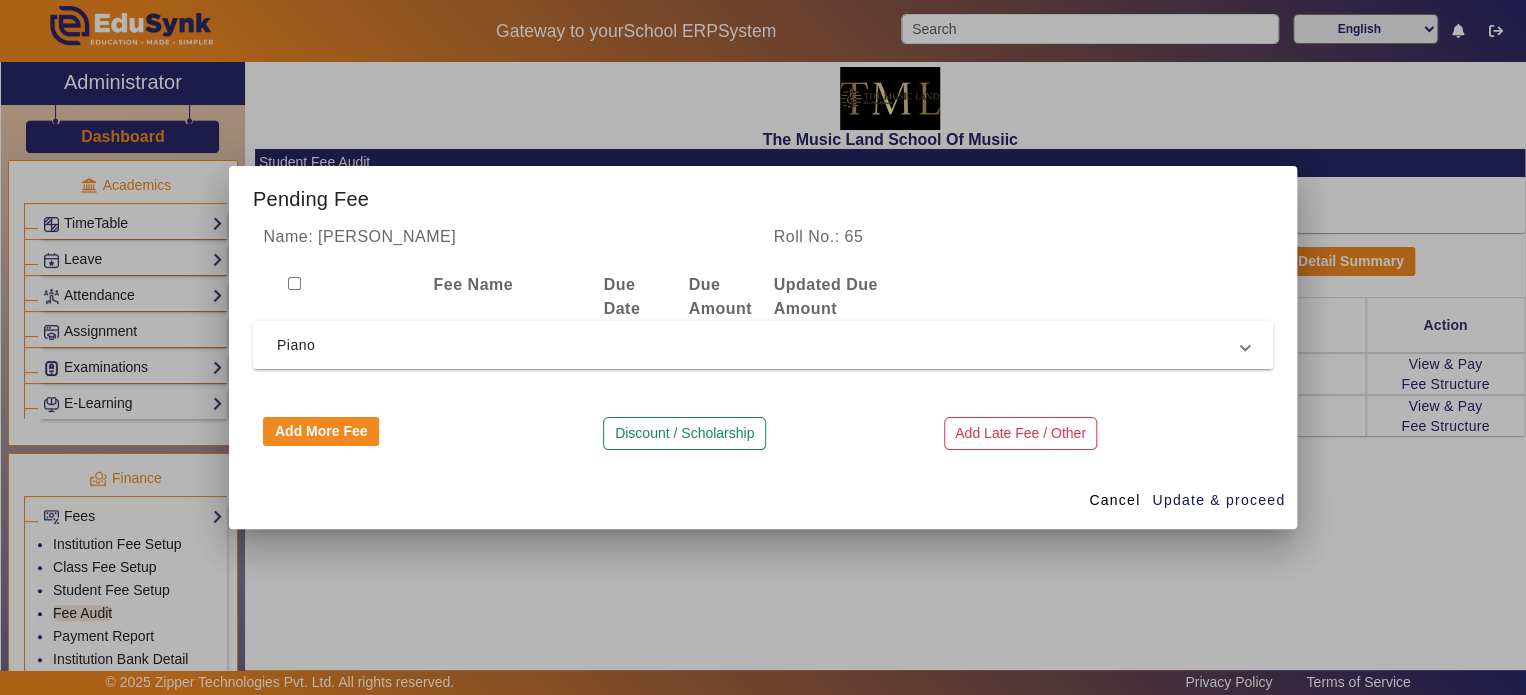 click on "Piano" at bounding box center [763, 345] 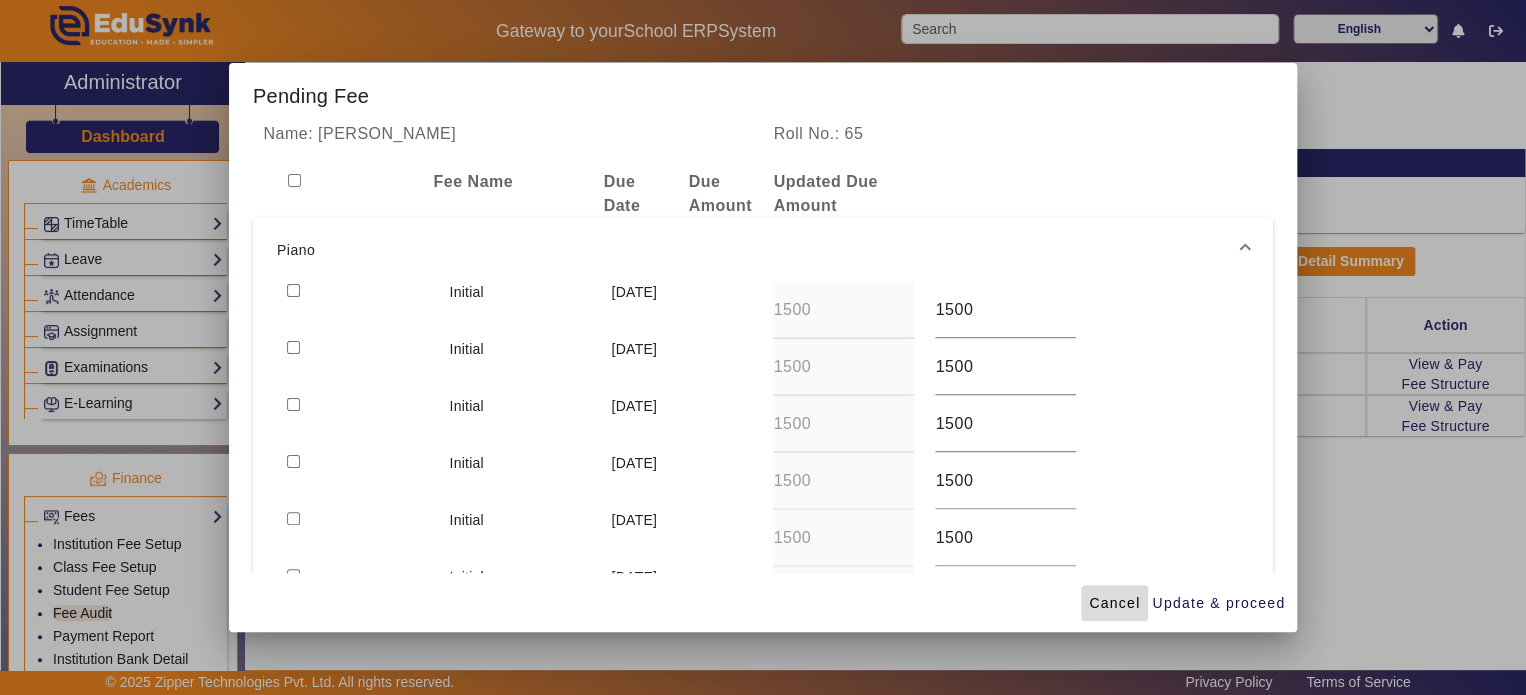 click on "Cancel" at bounding box center [1114, 603] 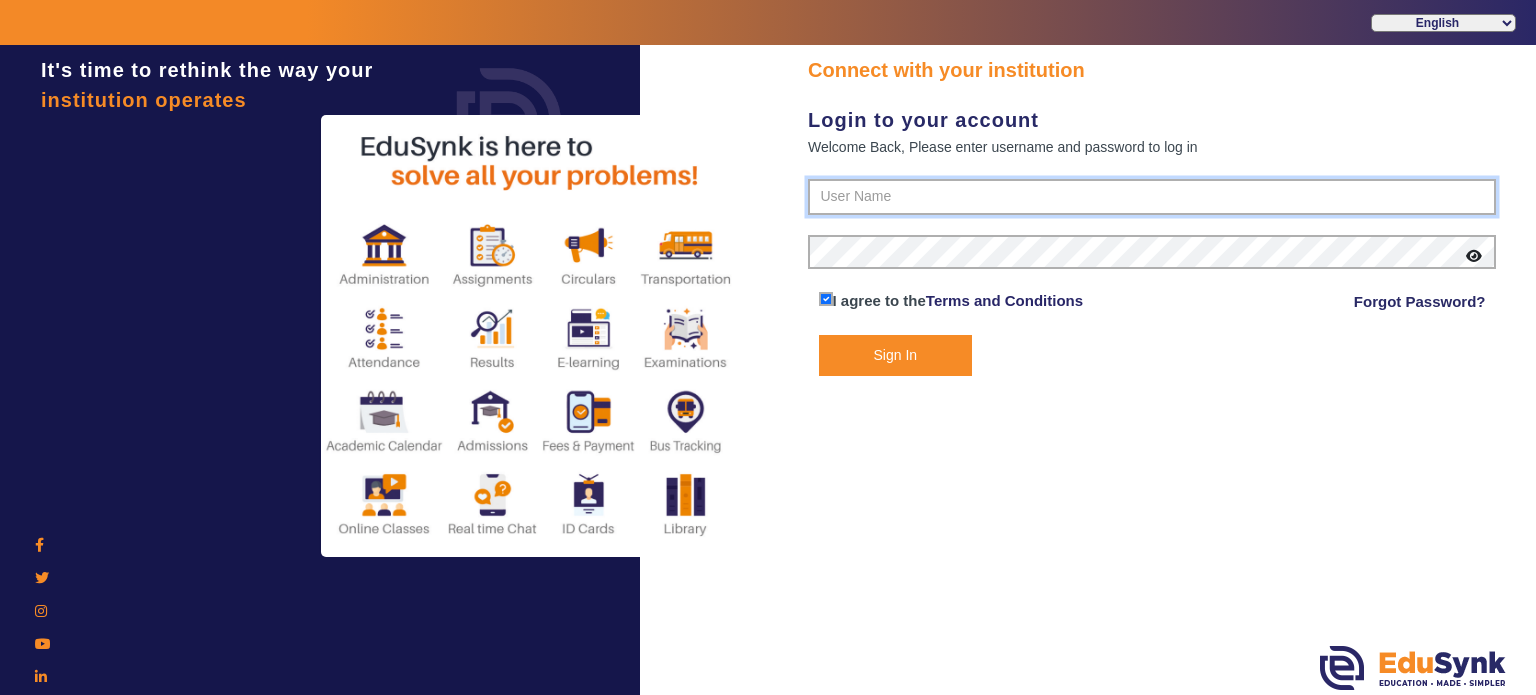 click at bounding box center [1152, 197] 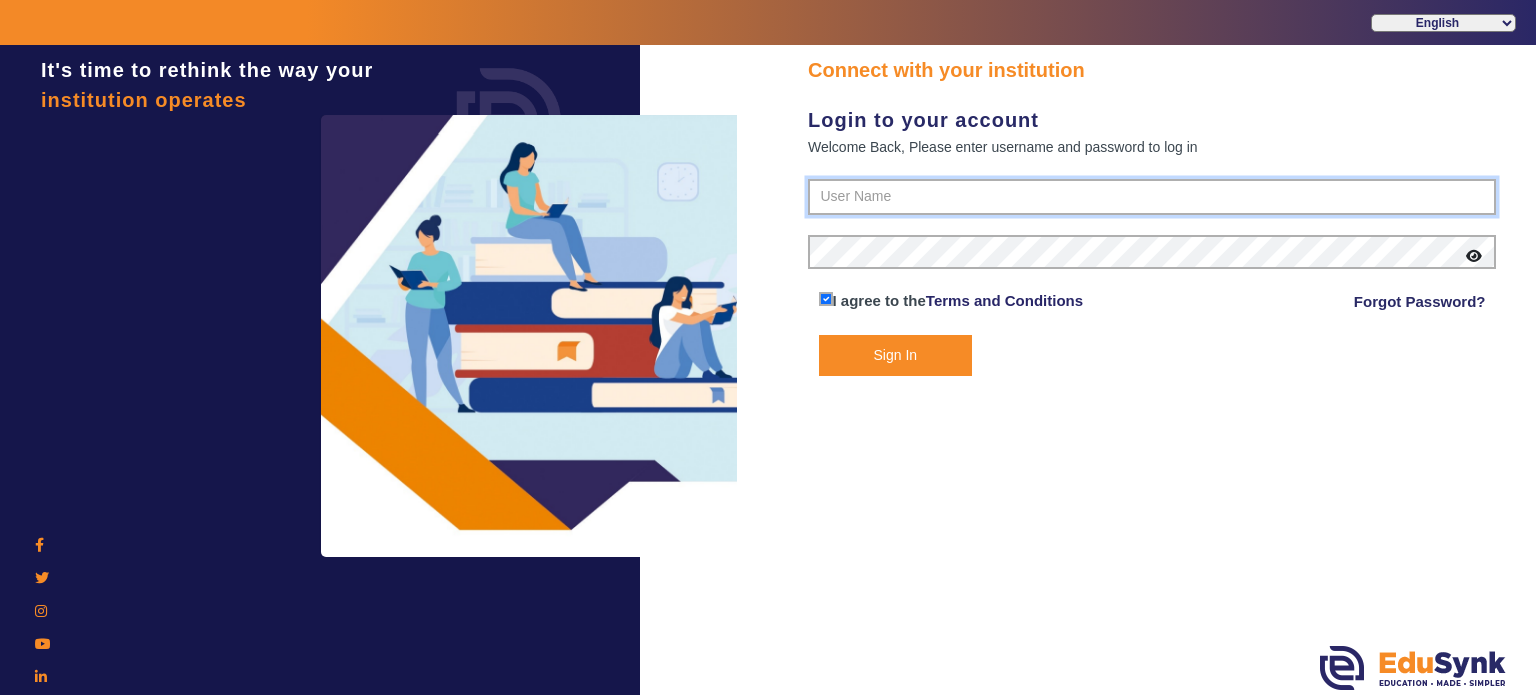 type on "6289307556" 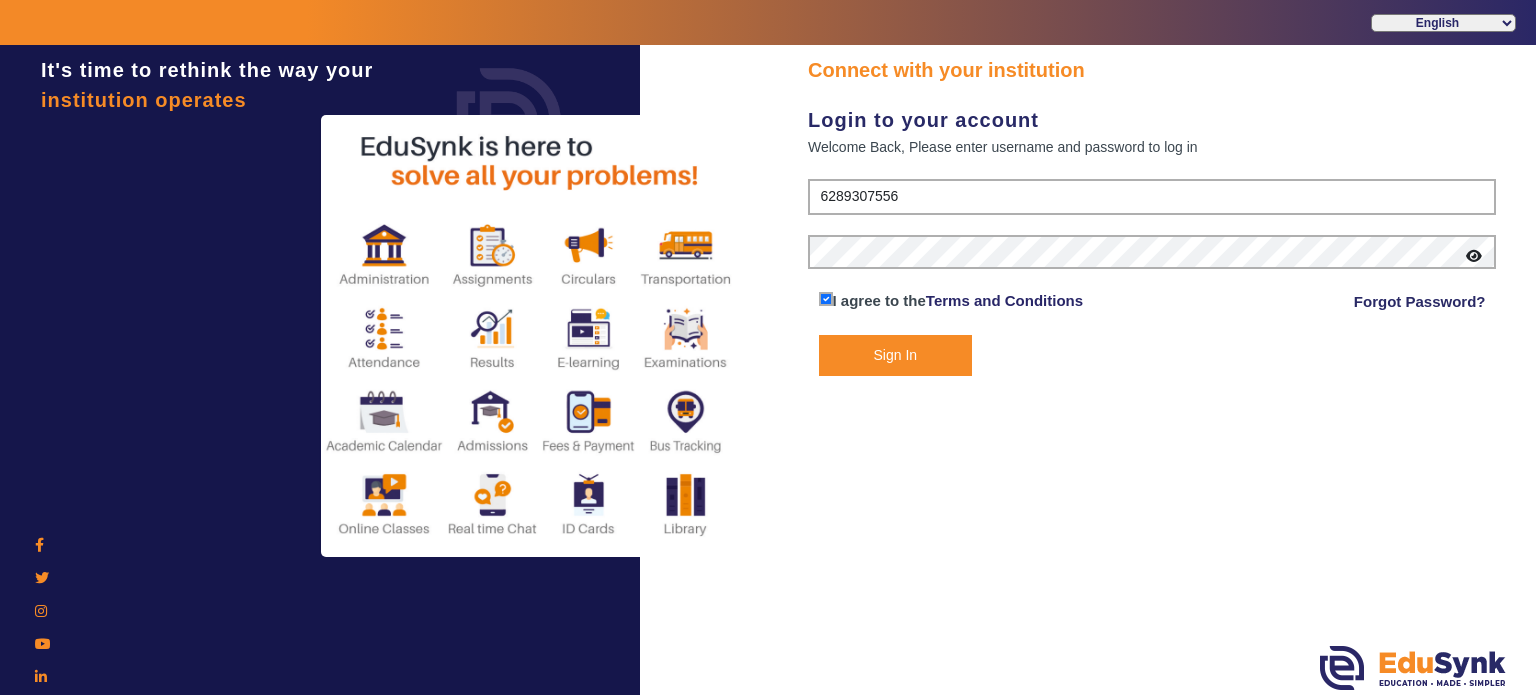 click on "Sign In" 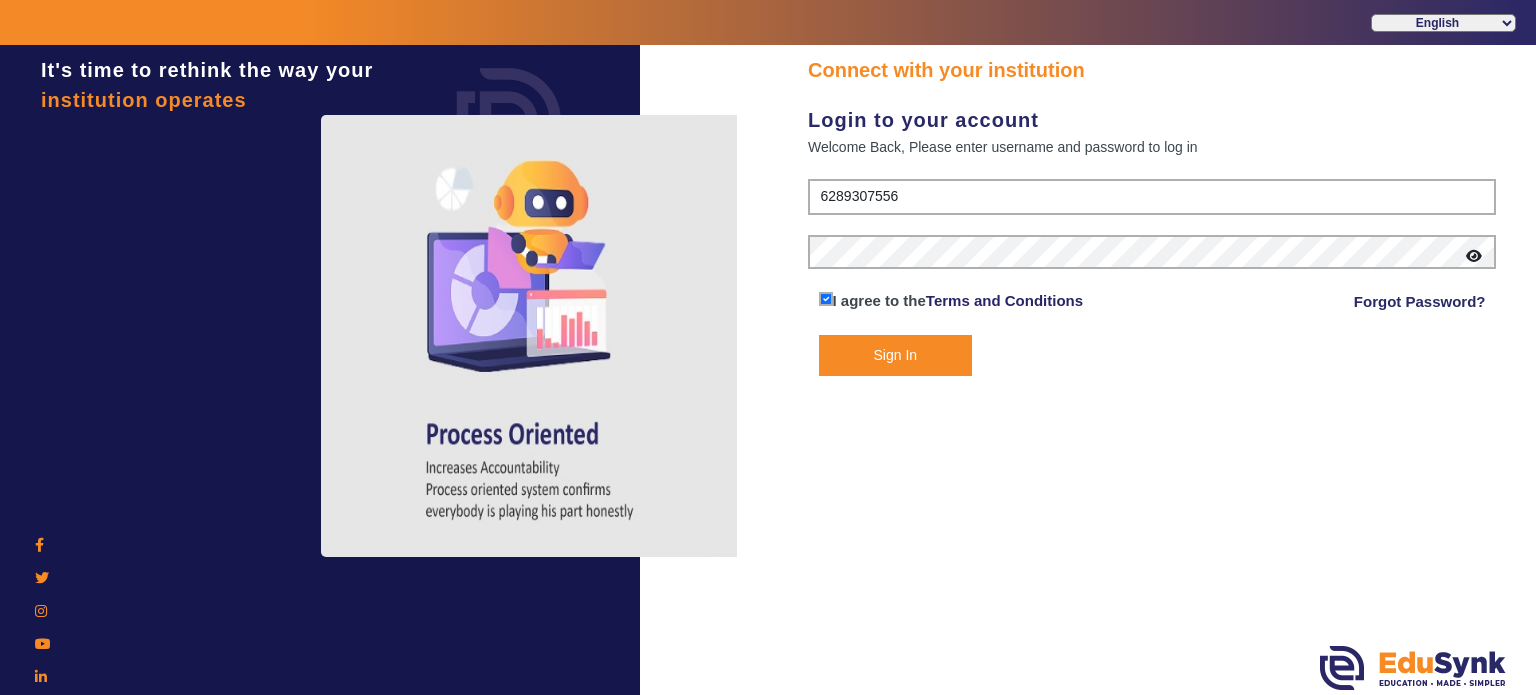 click on "Sign In" 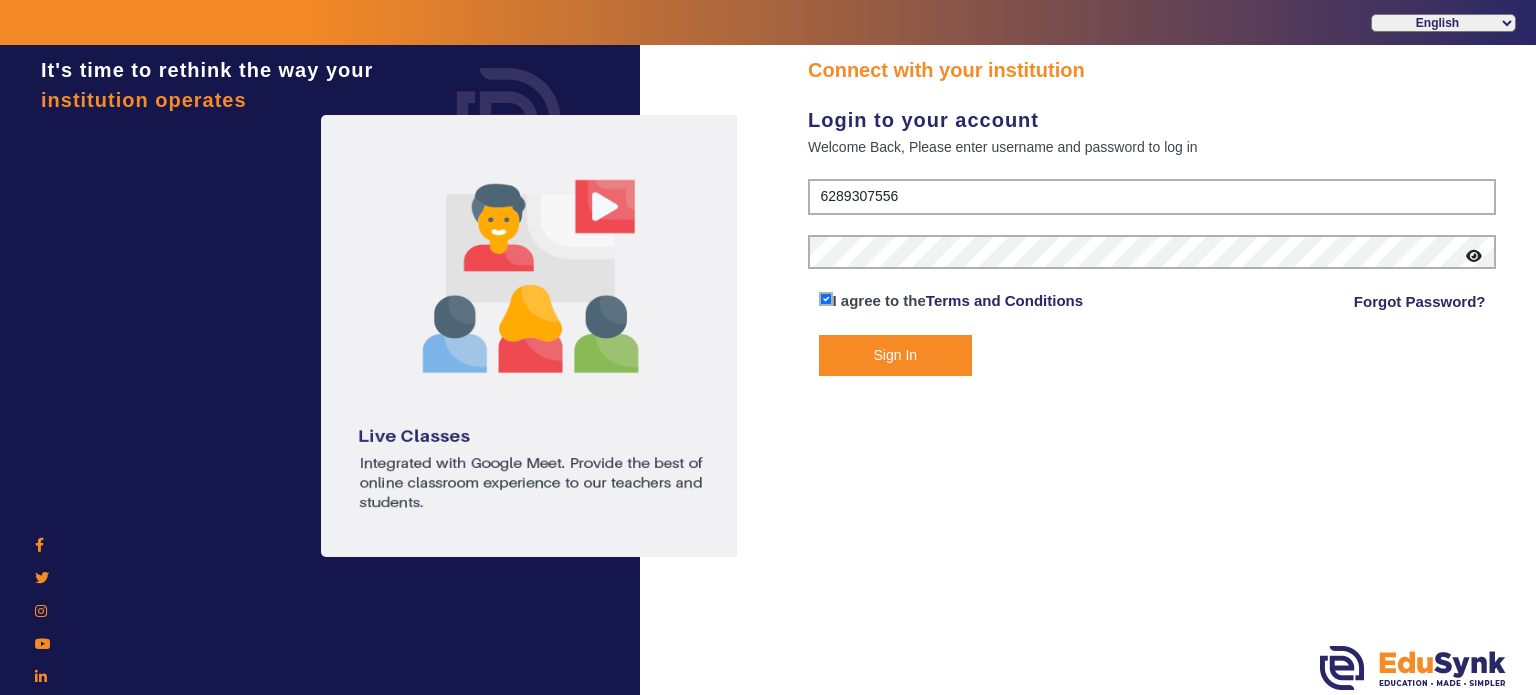 click on "Sign In" 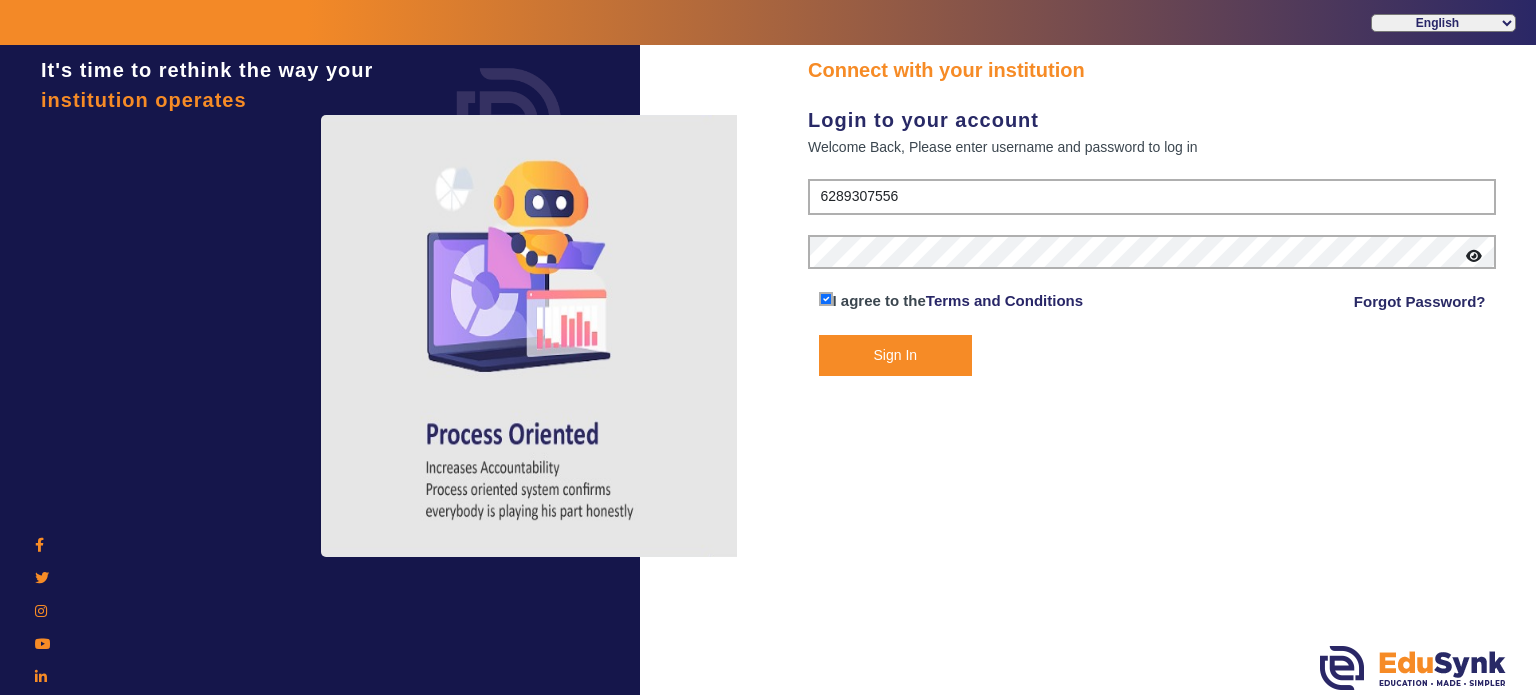 click on "Sign In" 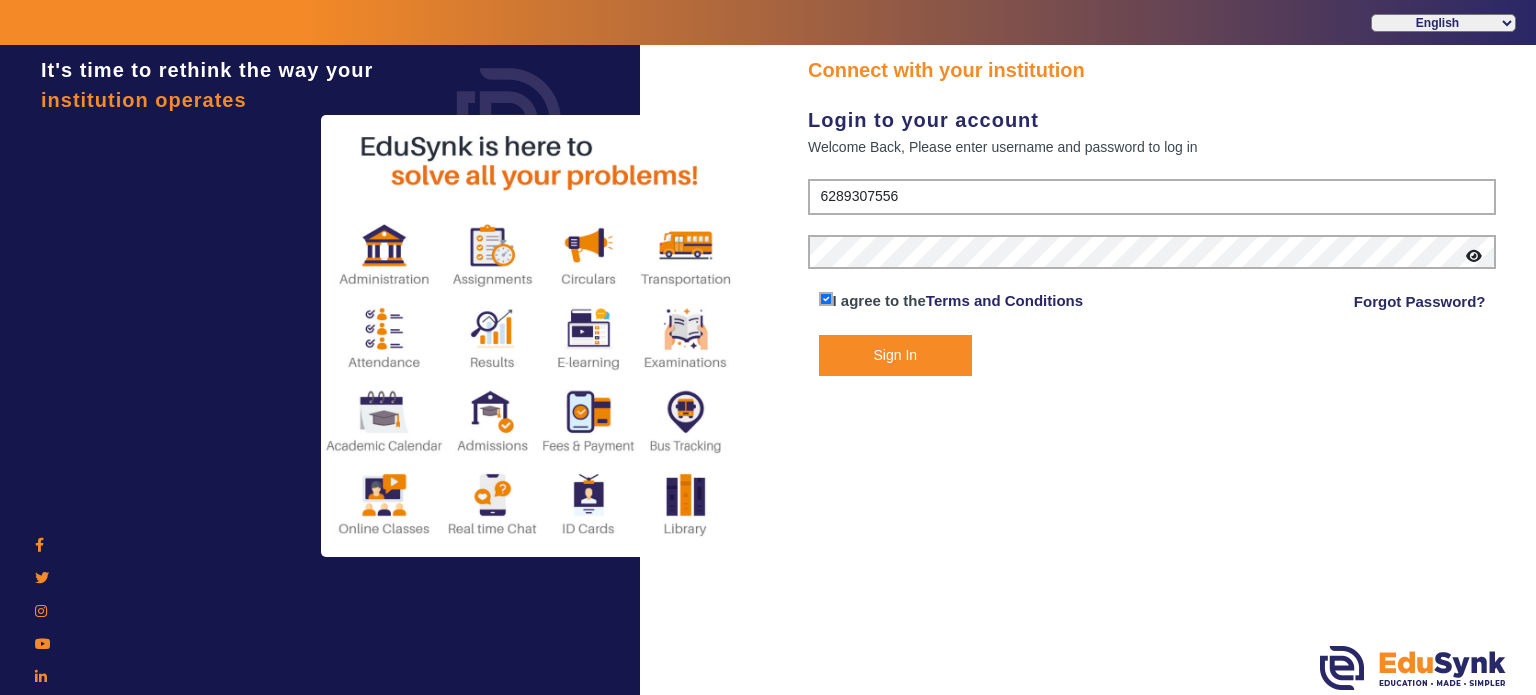 click on "Connect with your institution    Login to your account Welcome Back, Please enter username and password to log in 6289307556  I agree to the   Terms and Conditions  Forgot Password?  Sign In" 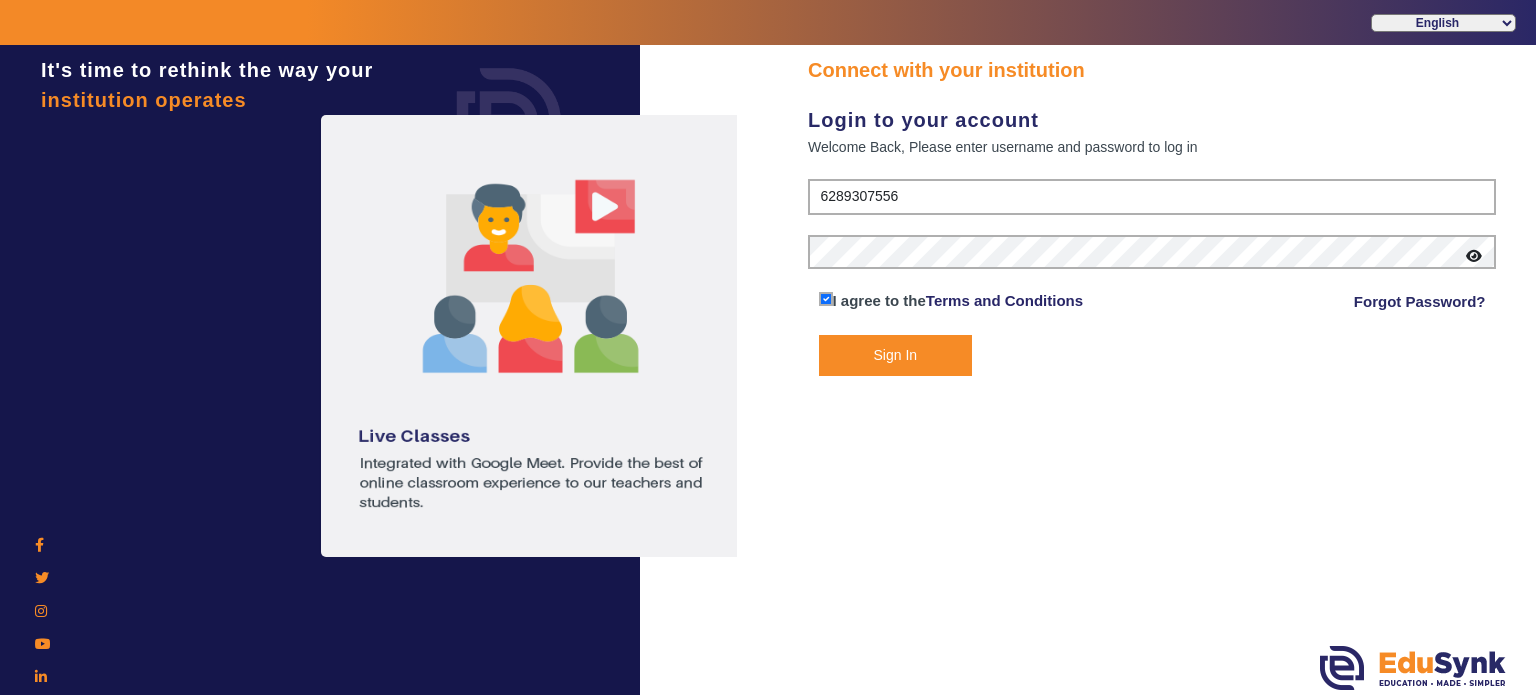 click on "Sign In" 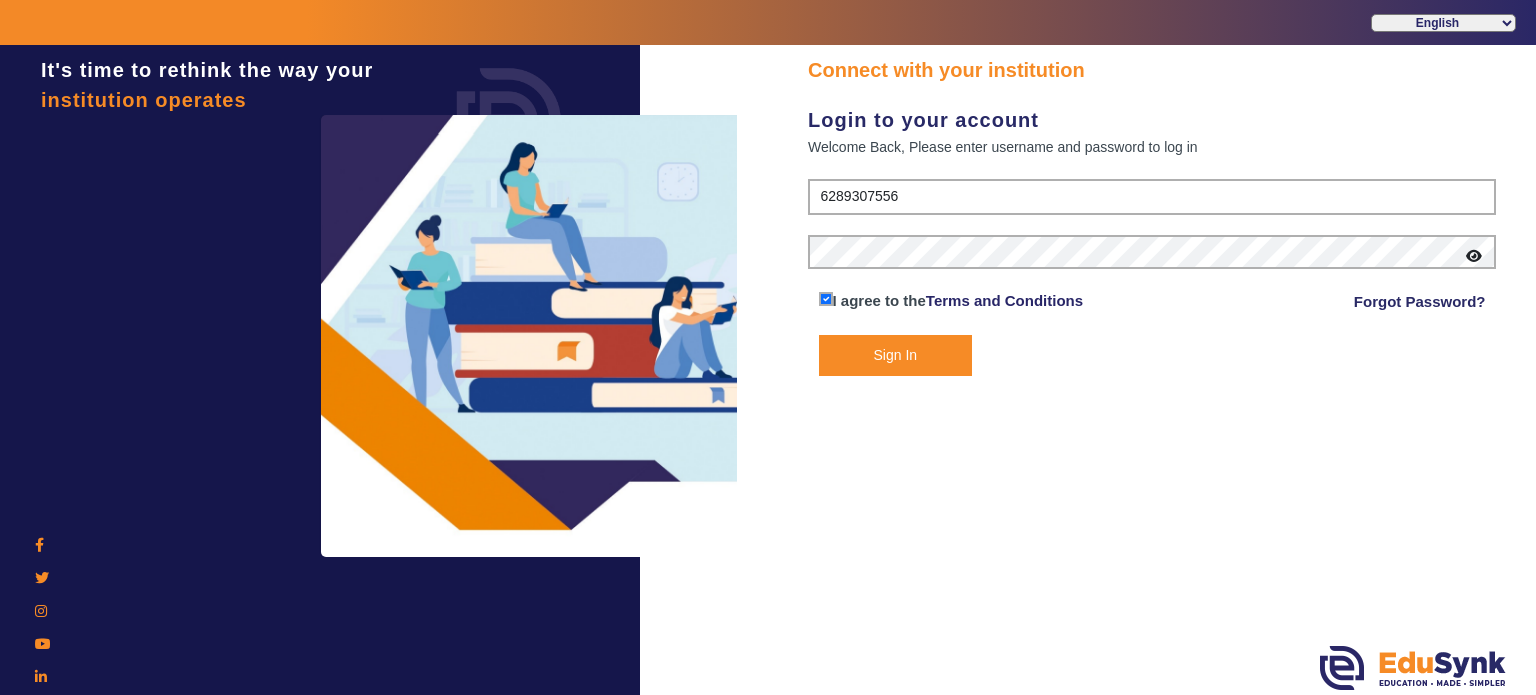 click on "Sign In" 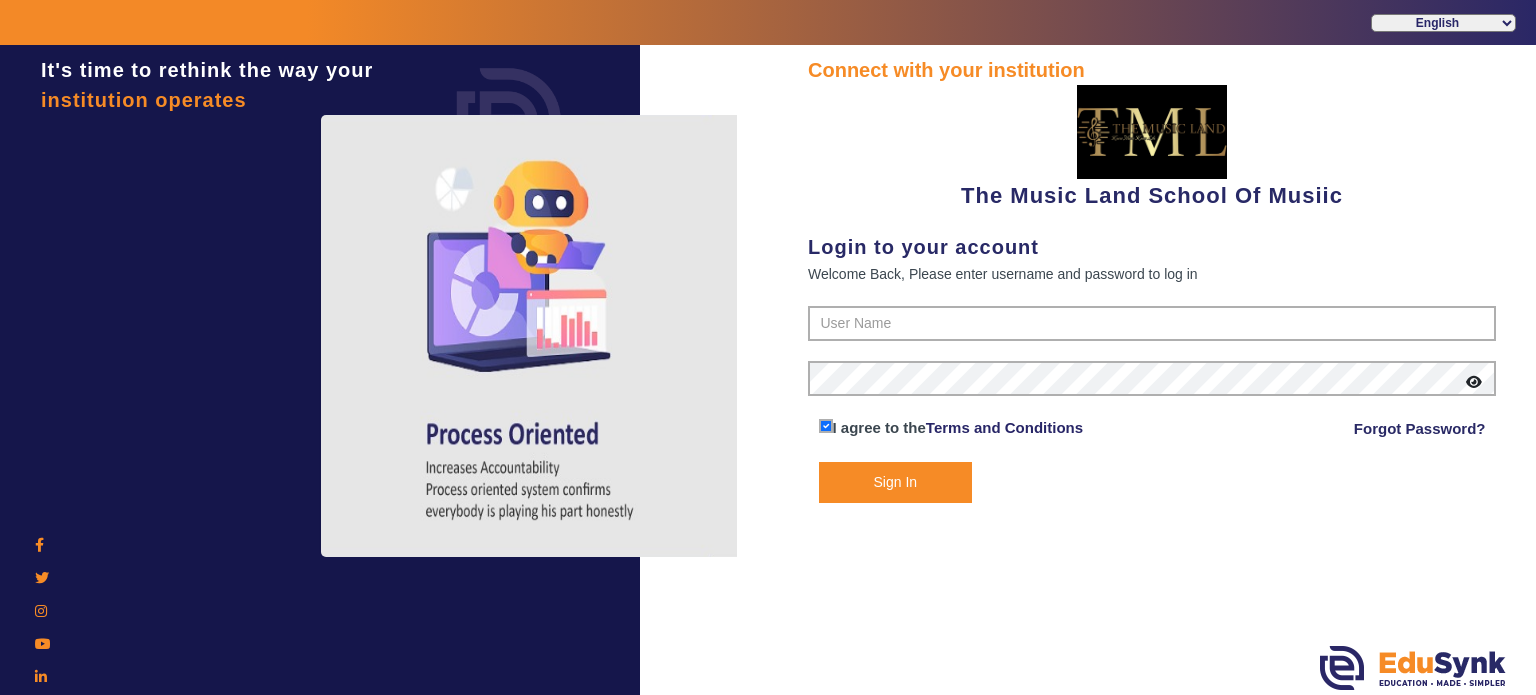 scroll, scrollTop: 0, scrollLeft: 0, axis: both 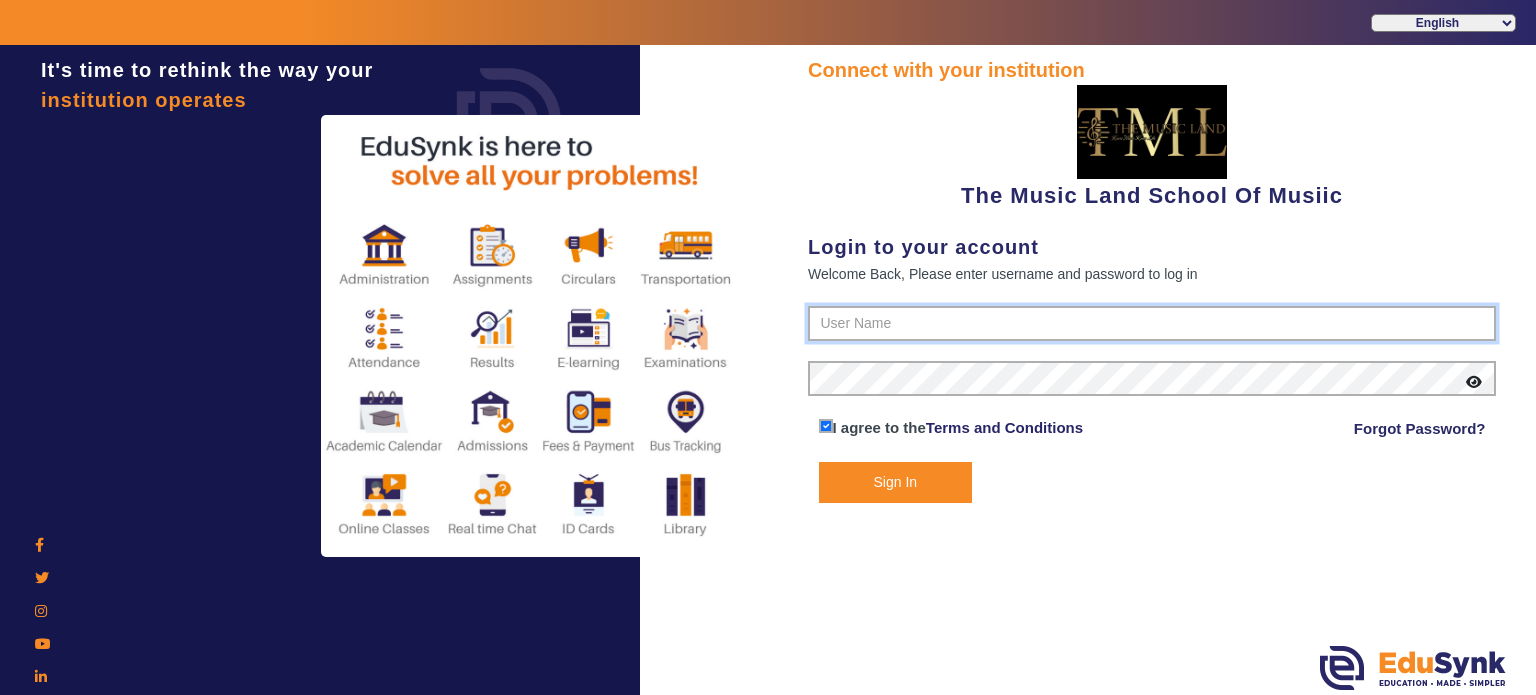 click at bounding box center (1152, 324) 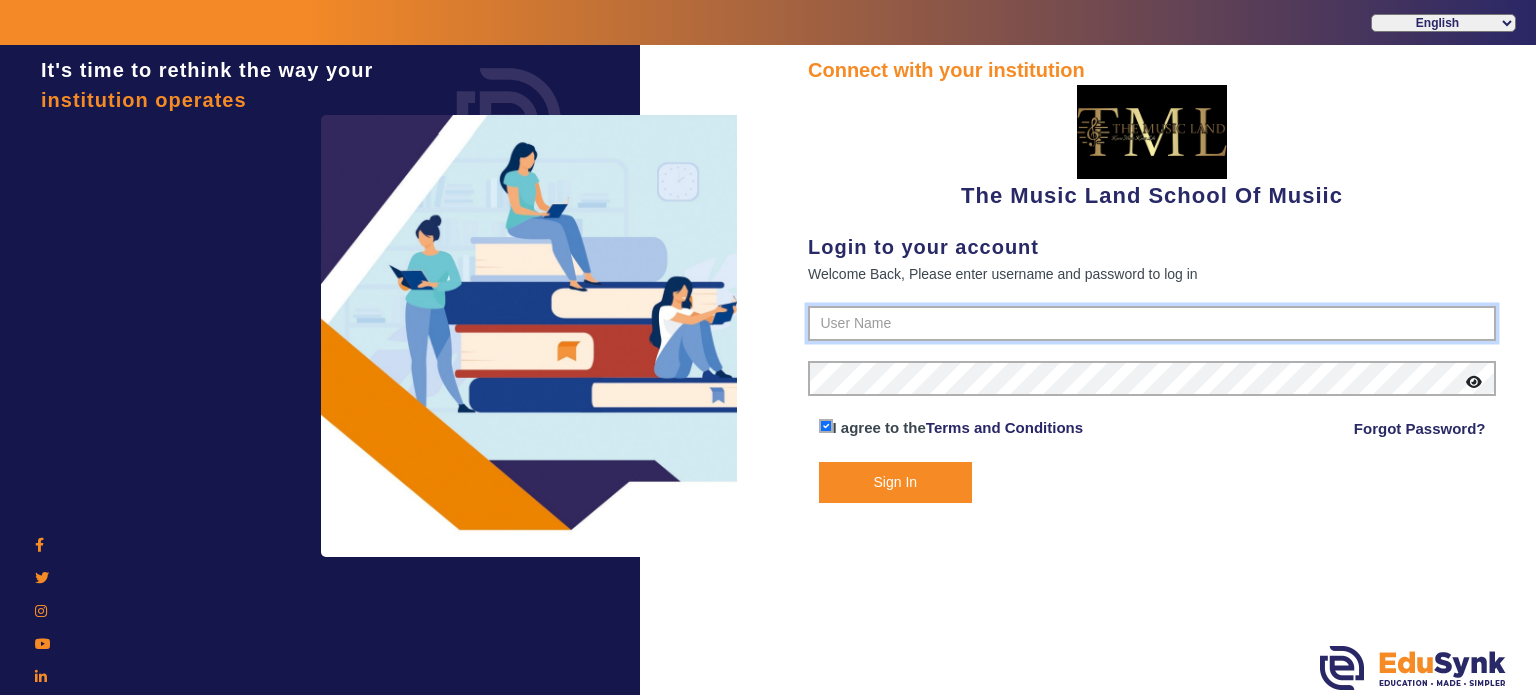 type on "6289307556" 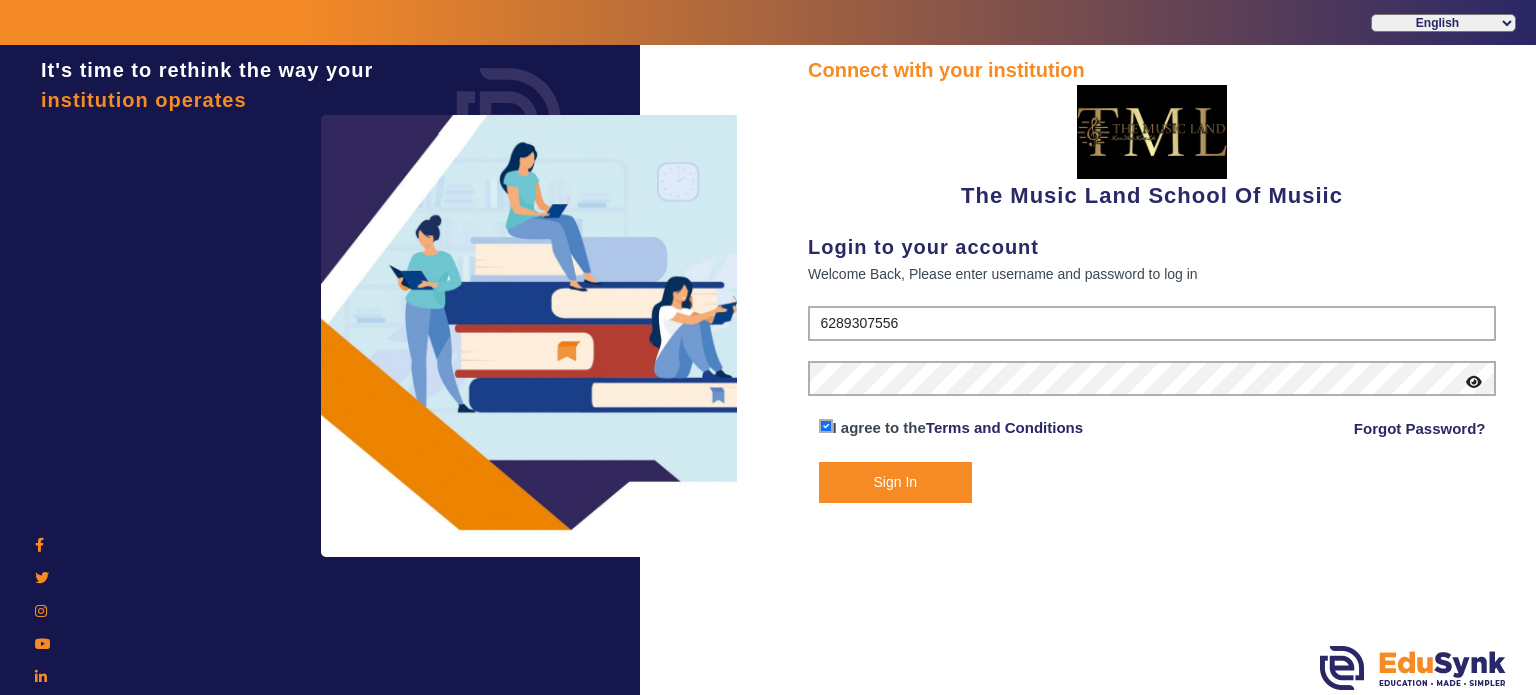 click on "Sign In" 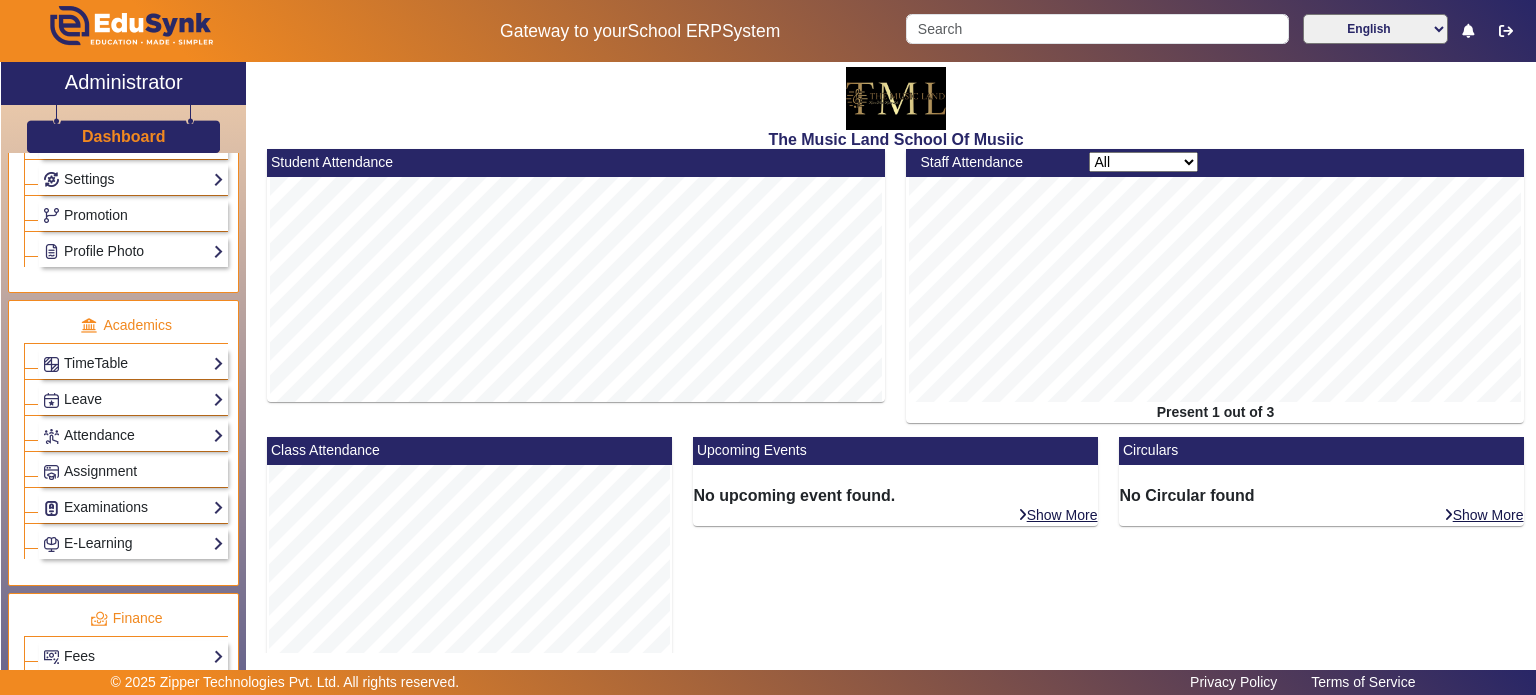 scroll, scrollTop: 950, scrollLeft: 0, axis: vertical 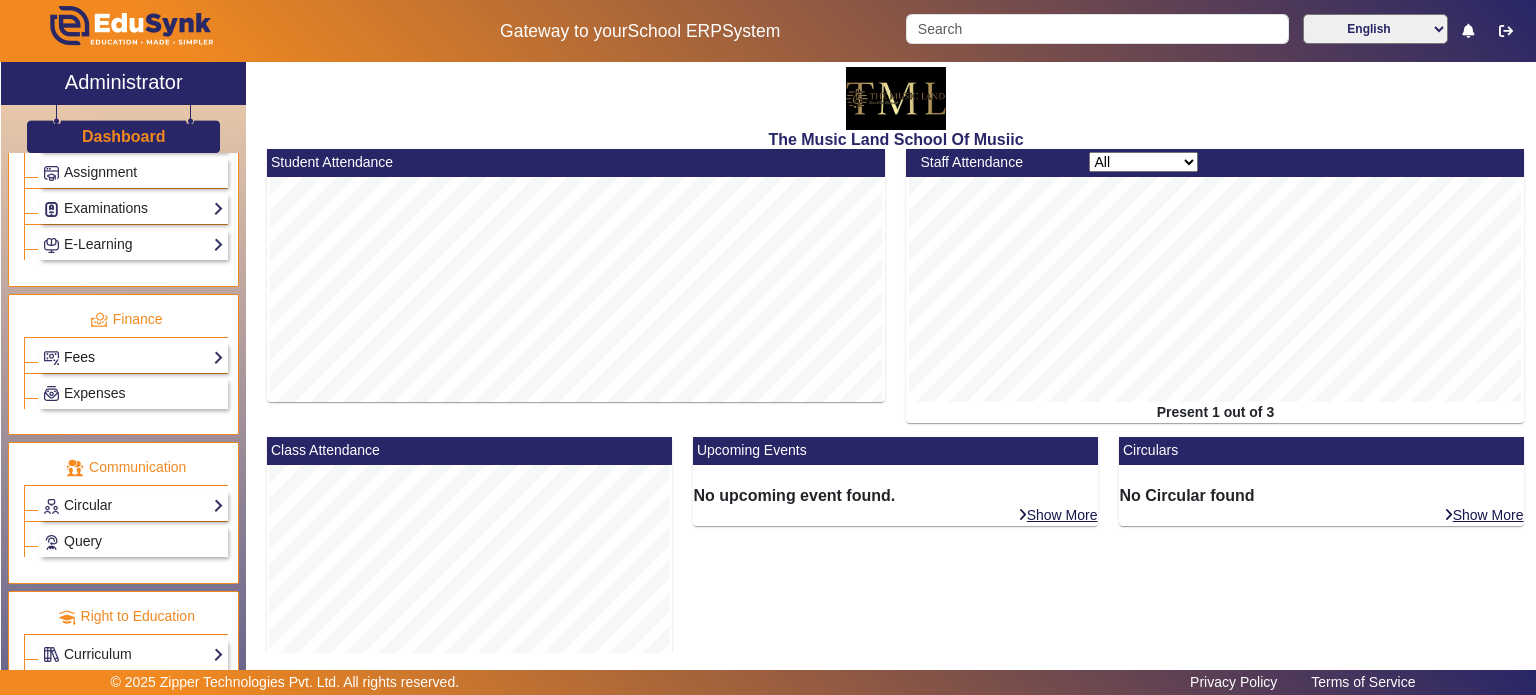 click on "Fees" 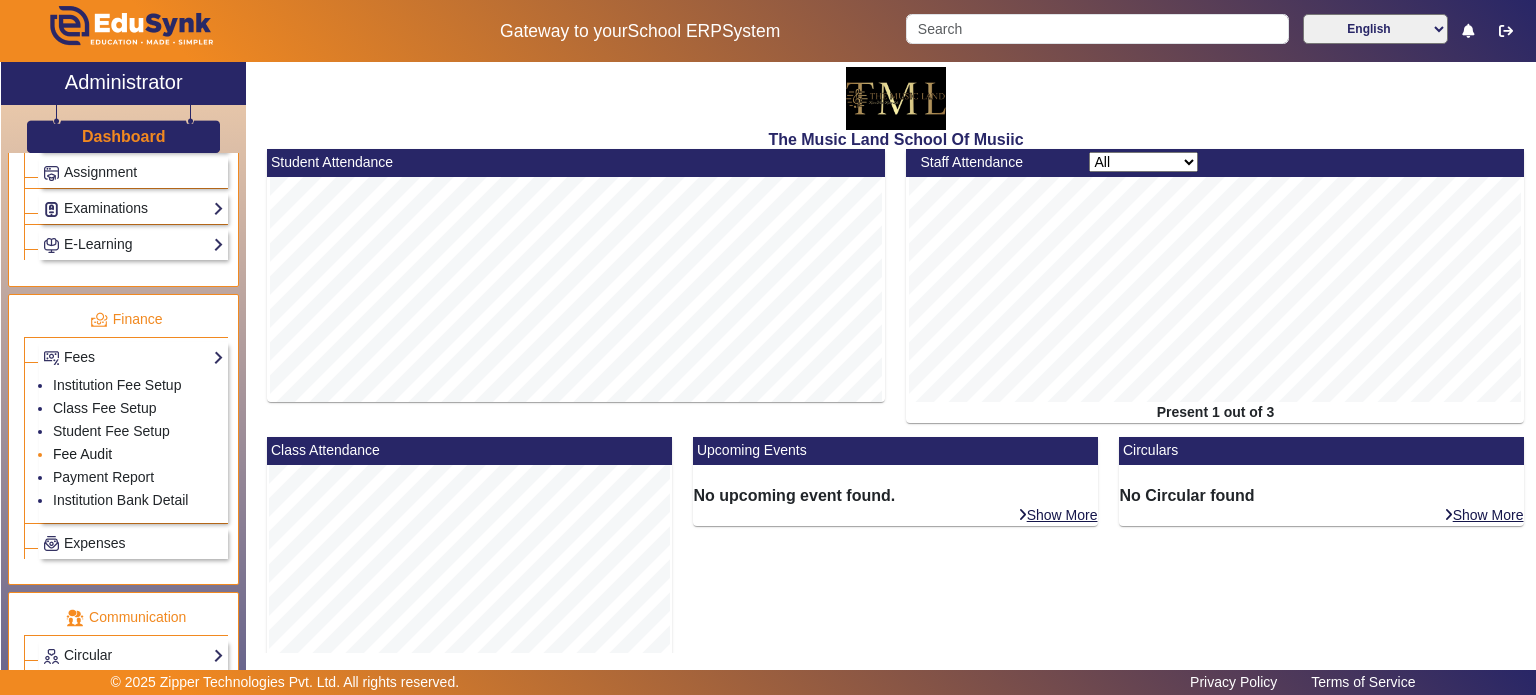 click on "Fee Audit" 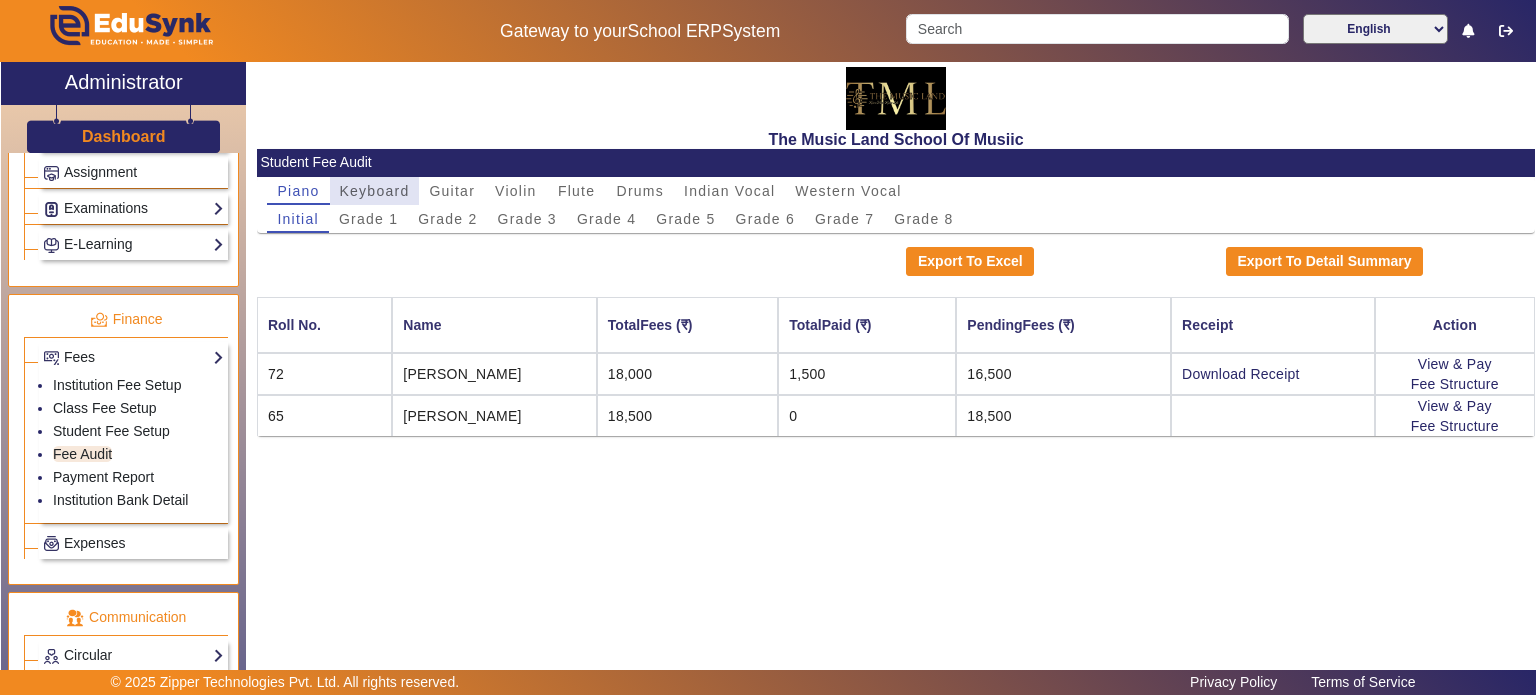 click on "Keyboard" at bounding box center (375, 191) 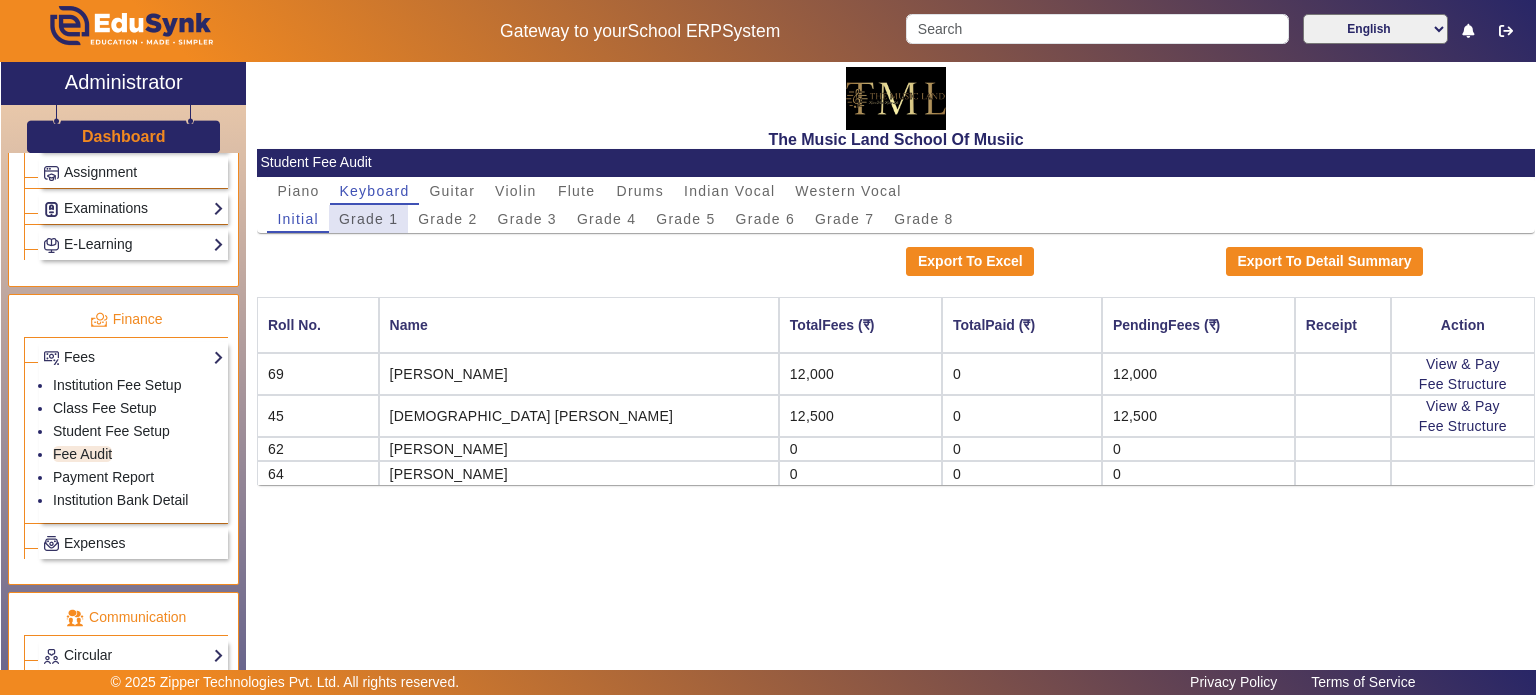 click on "Grade 1" at bounding box center [368, 219] 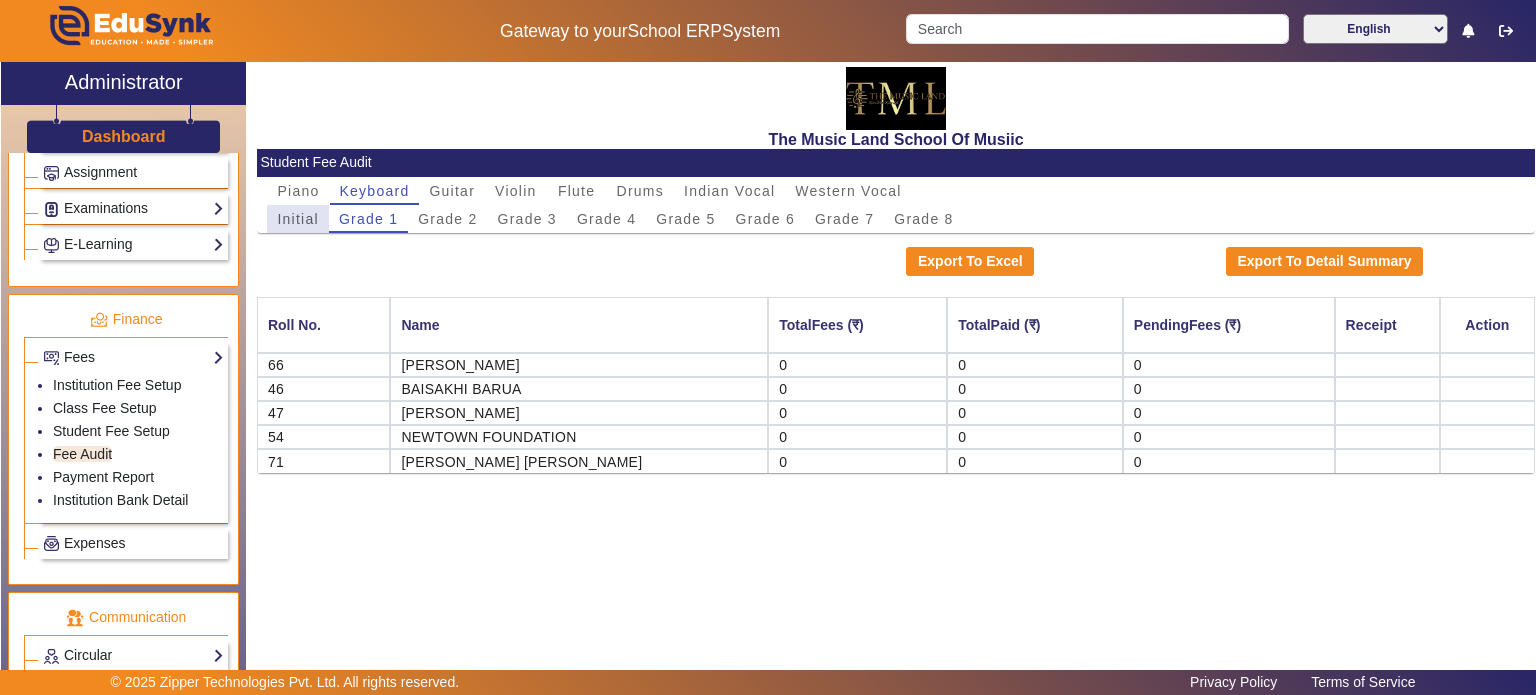 click on "Initial" at bounding box center [297, 219] 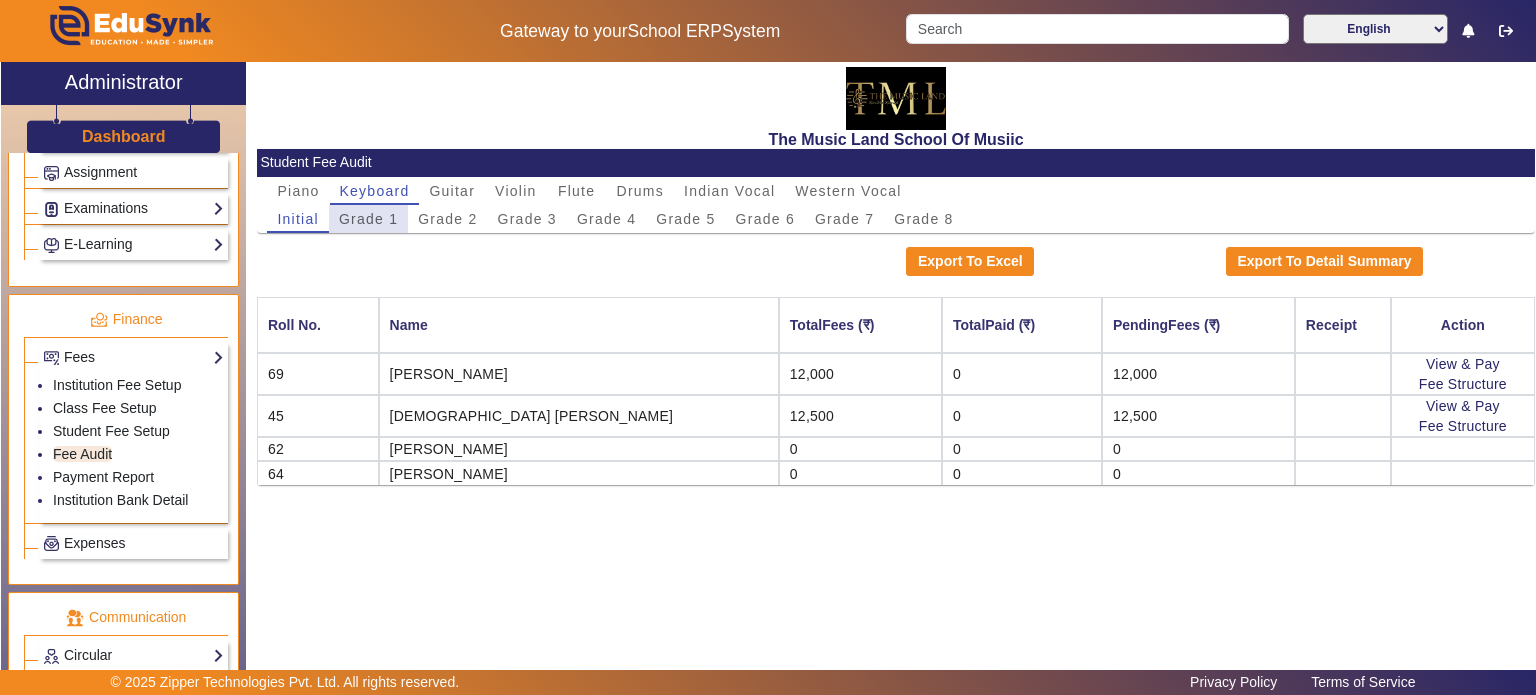 click on "Grade 1" at bounding box center (368, 219) 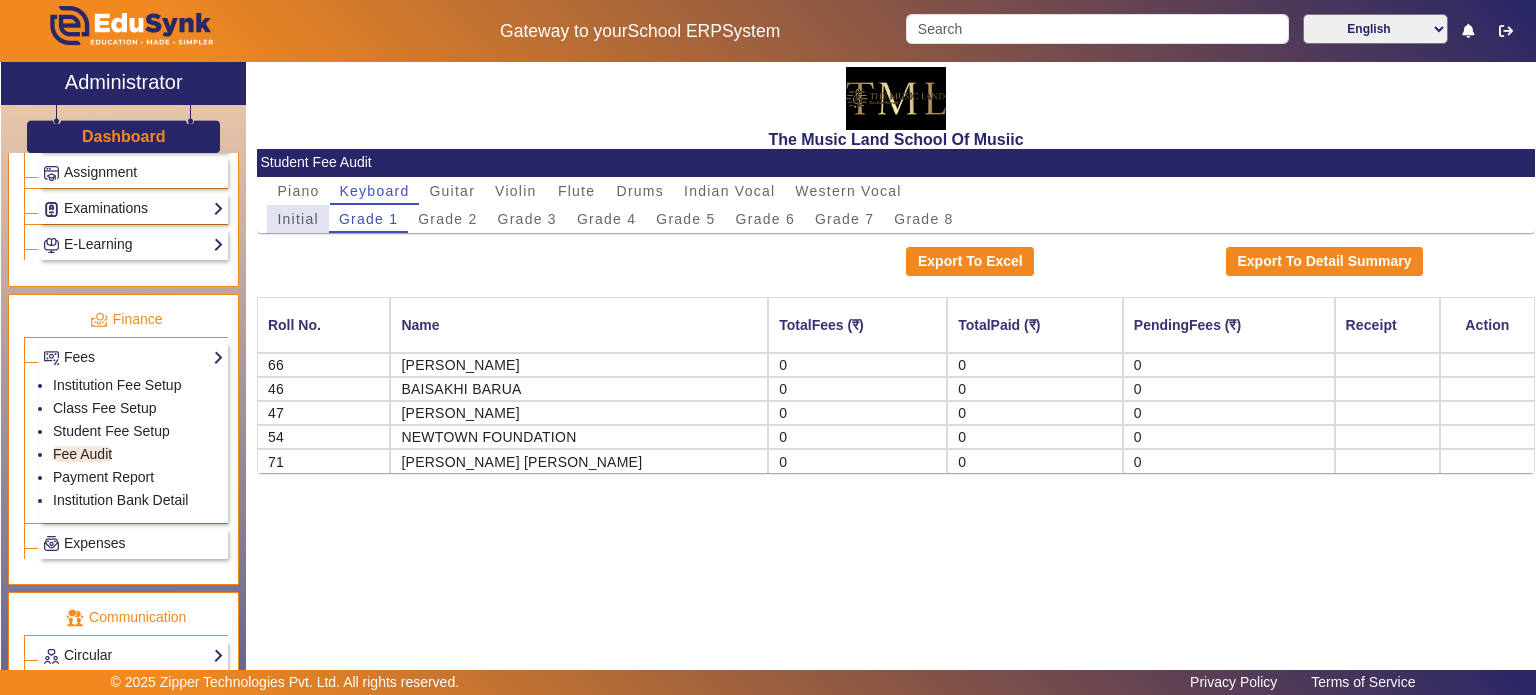 click on "Initial" at bounding box center [297, 219] 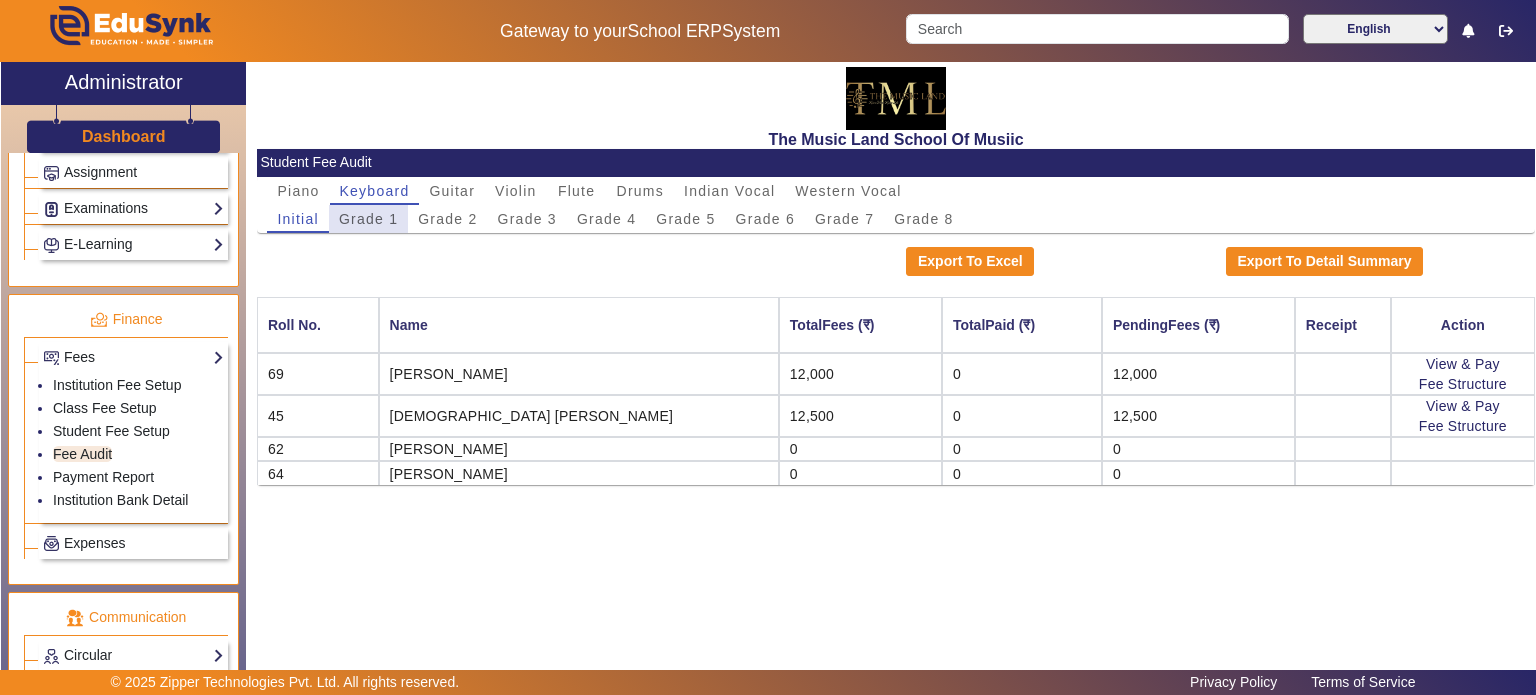 click on "Grade 1" at bounding box center [368, 219] 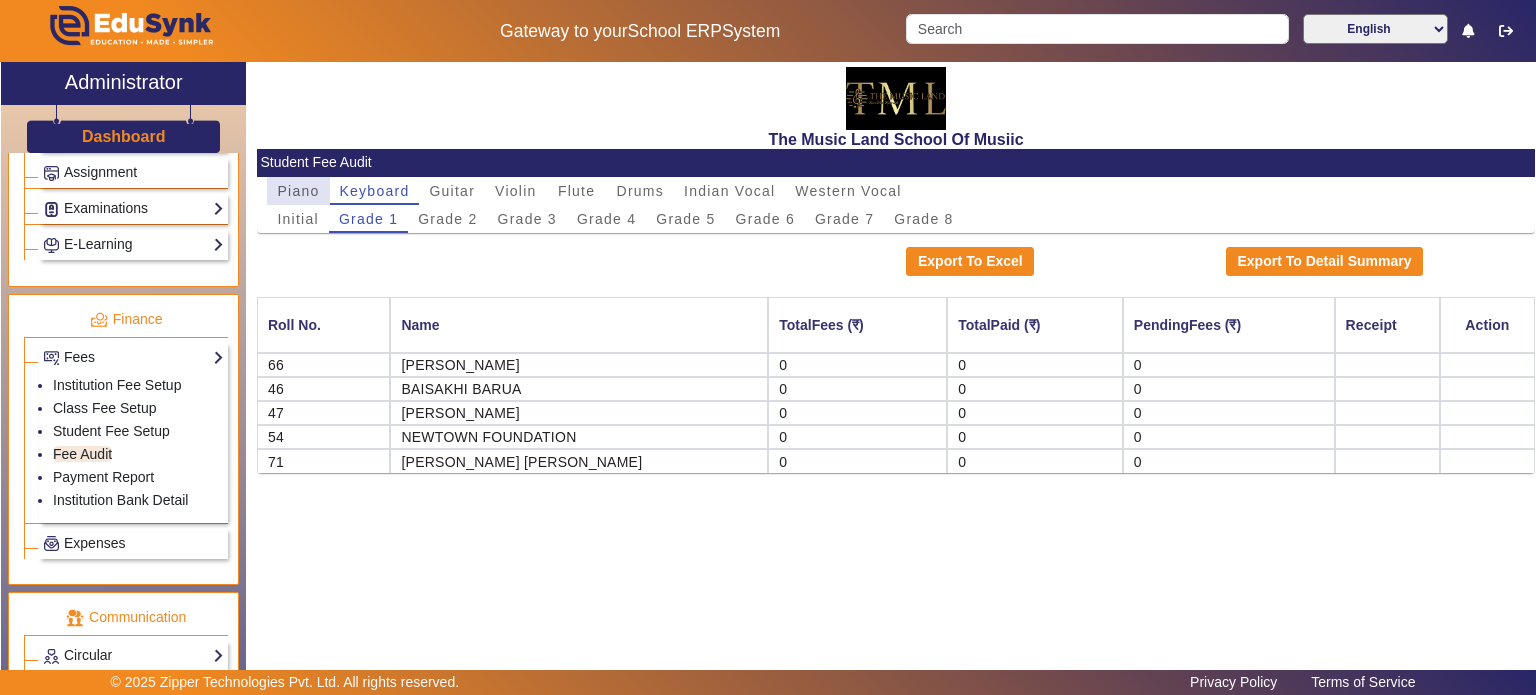 click on "Piano" at bounding box center (298, 191) 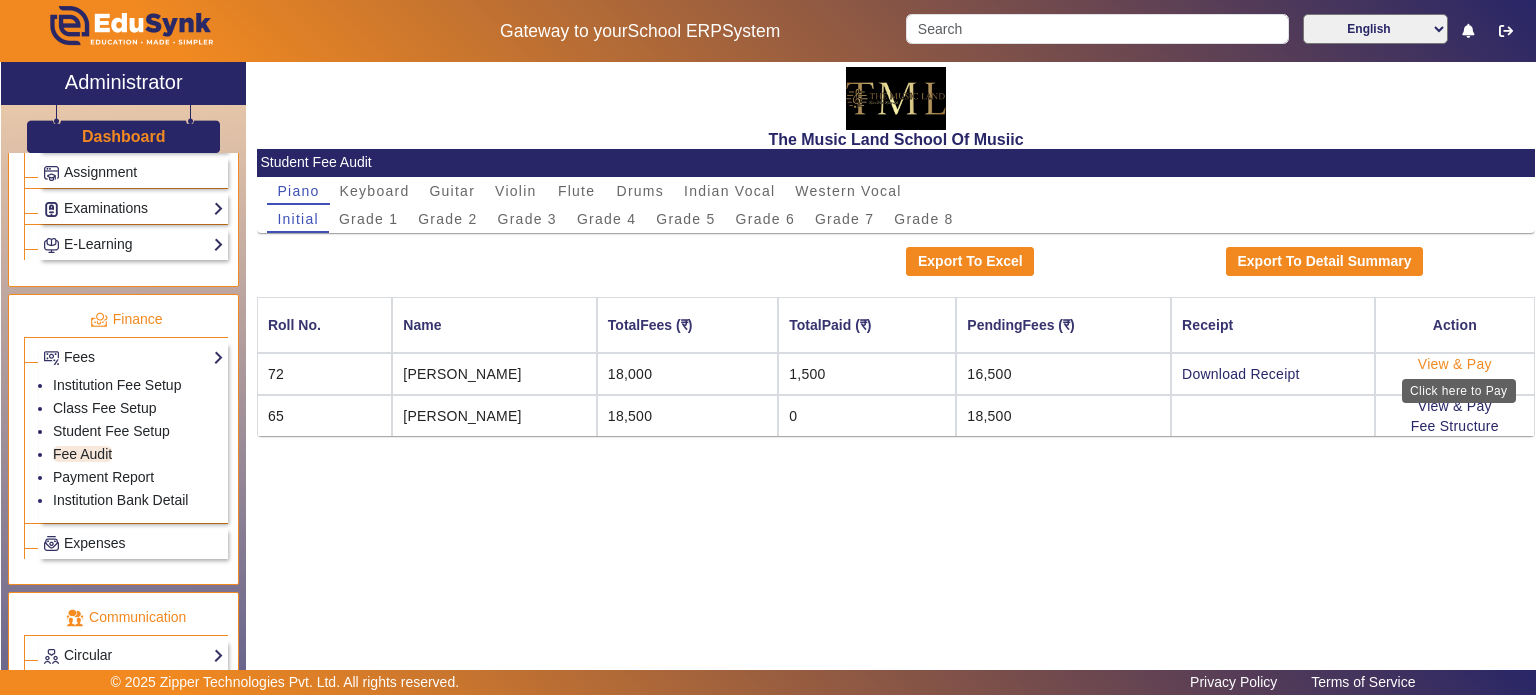 click on "View & Pay" 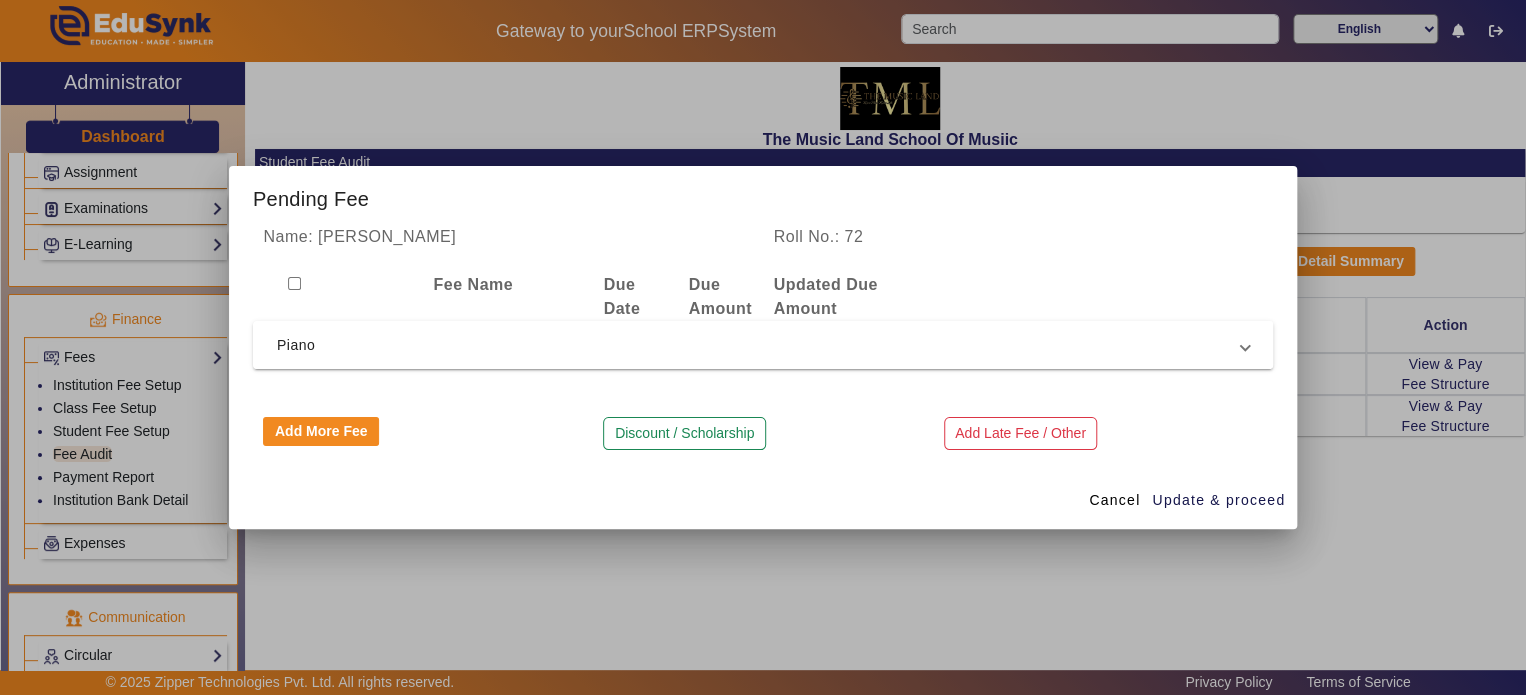 click on "Piano" at bounding box center (759, 345) 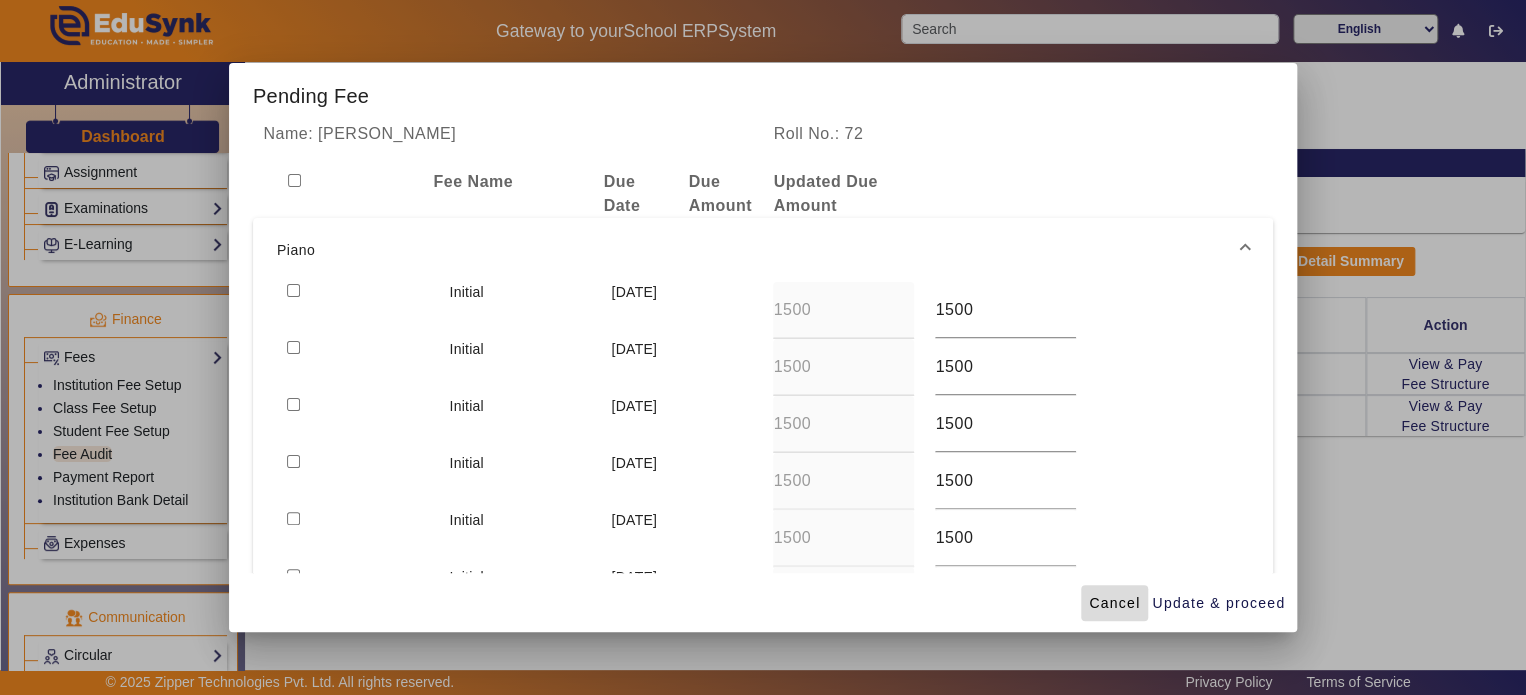 click on "Cancel" at bounding box center (1114, 603) 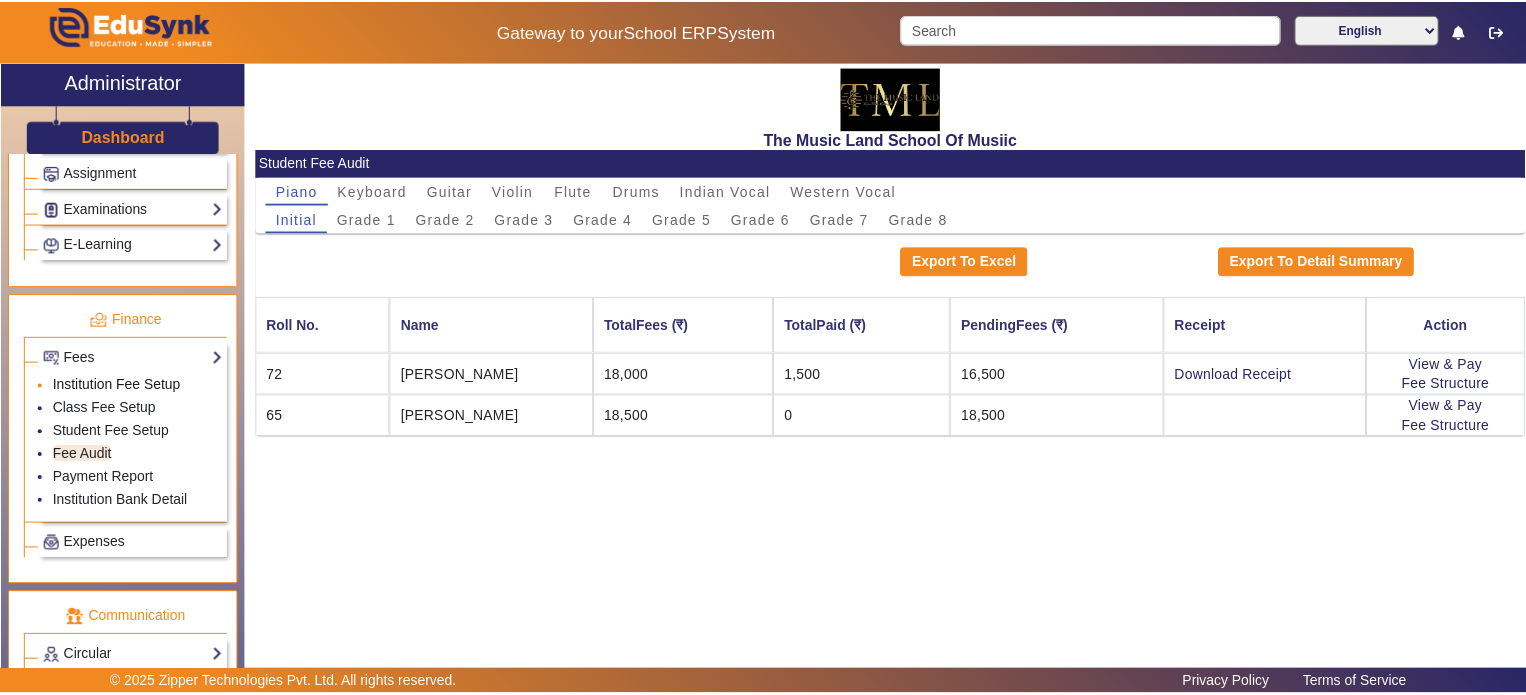scroll, scrollTop: 0, scrollLeft: 0, axis: both 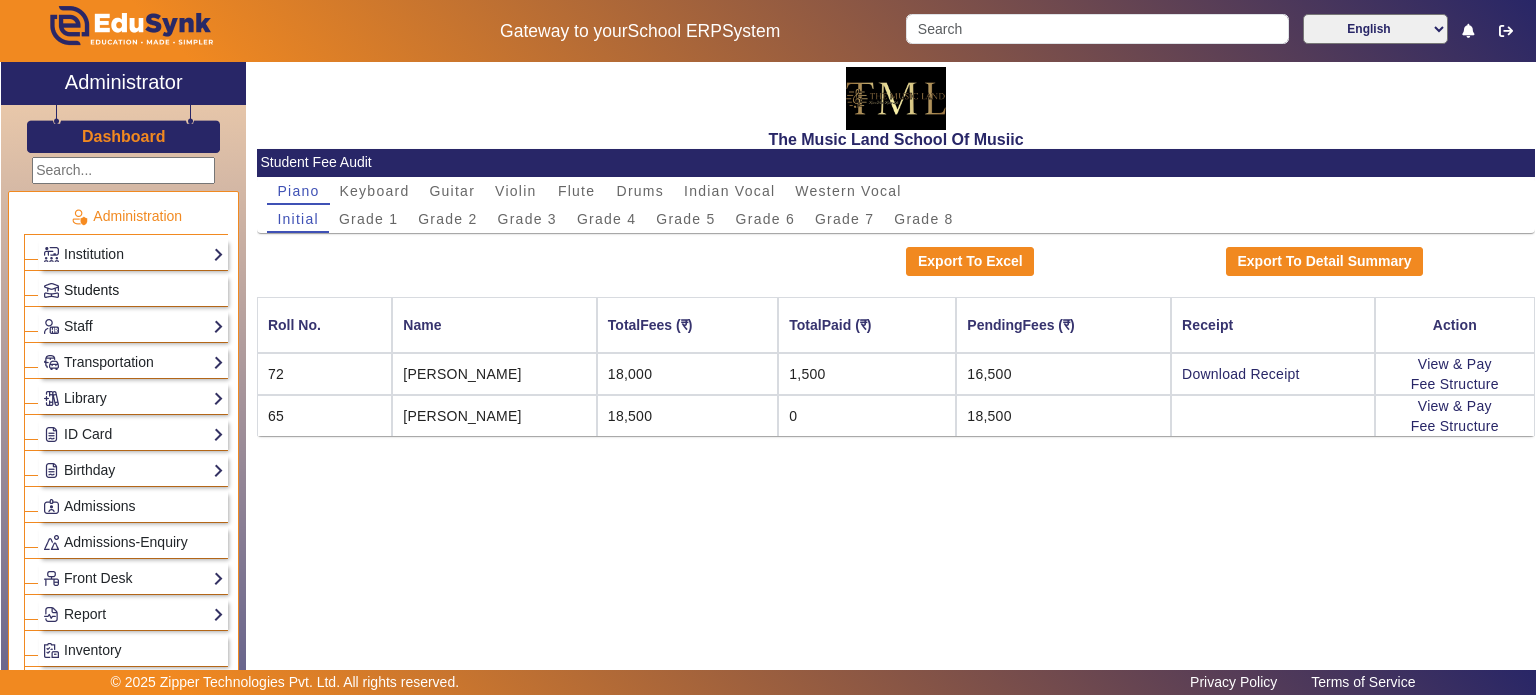 click on "Students" 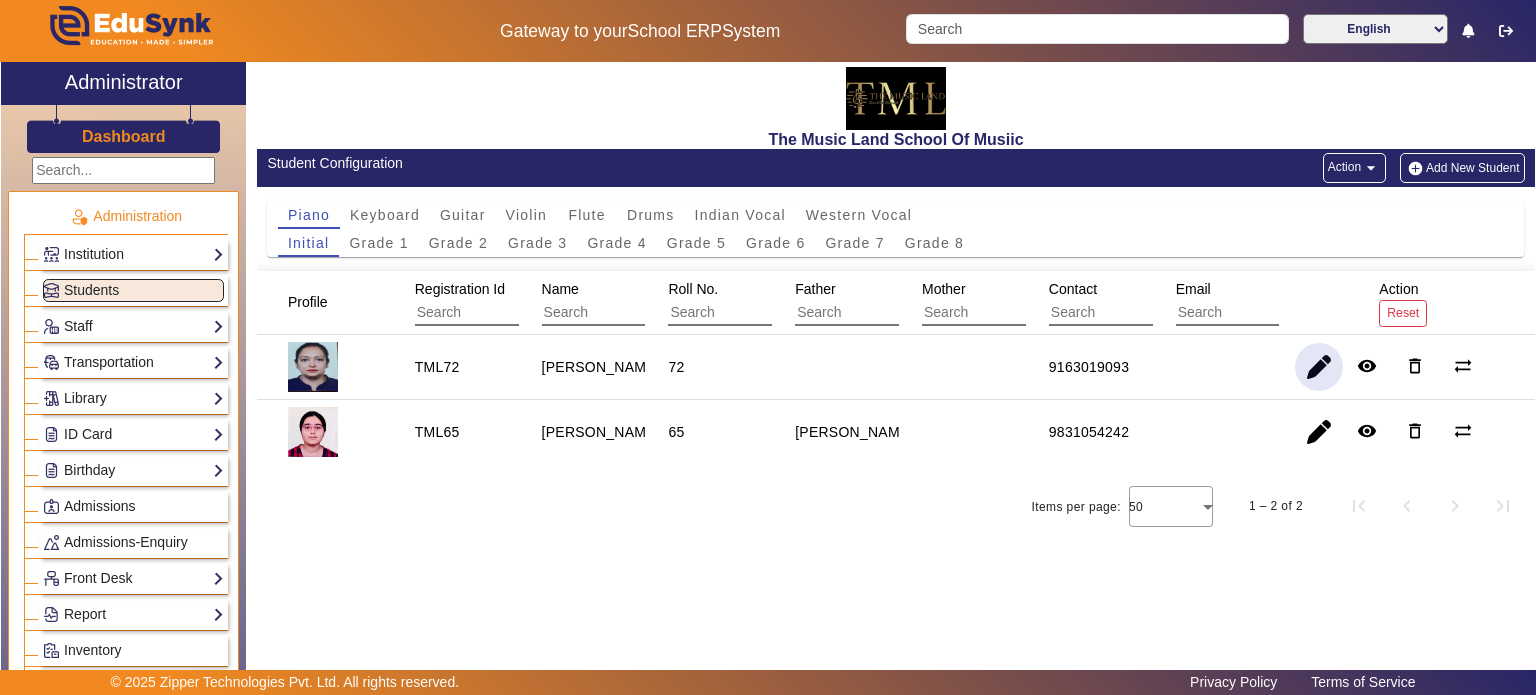 click 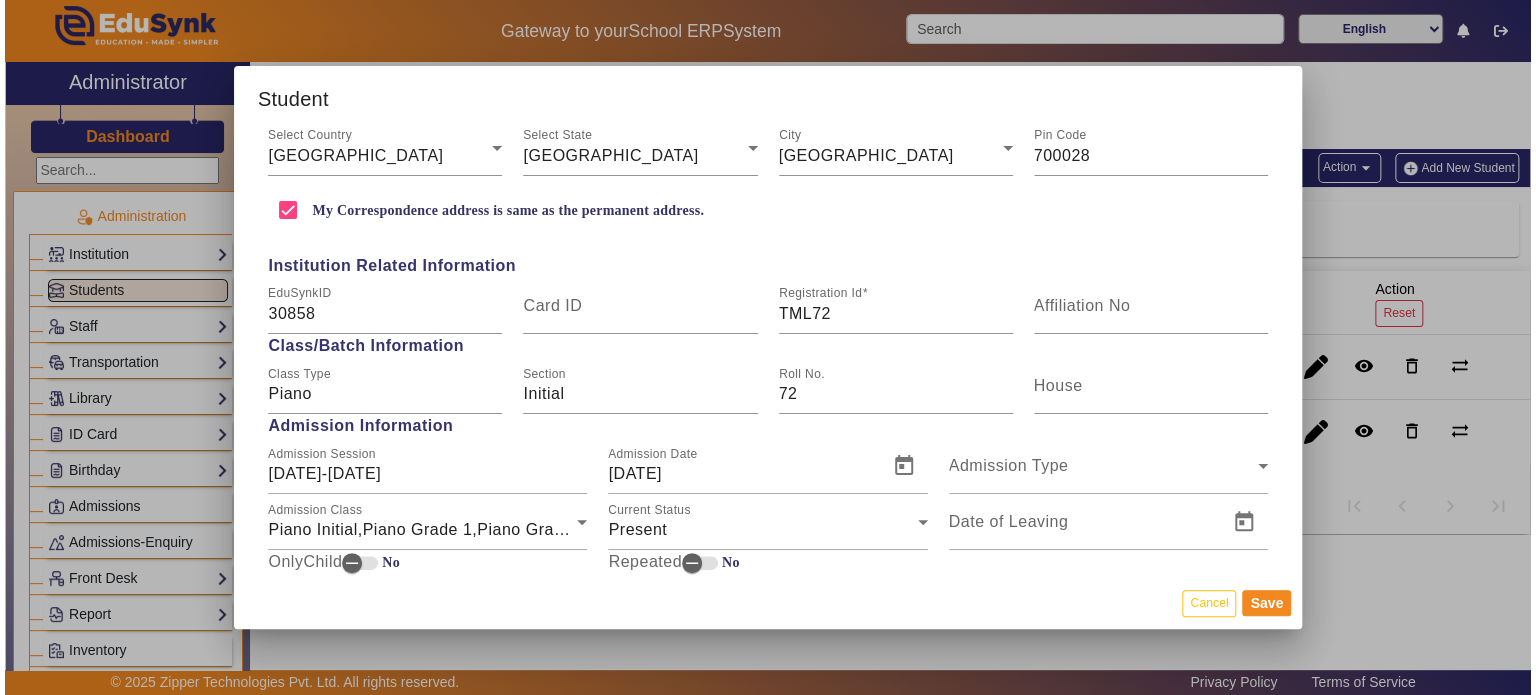 scroll, scrollTop: 667, scrollLeft: 0, axis: vertical 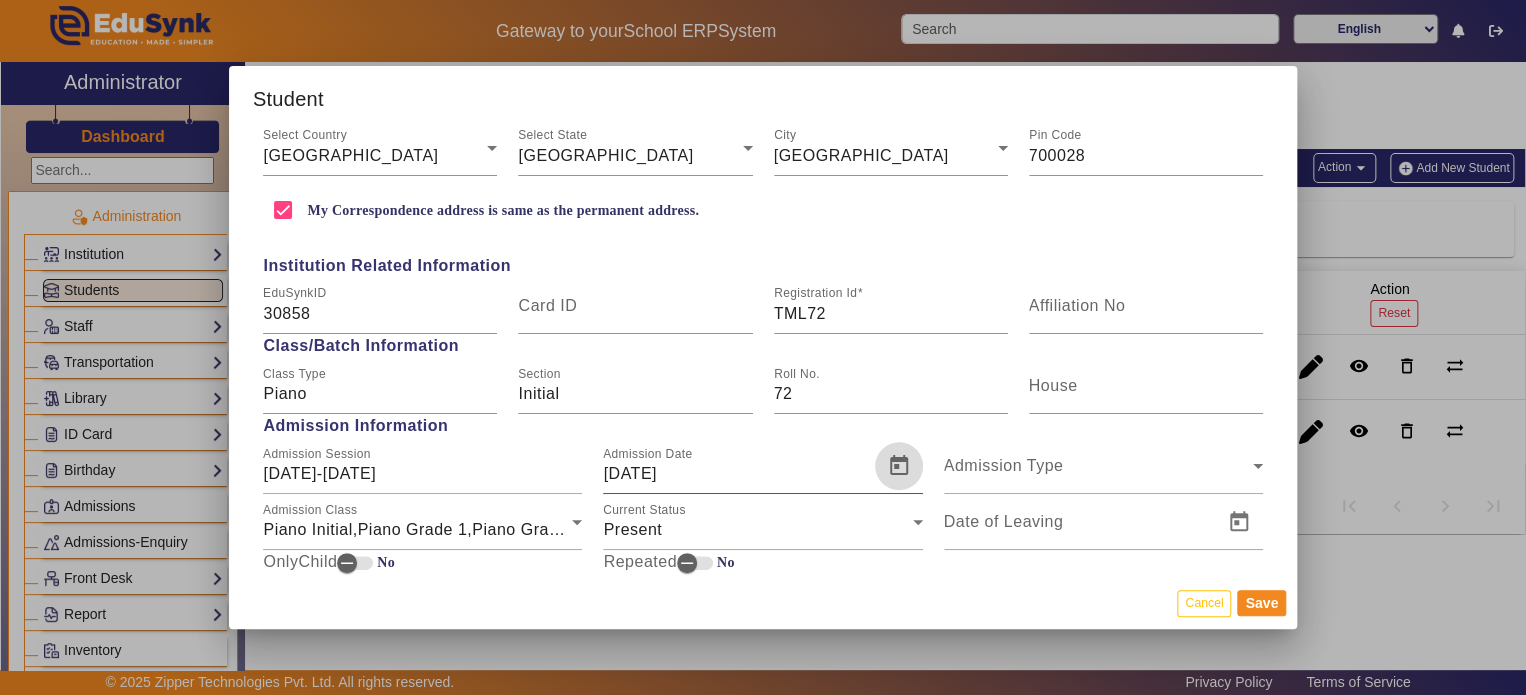click at bounding box center [899, 466] 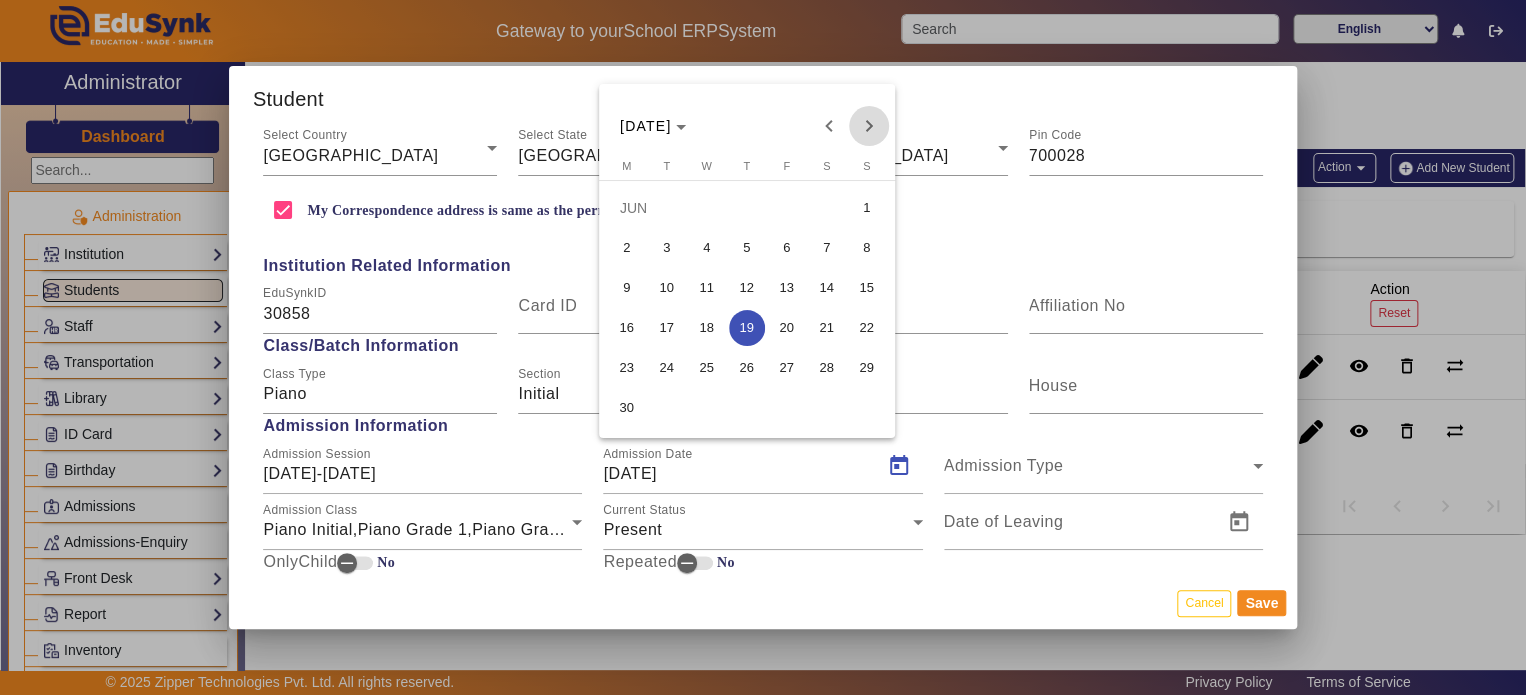click at bounding box center [869, 126] 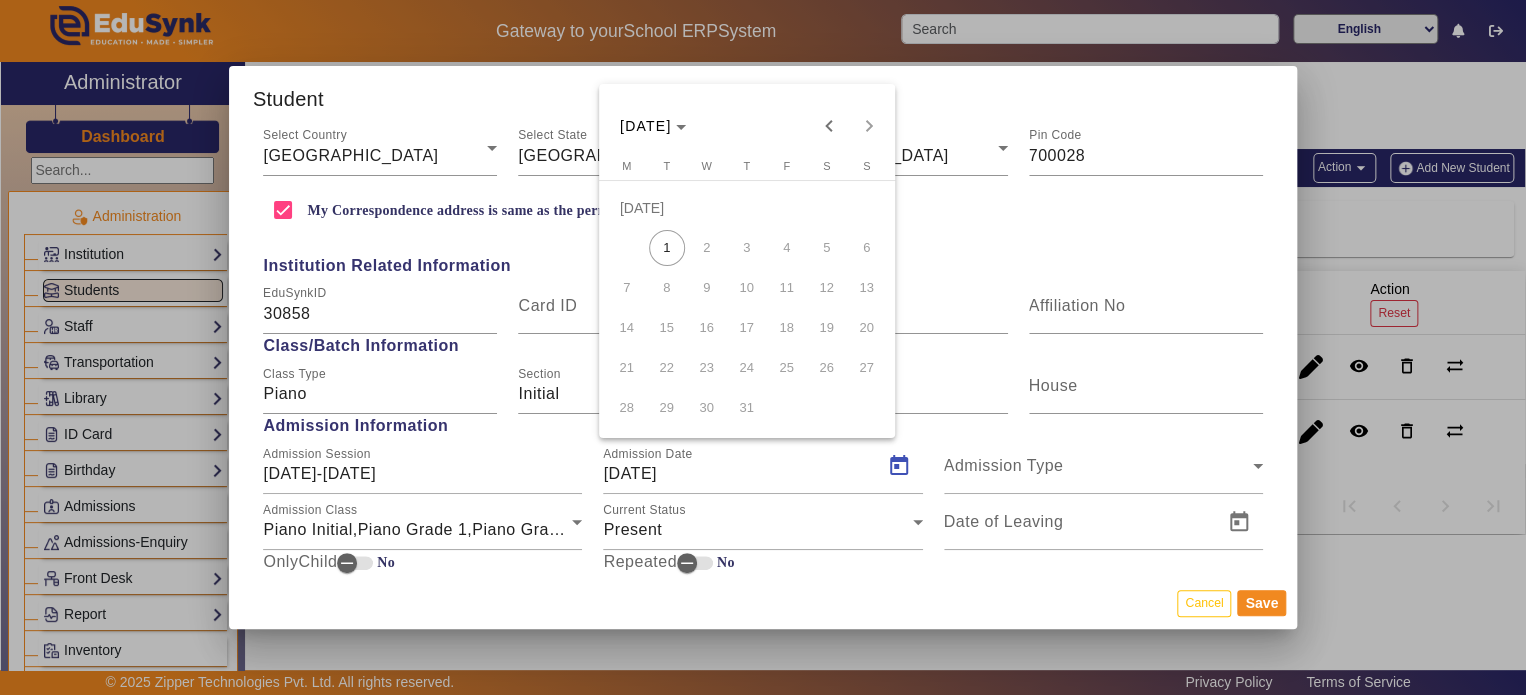 click on "1" at bounding box center (667, 248) 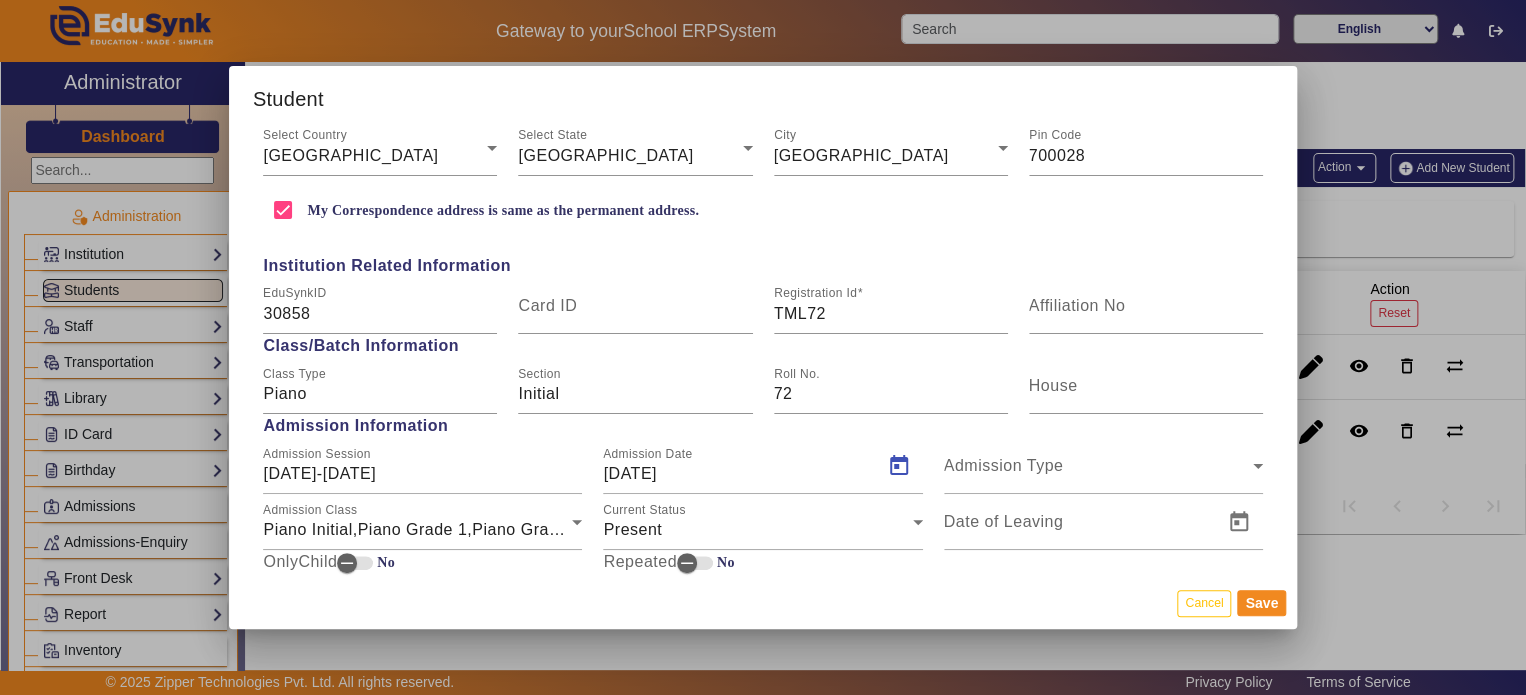 type on "[DATE]" 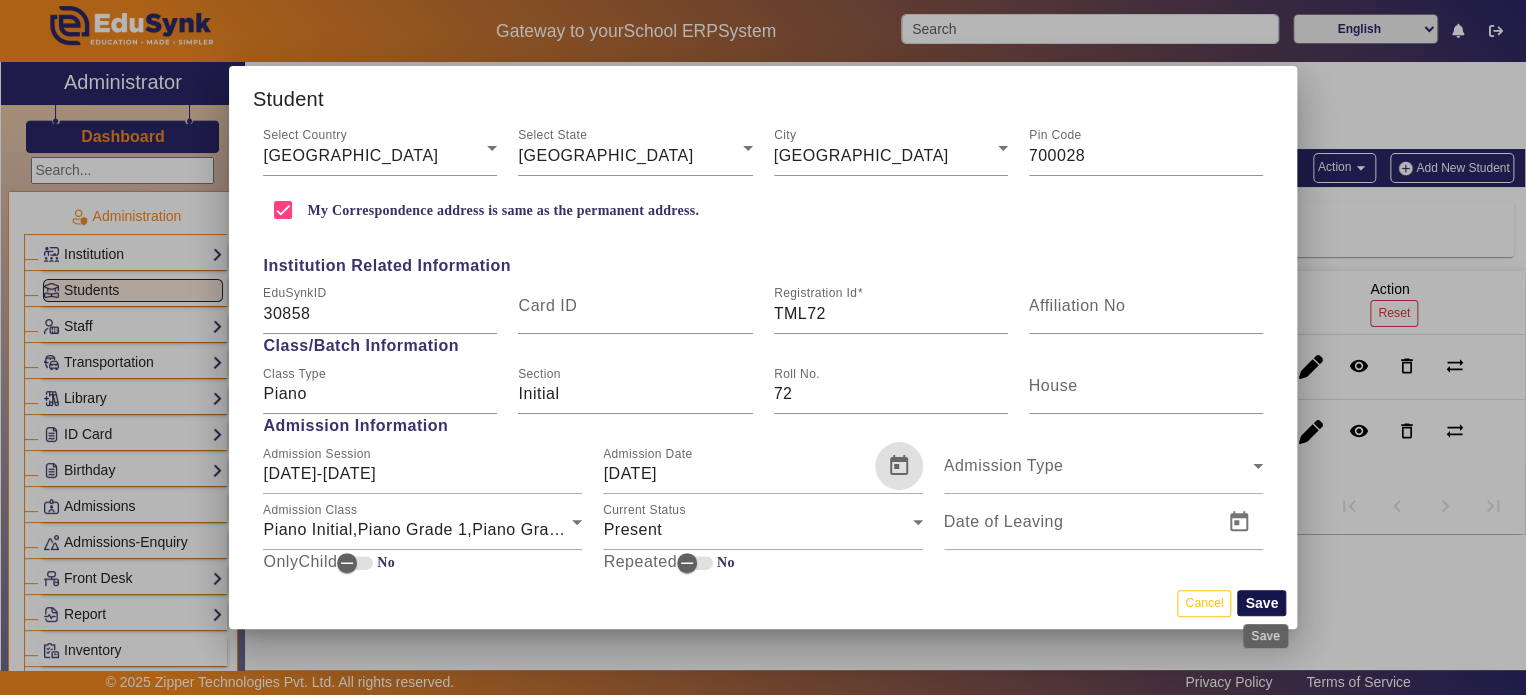 click on "Save" at bounding box center (1261, 603) 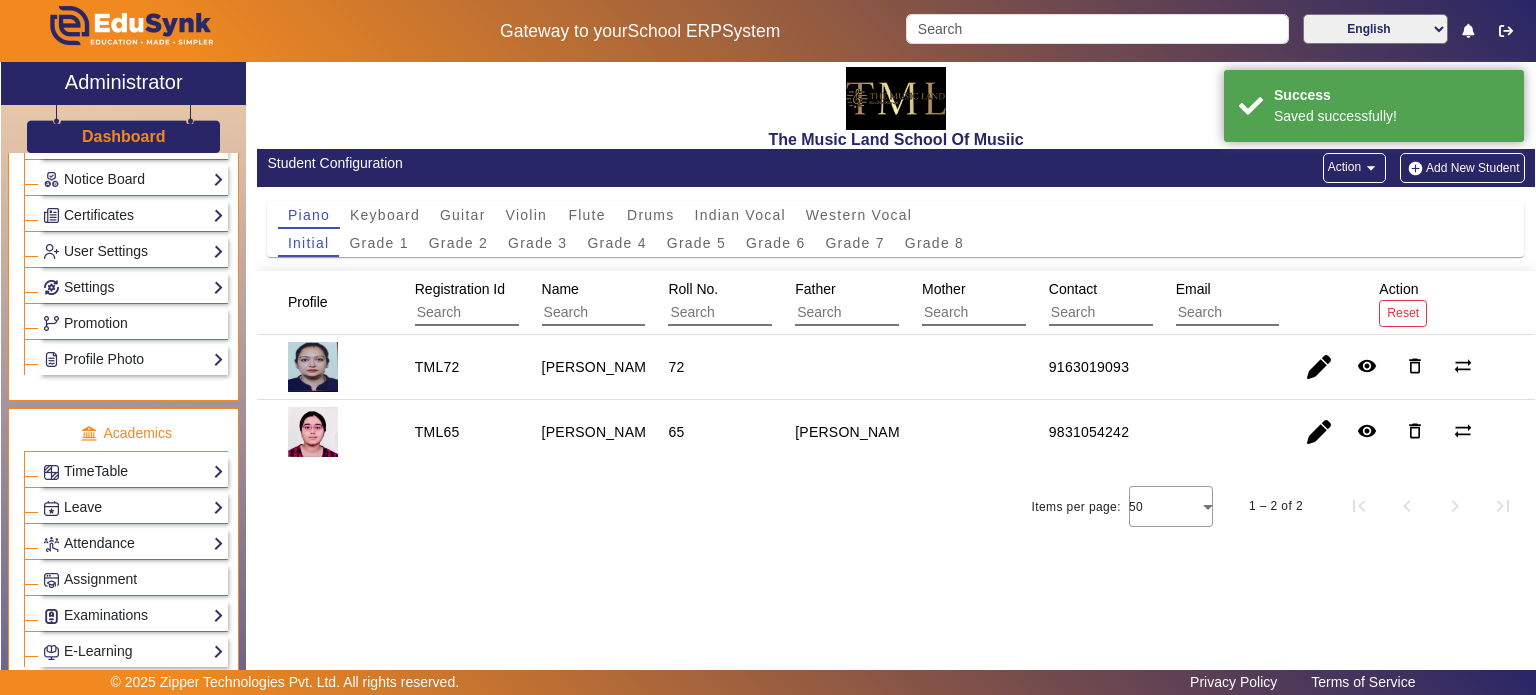 scroll, scrollTop: 664, scrollLeft: 0, axis: vertical 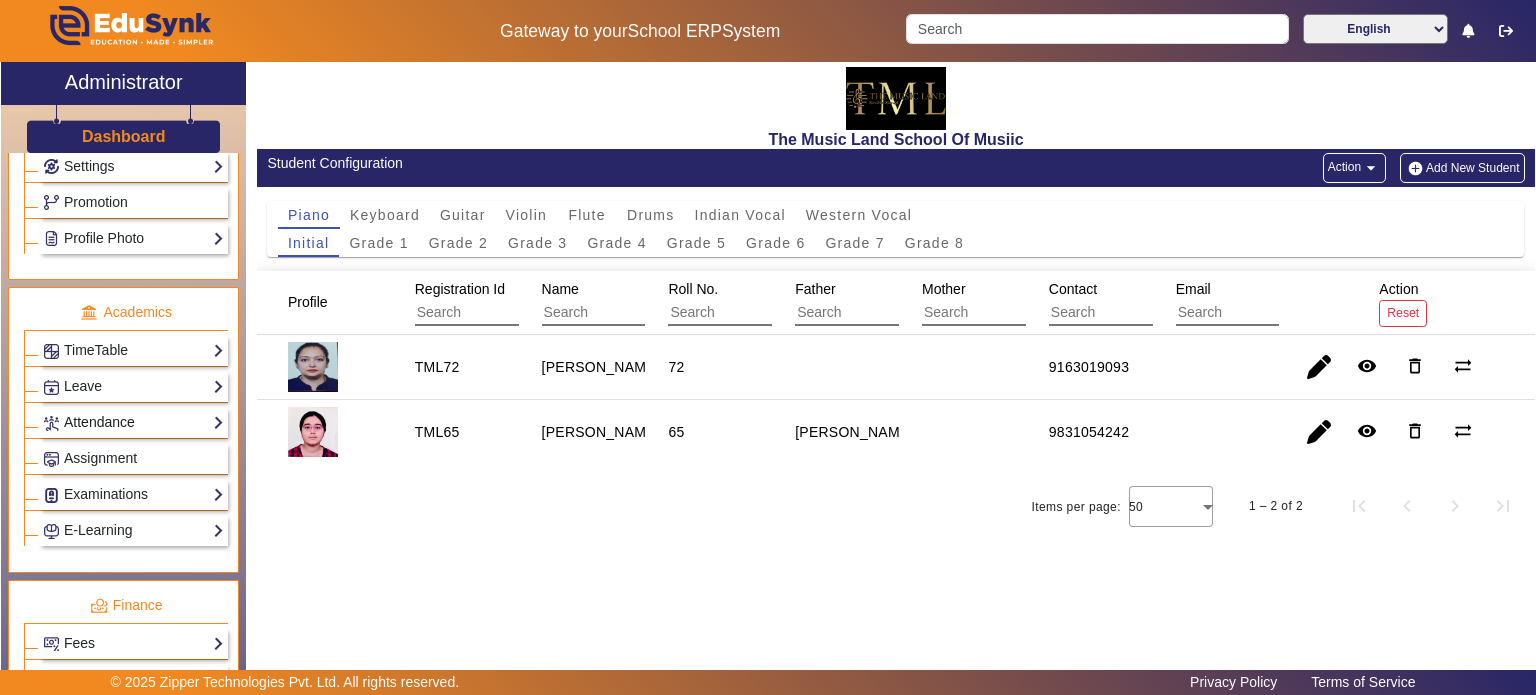 click on "Attendance" 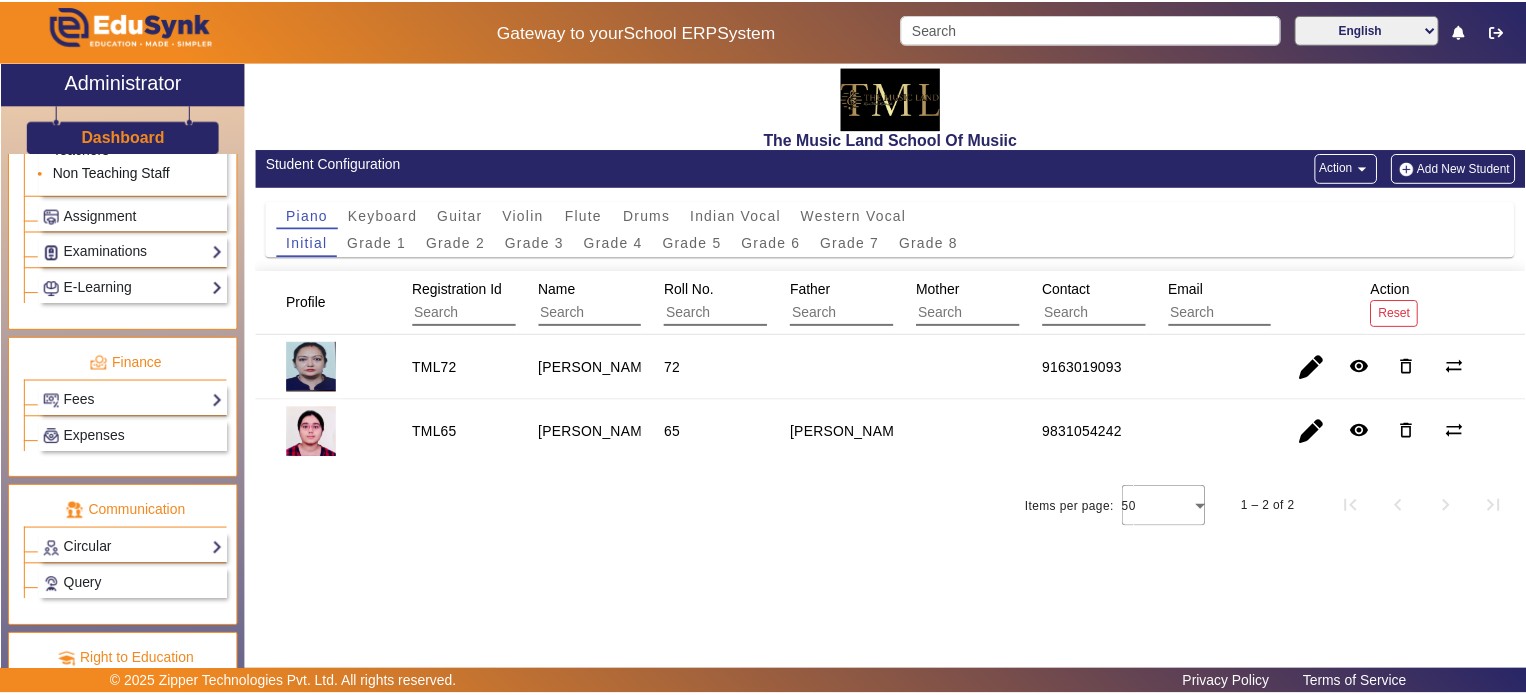 scroll, scrollTop: 1012, scrollLeft: 0, axis: vertical 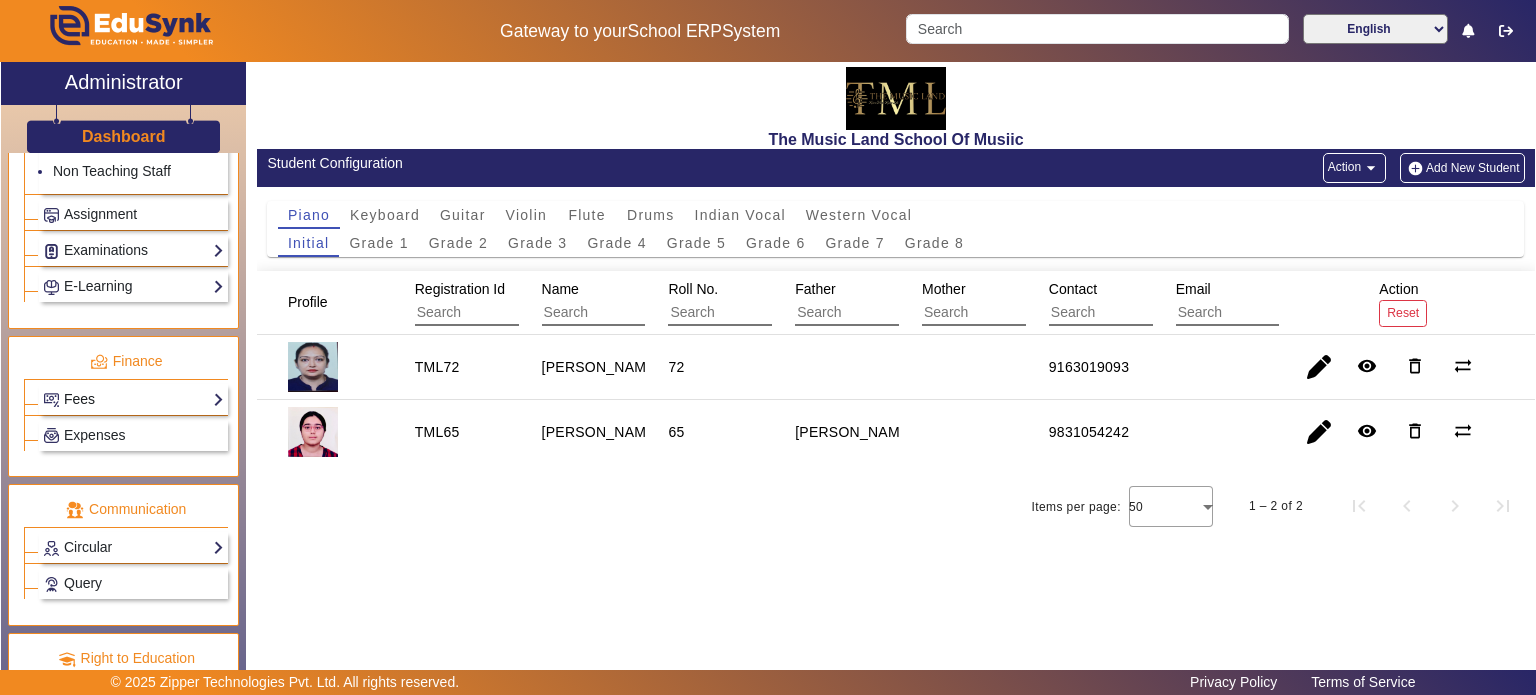 click on "Fees" 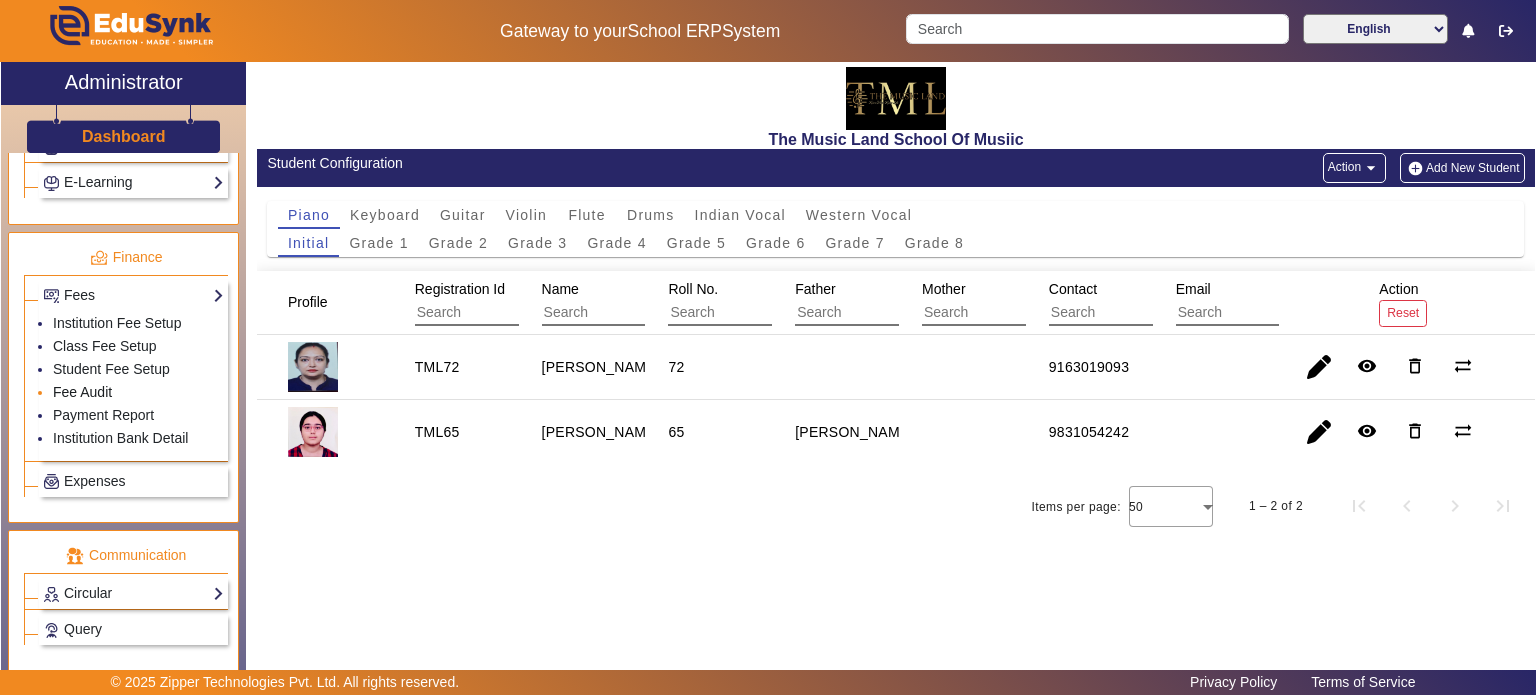 click on "Fee Audit" 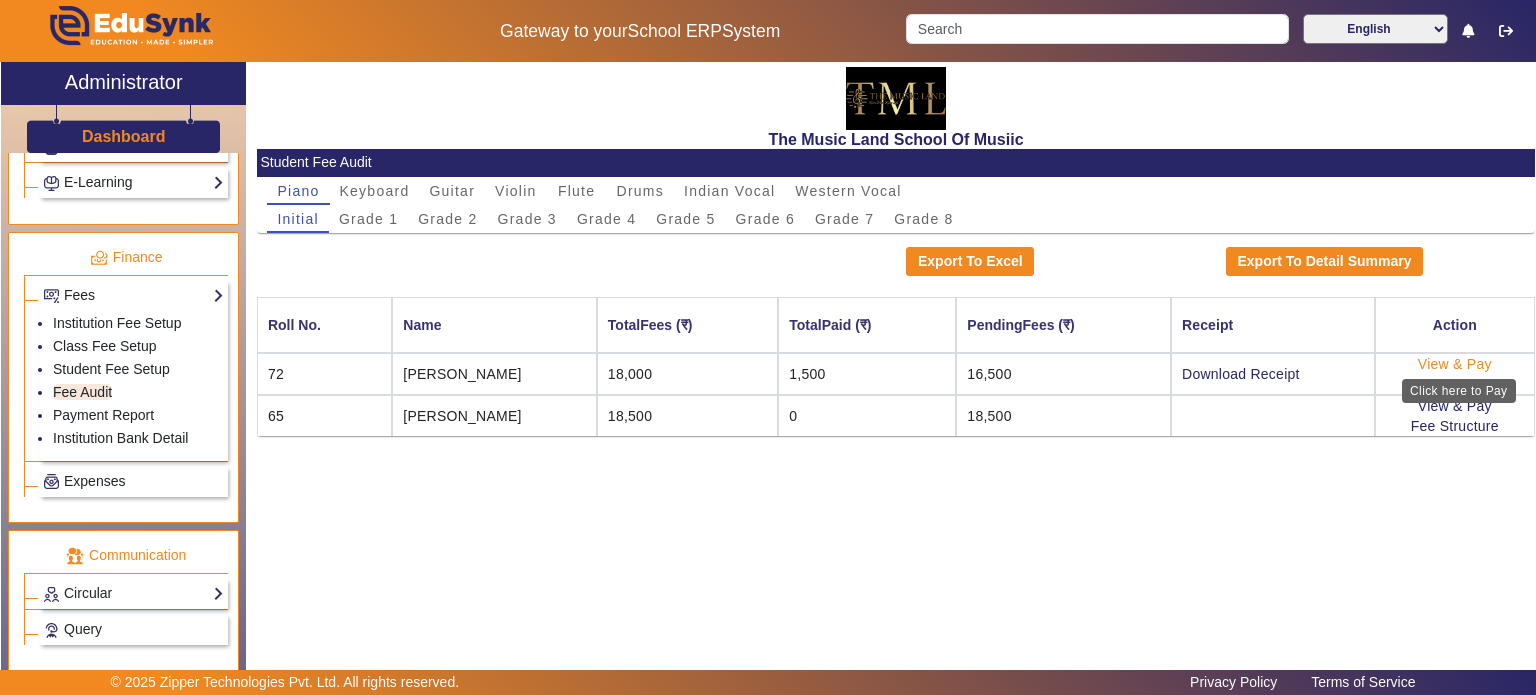 click on "View & Pay" 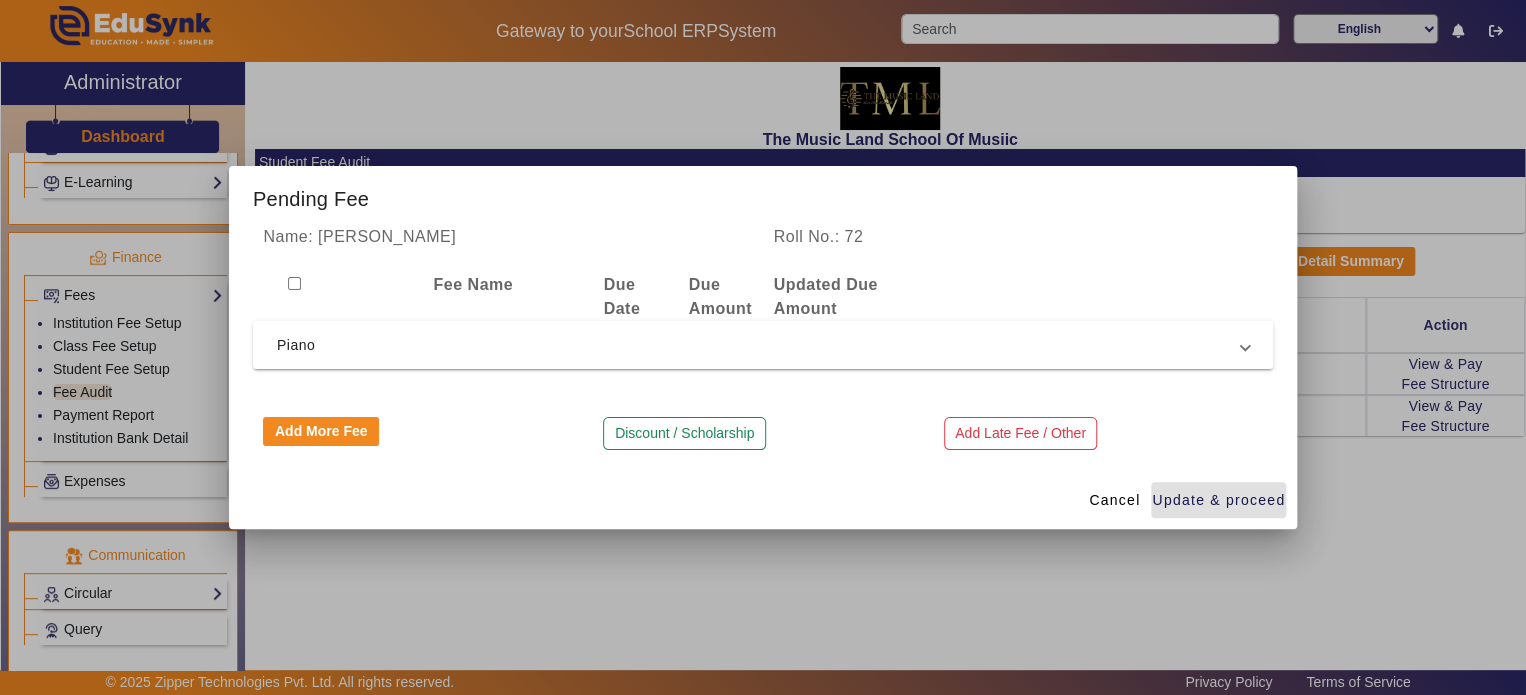 click on "Piano" at bounding box center [759, 345] 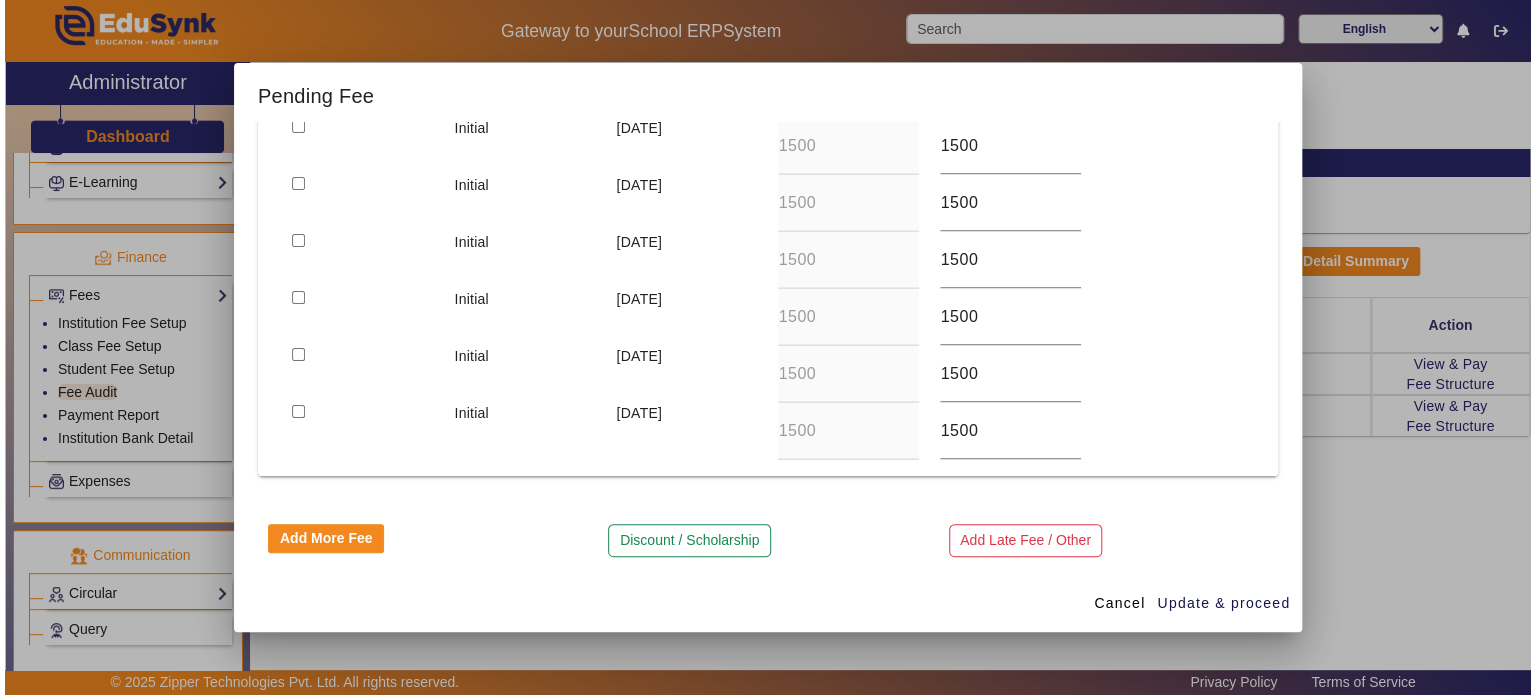 scroll, scrollTop: 0, scrollLeft: 0, axis: both 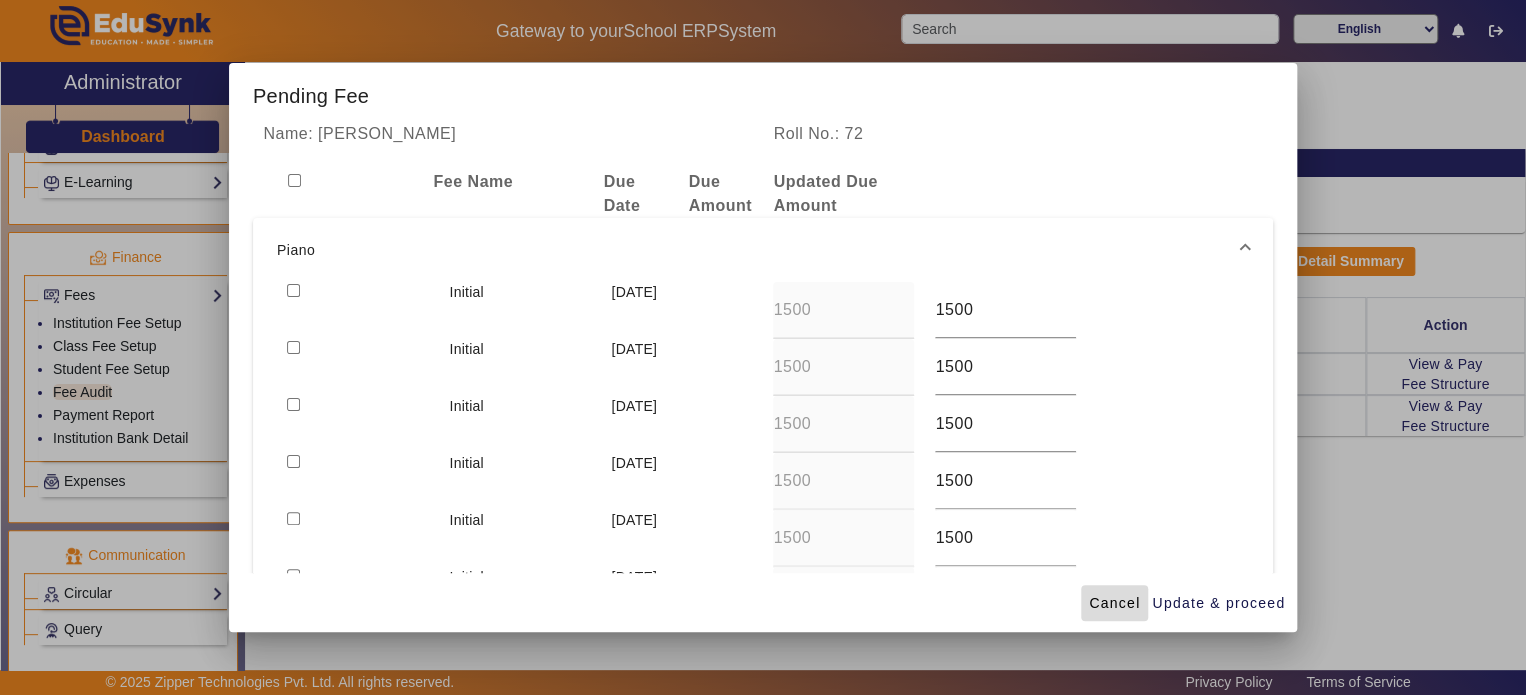 click on "Cancel" at bounding box center (1114, 603) 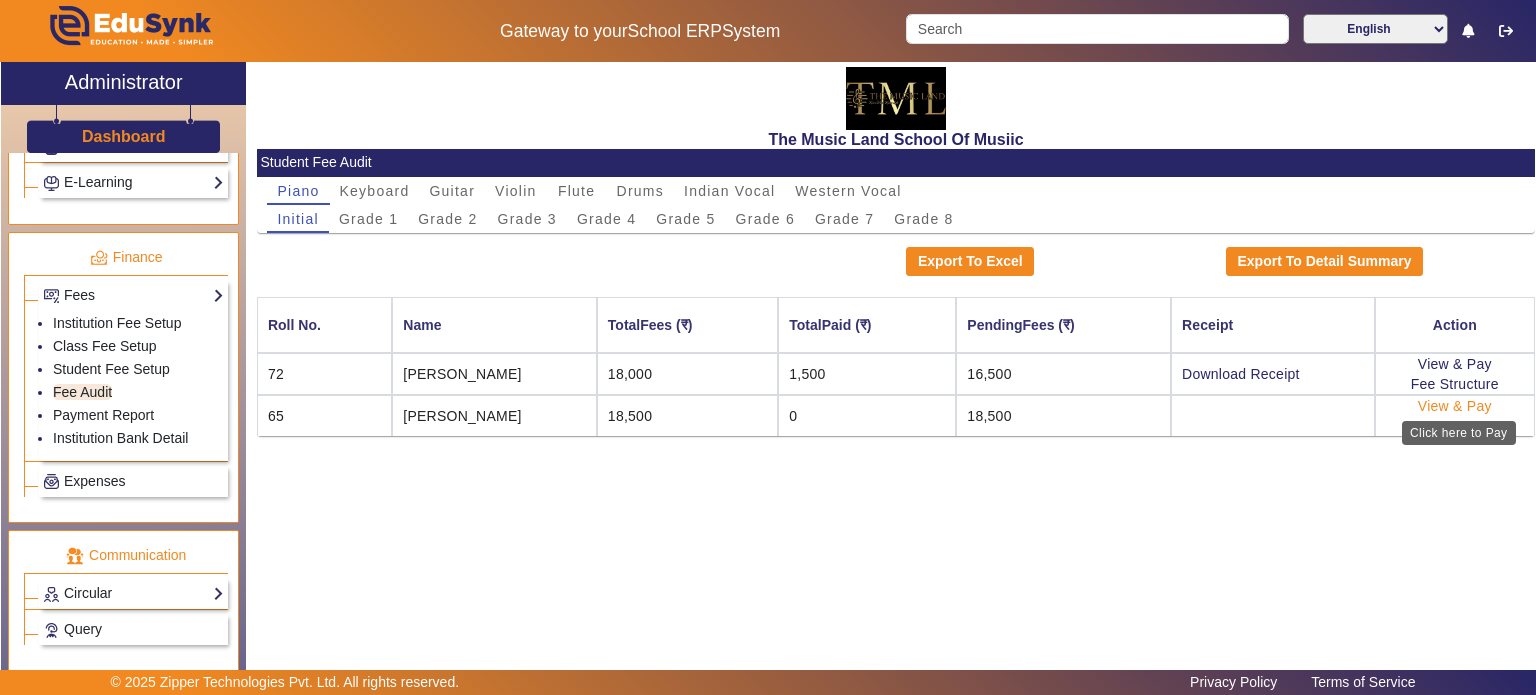 click on "View & Pay" 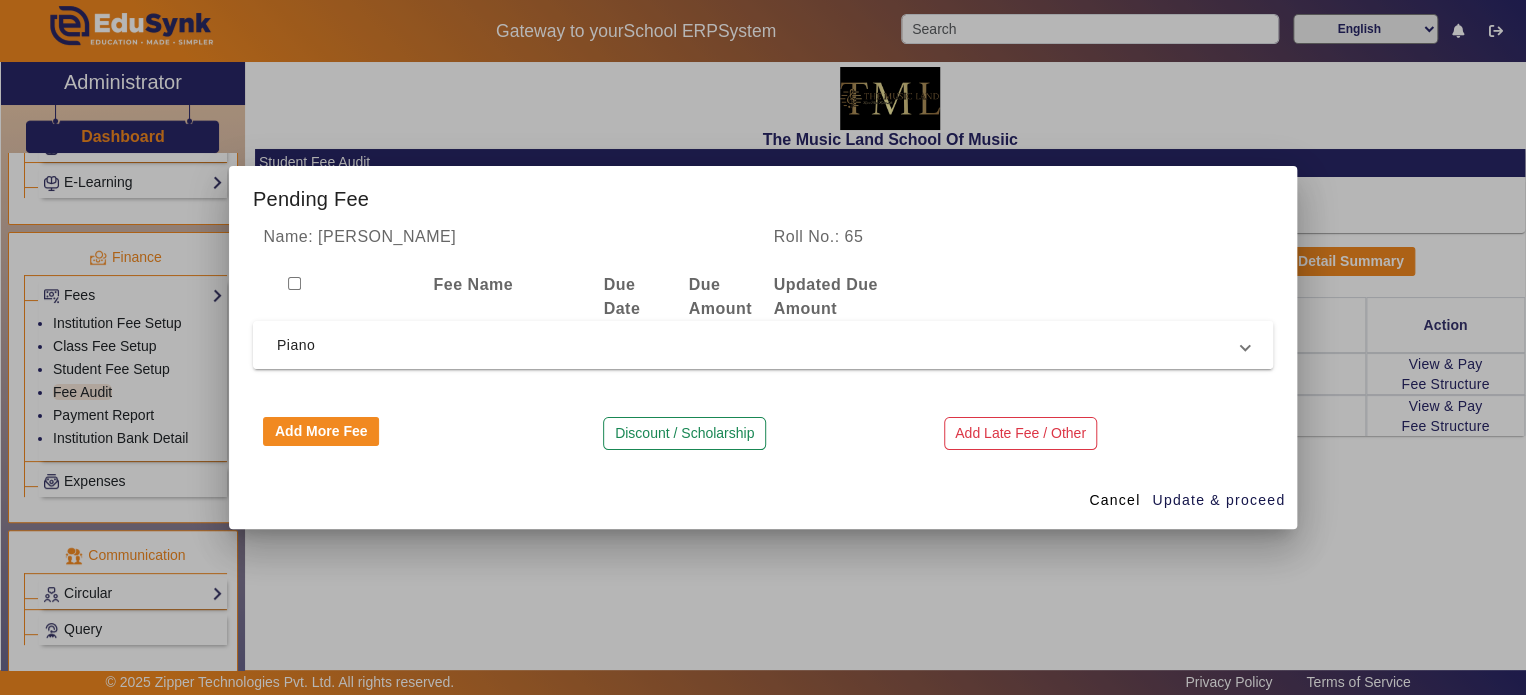 click on "Piano" at bounding box center [759, 345] 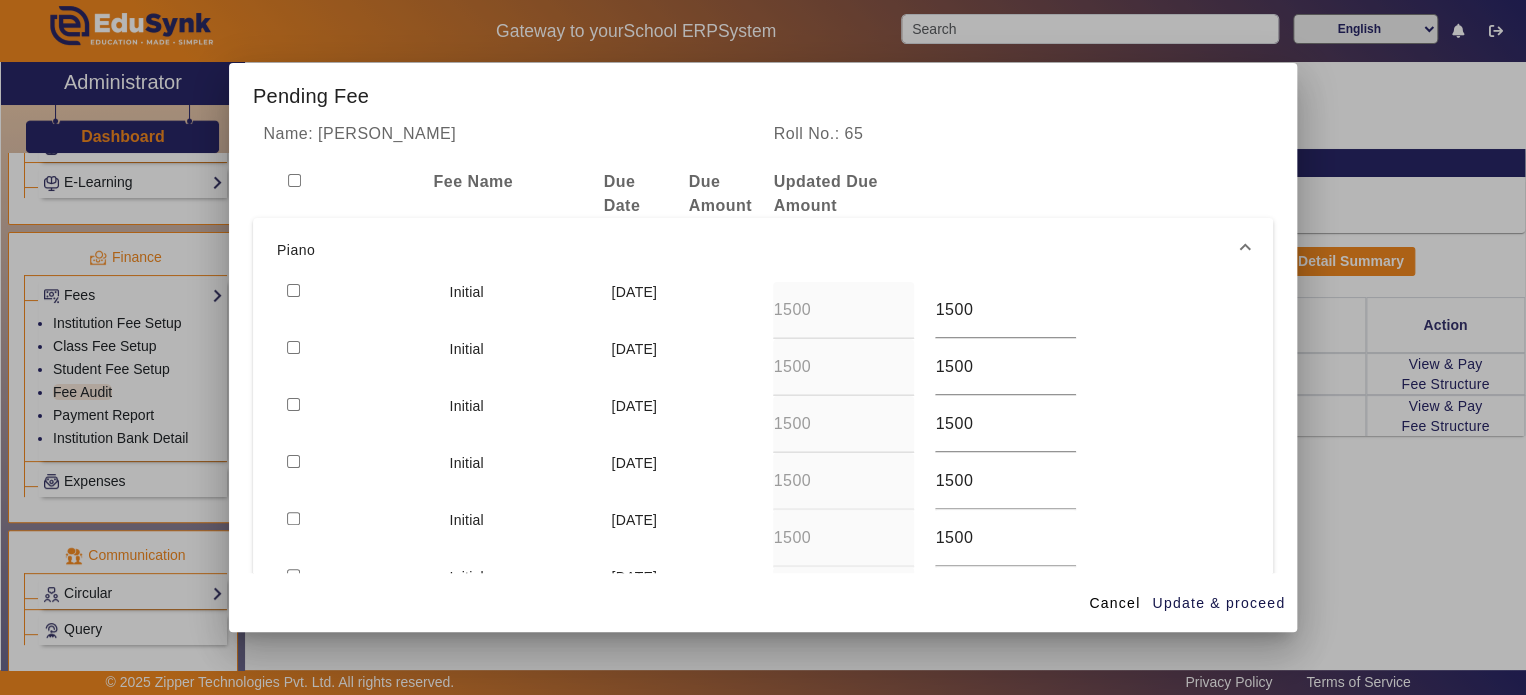 click at bounding box center (293, 290) 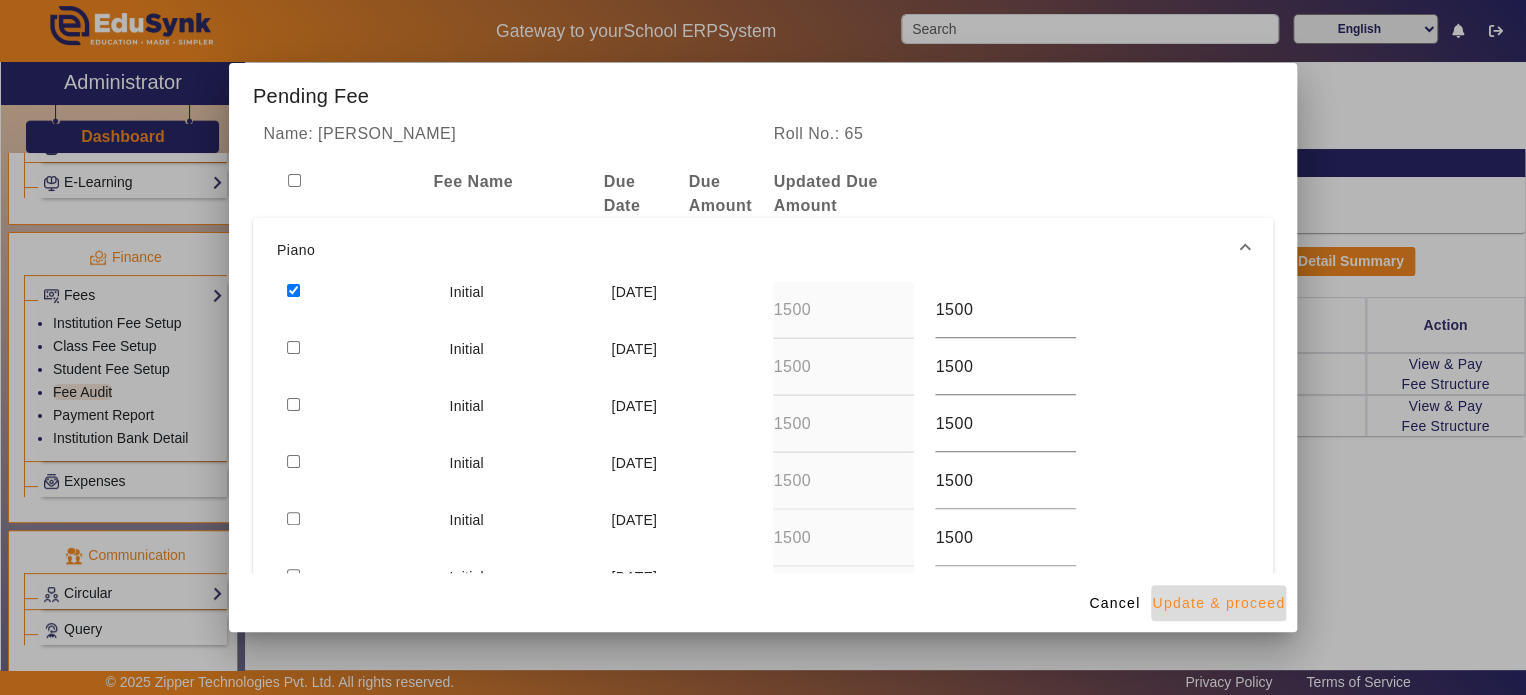 click at bounding box center [1218, 603] 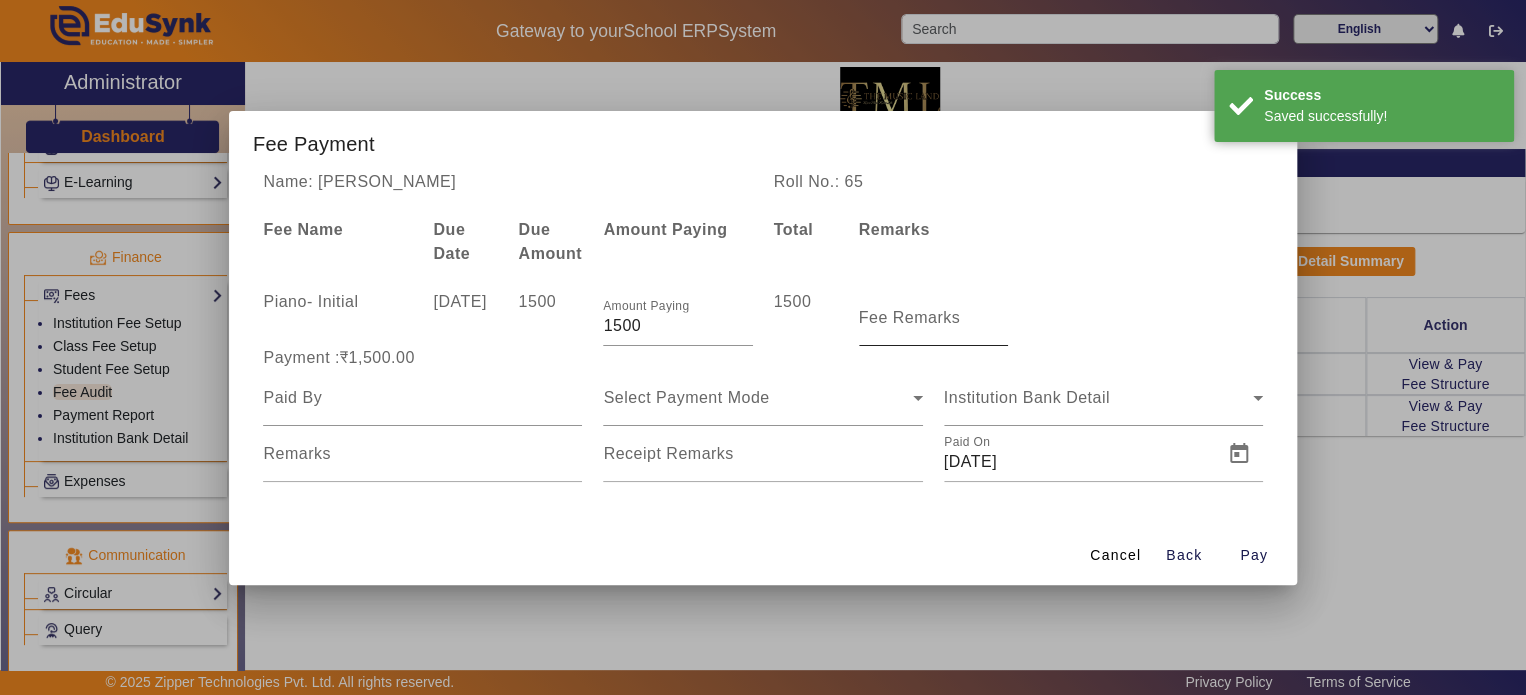 click on "Fee Remarks" at bounding box center (910, 317) 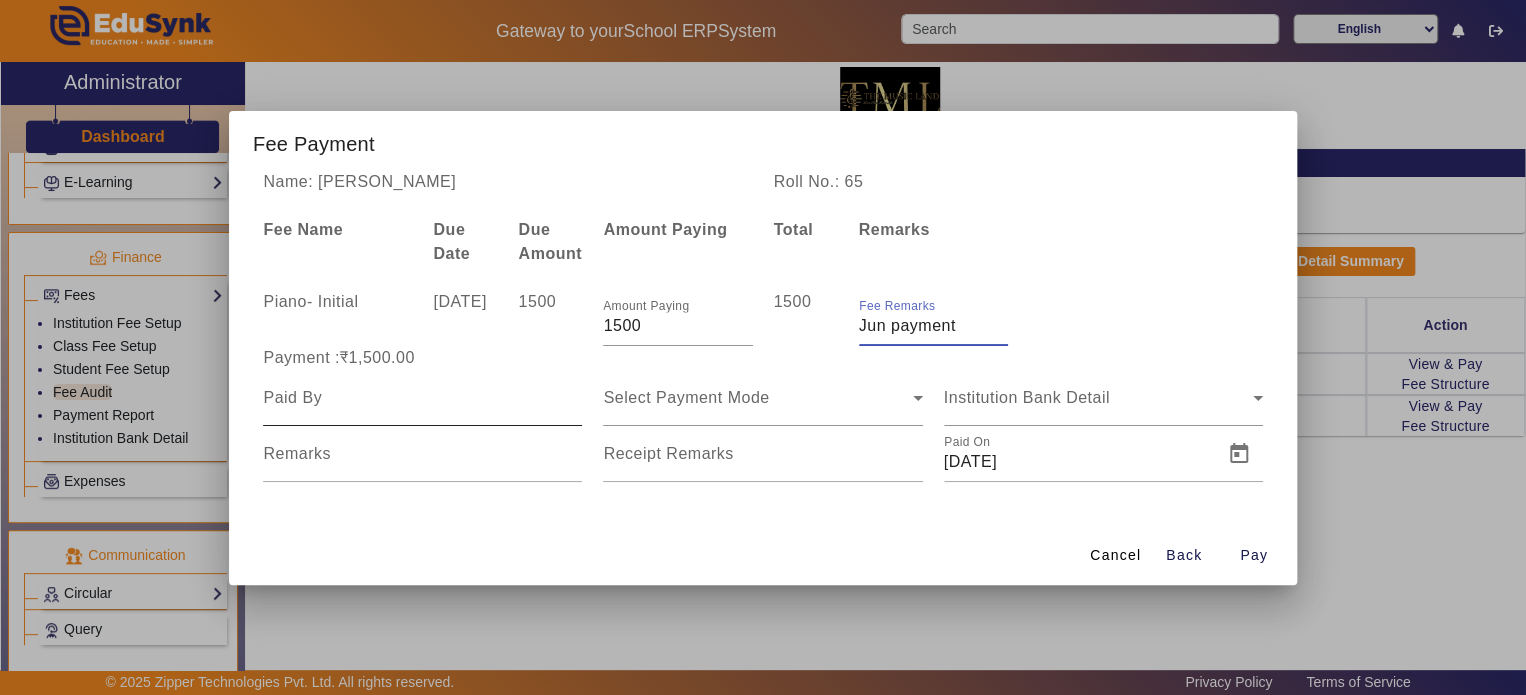 type on "Jun payment" 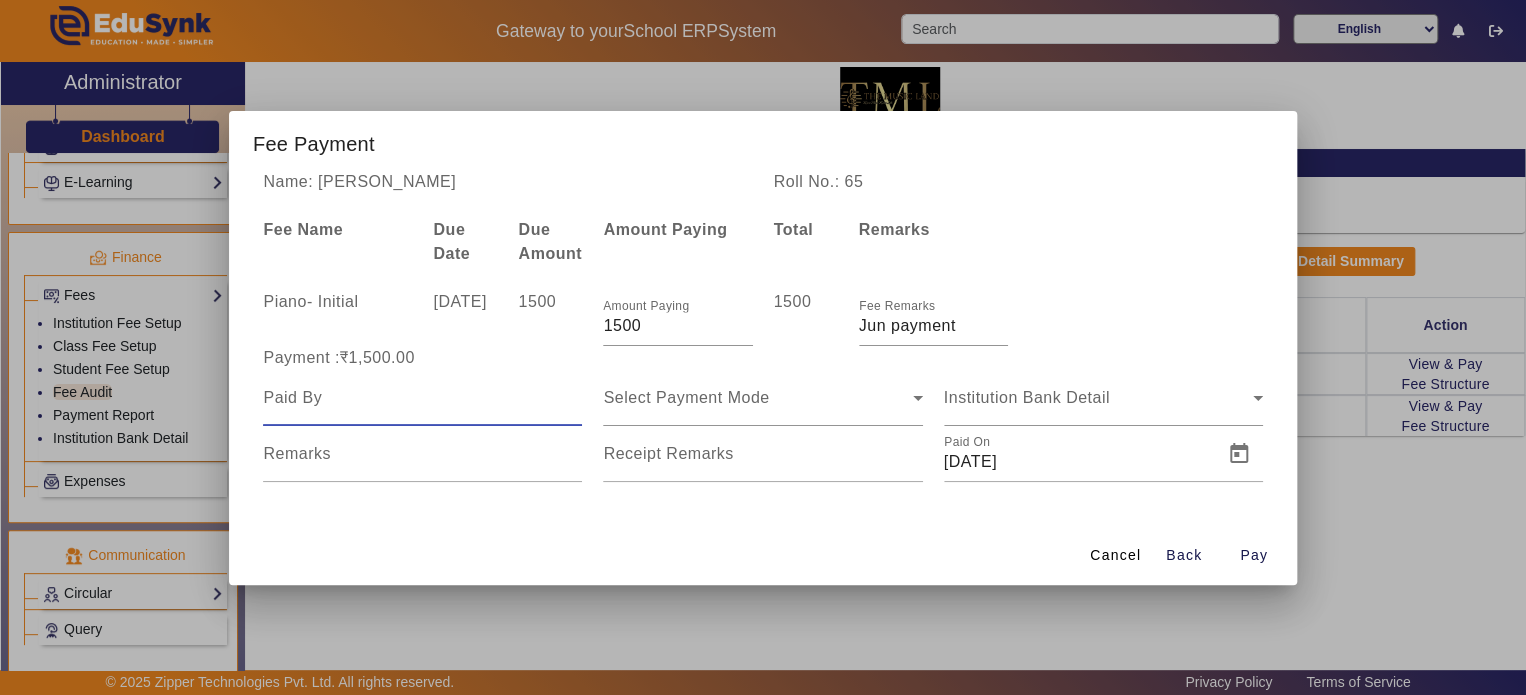click at bounding box center (422, 398) 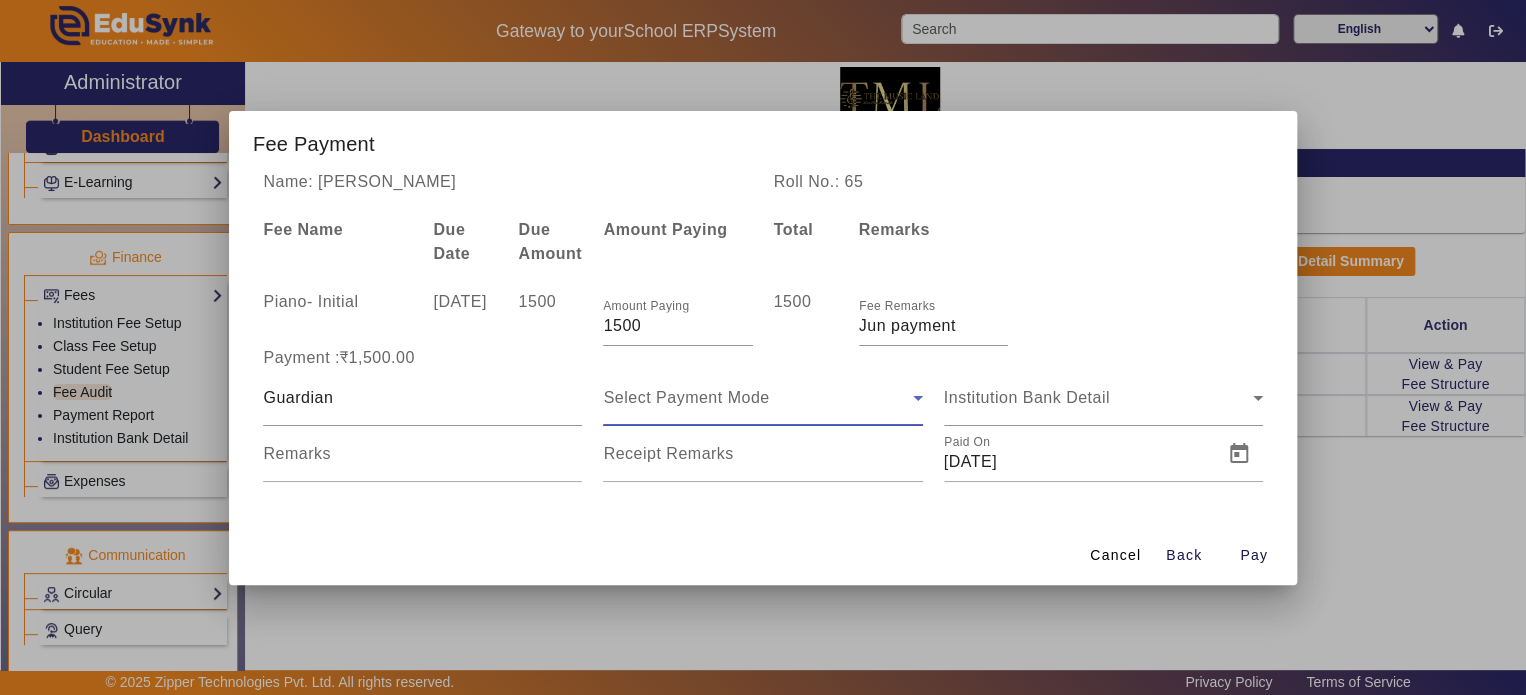 click on "Select Payment Mode" at bounding box center (686, 397) 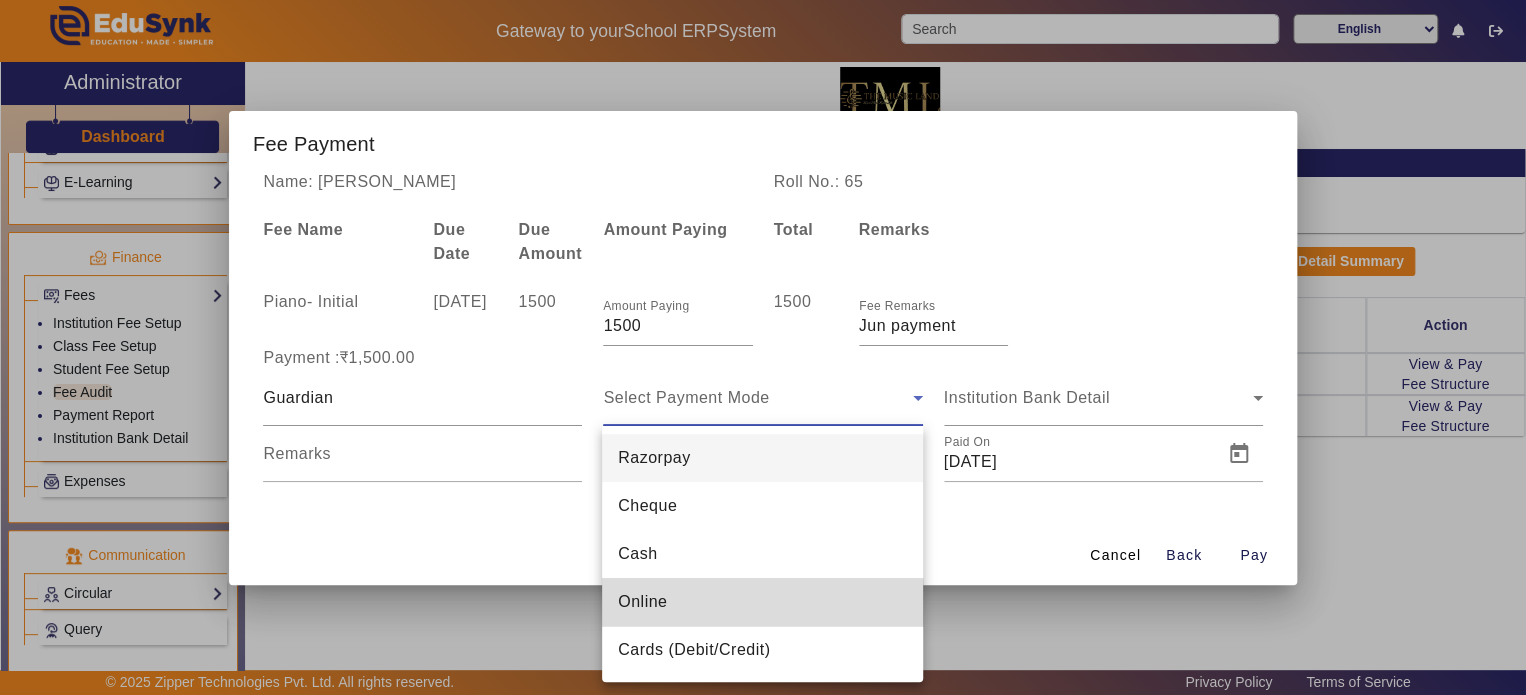 click on "Online" at bounding box center [642, 602] 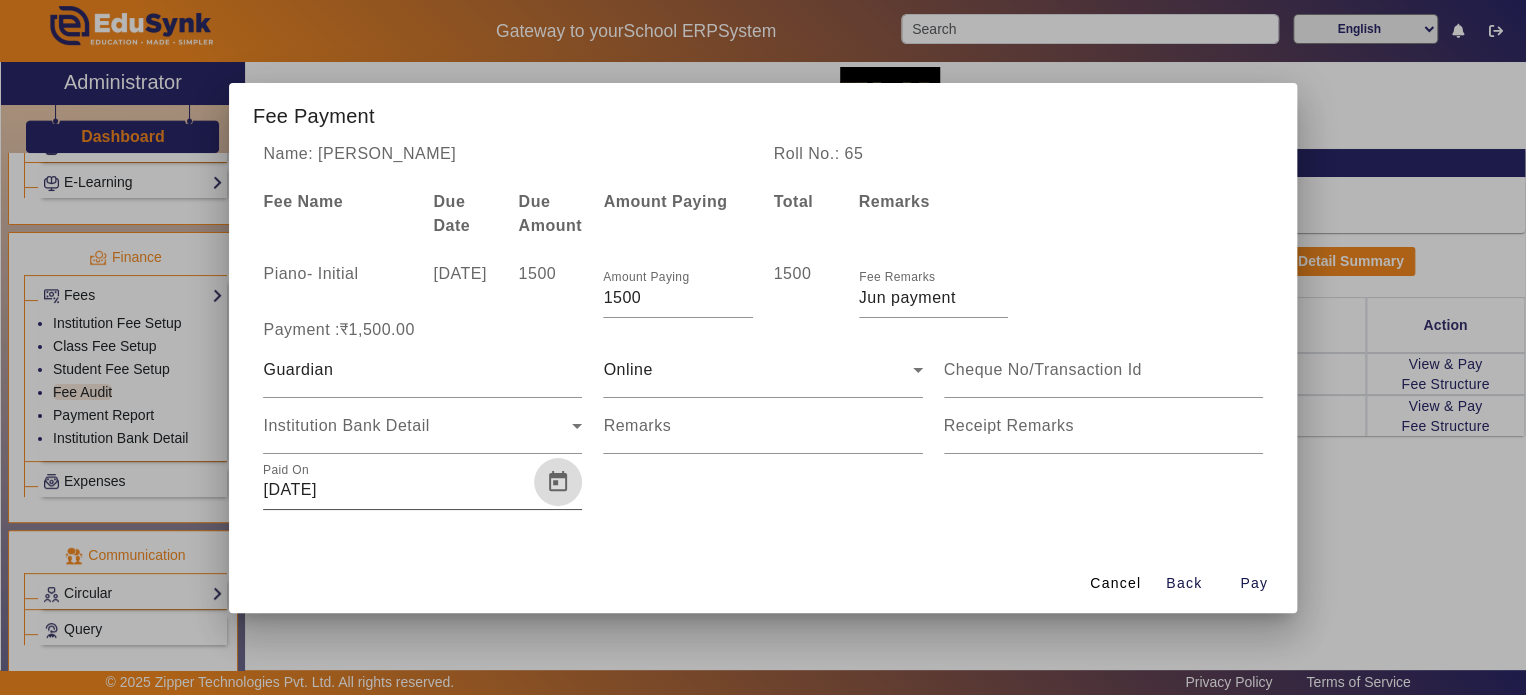 click at bounding box center (558, 482) 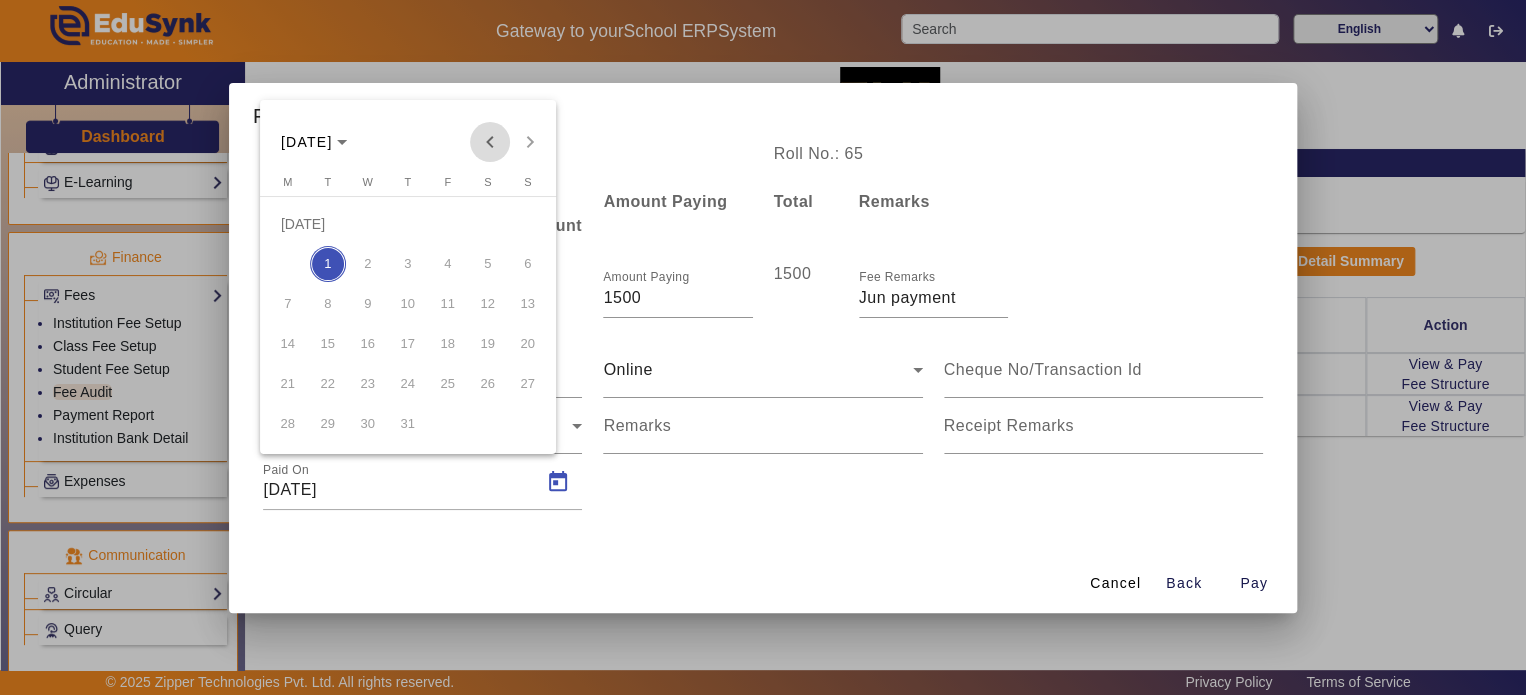 click at bounding box center [490, 142] 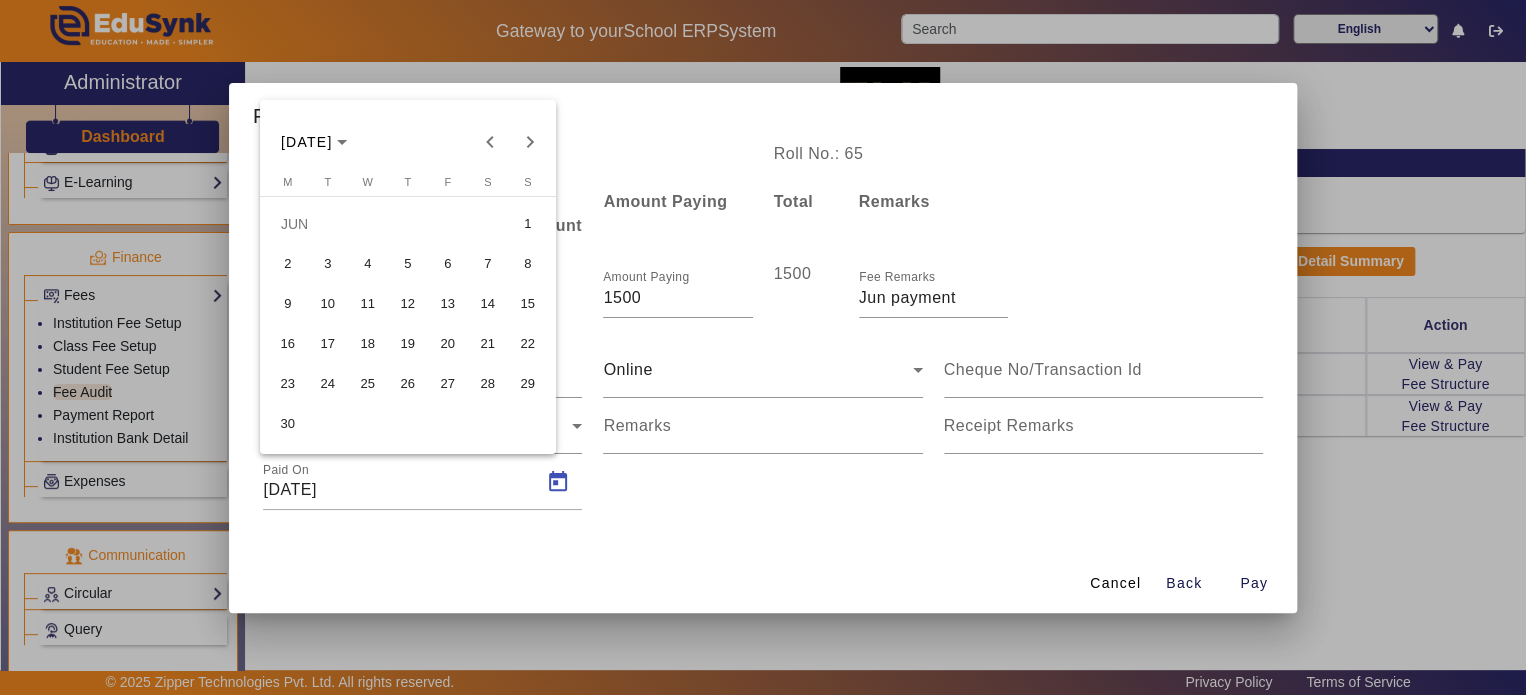 click on "1" at bounding box center [528, 224] 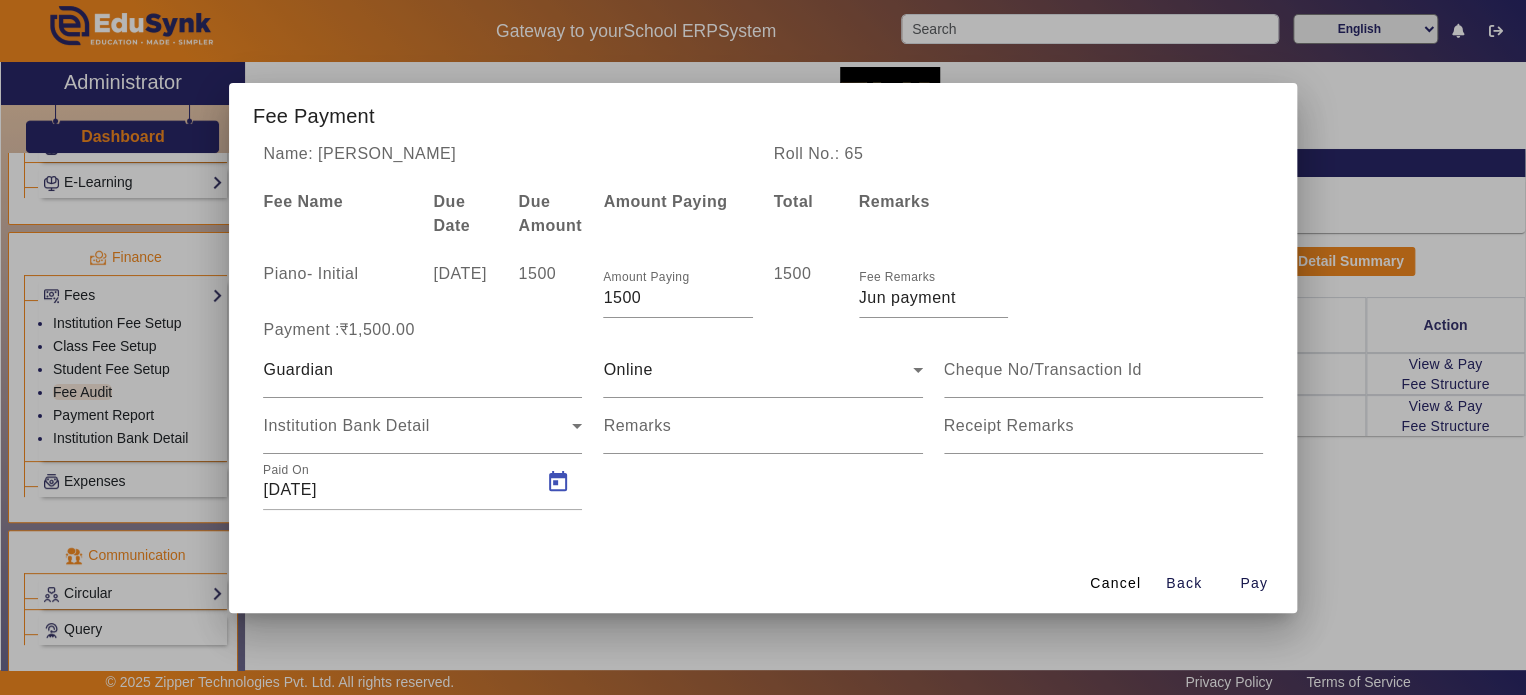 type on "[DATE]" 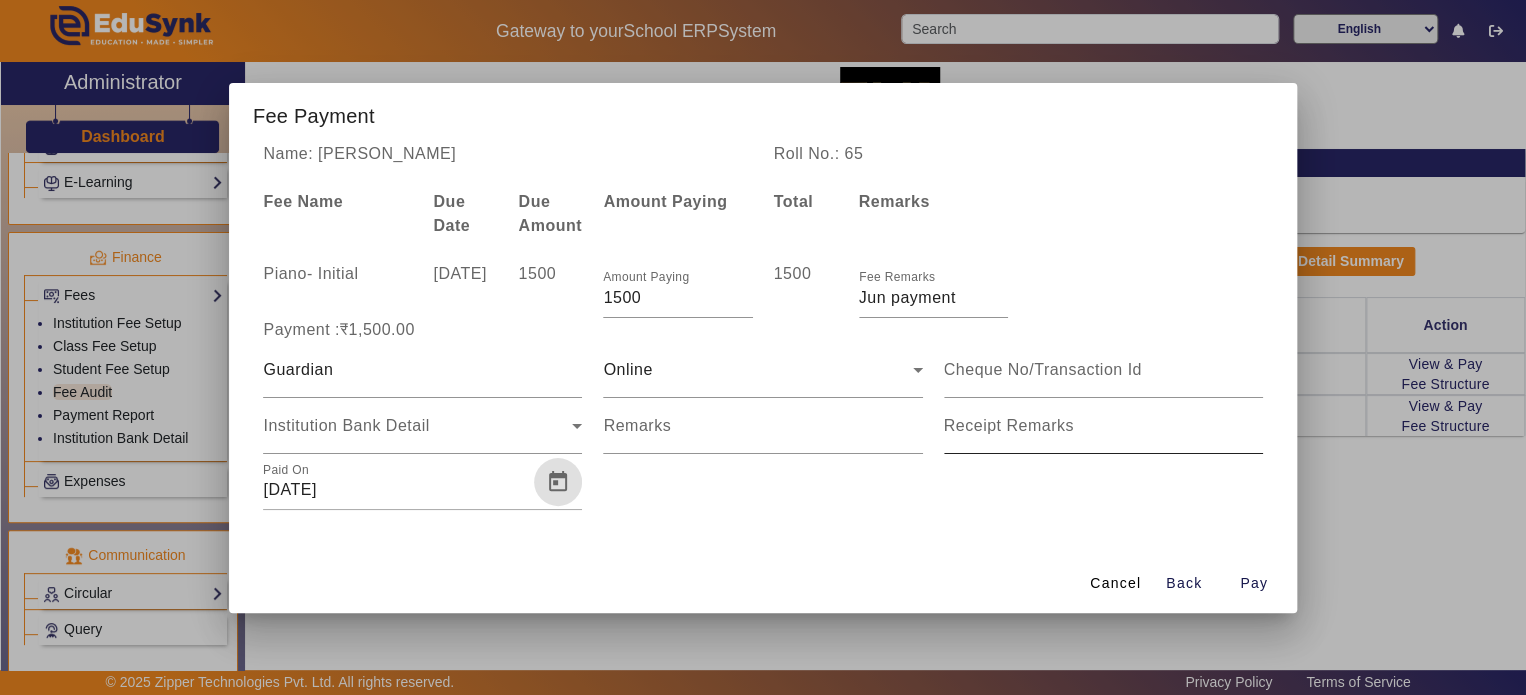 click on "Receipt Remarks" at bounding box center [1009, 425] 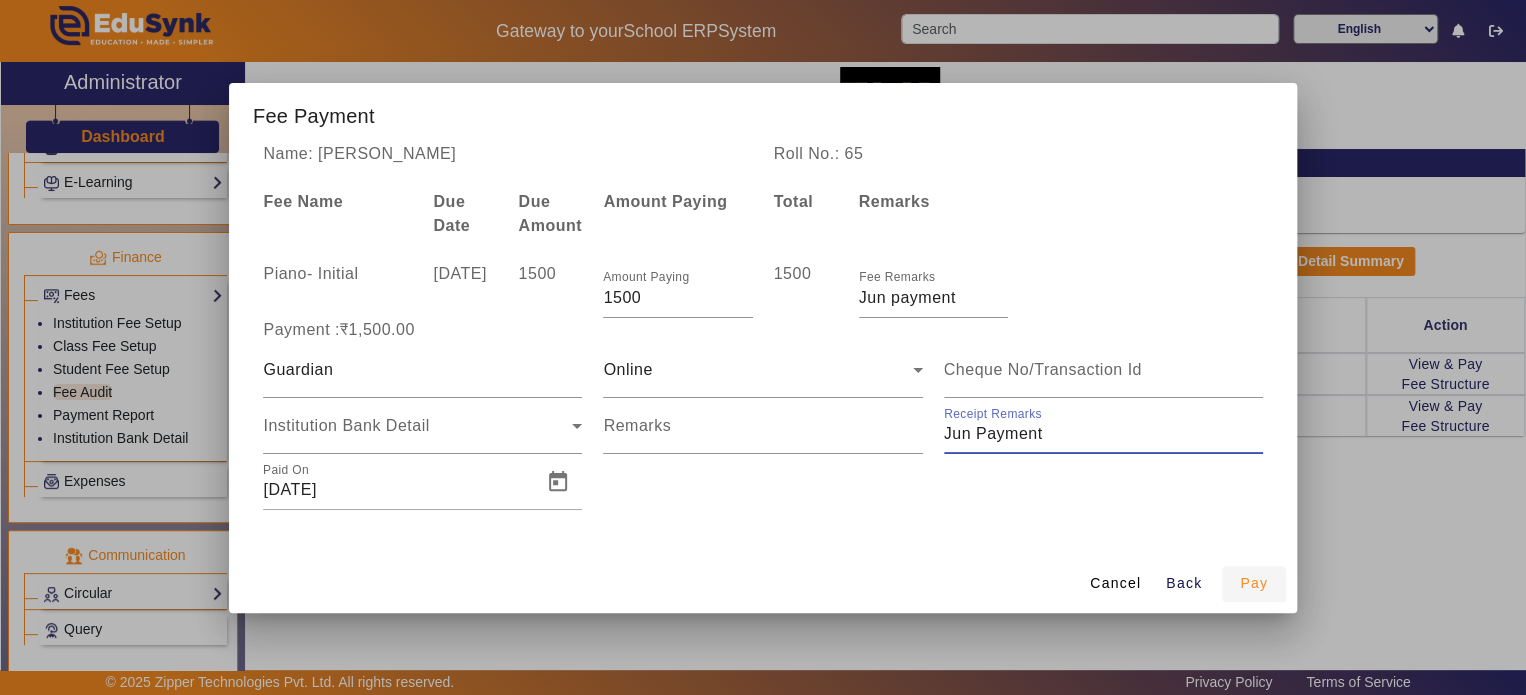 type on "Jun Payment" 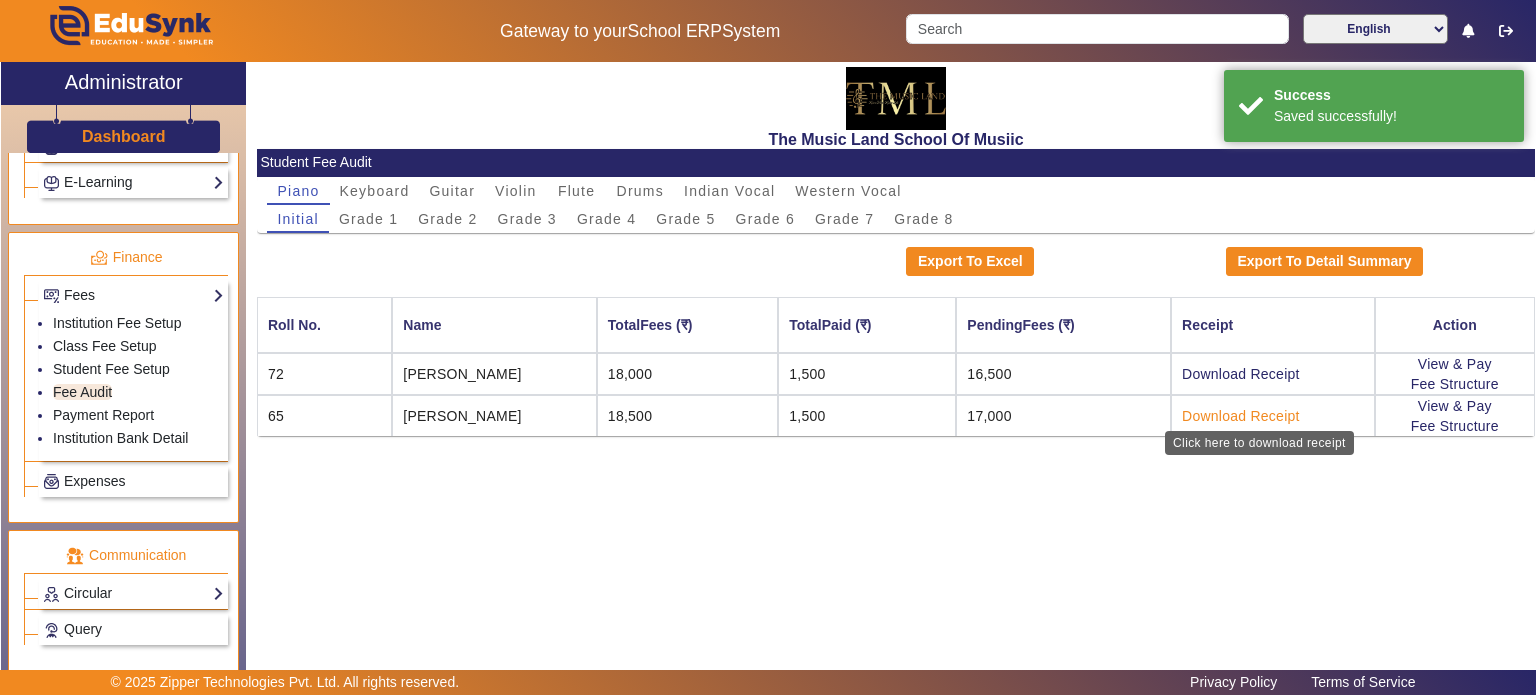 click on "Download Receipt" 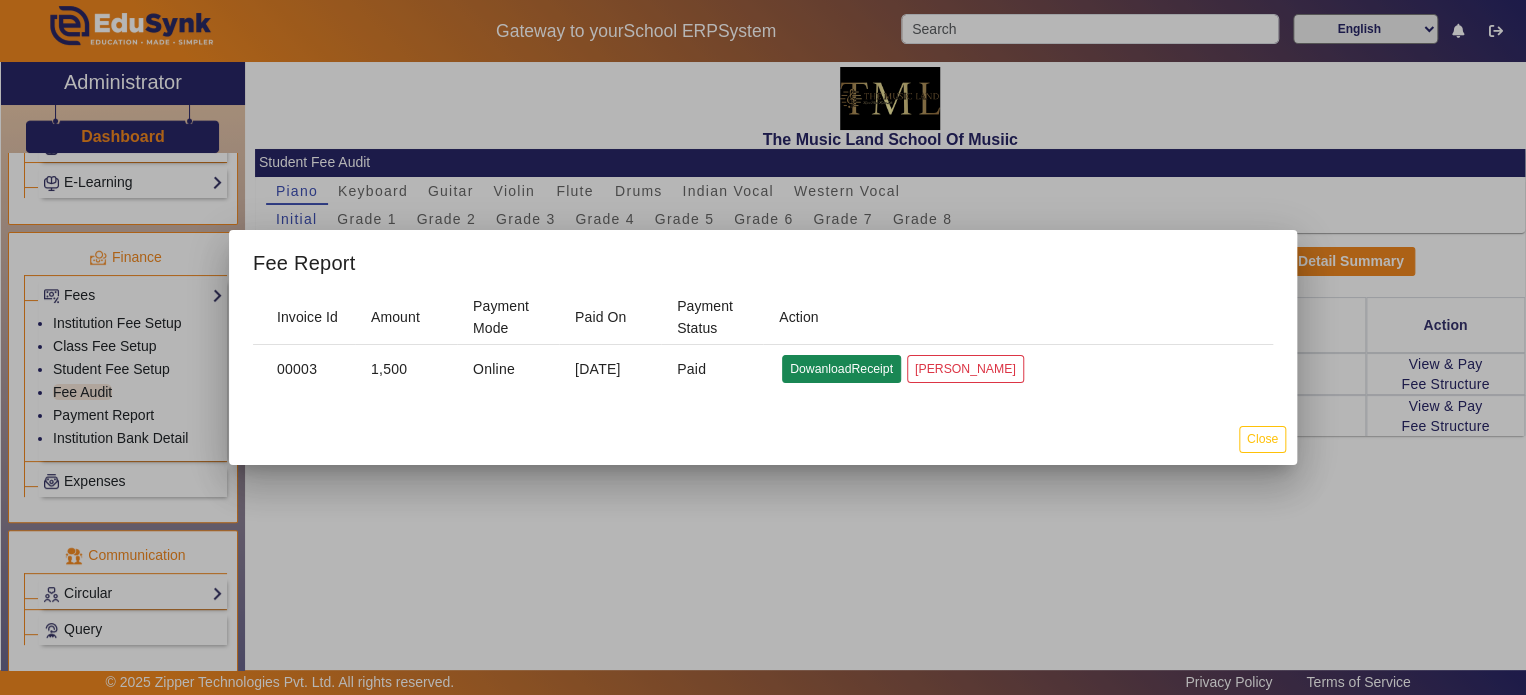 click on "DowanloadReceipt" 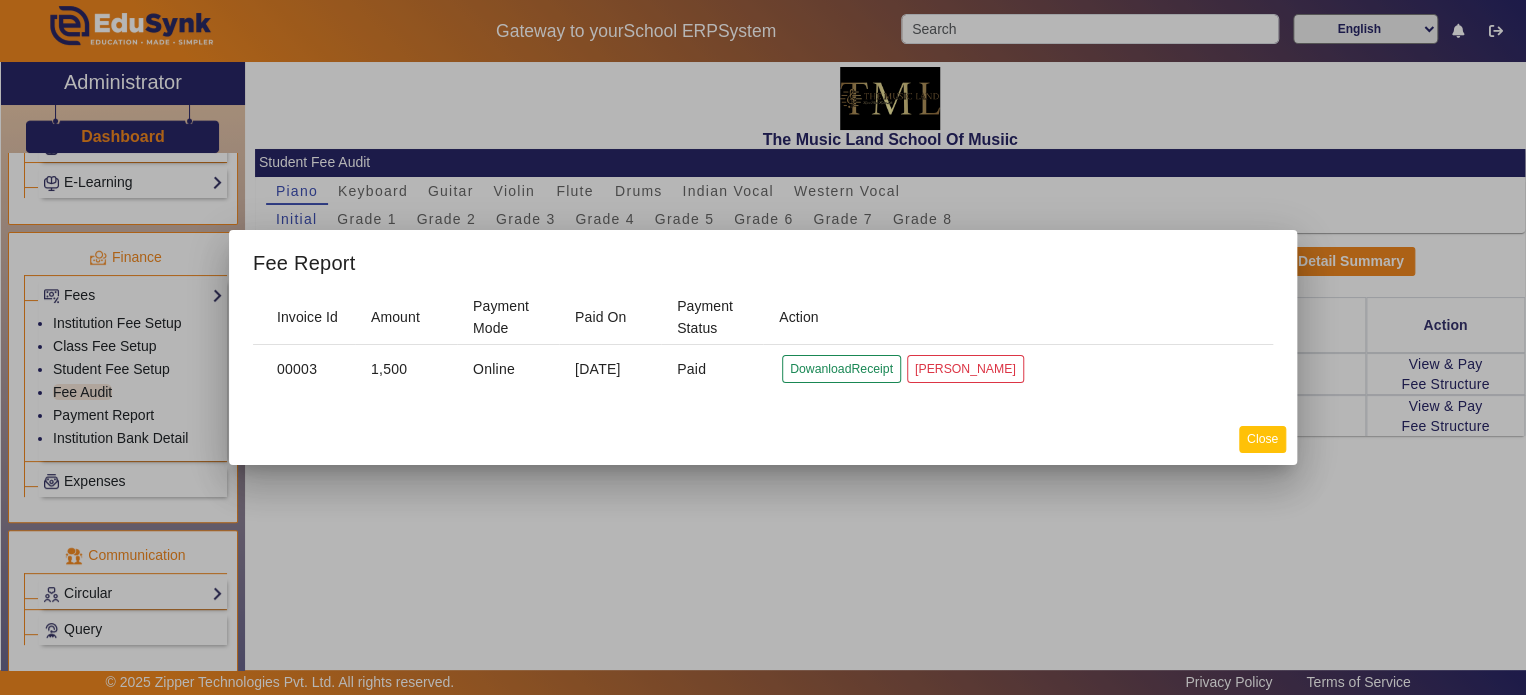 click on "Close" 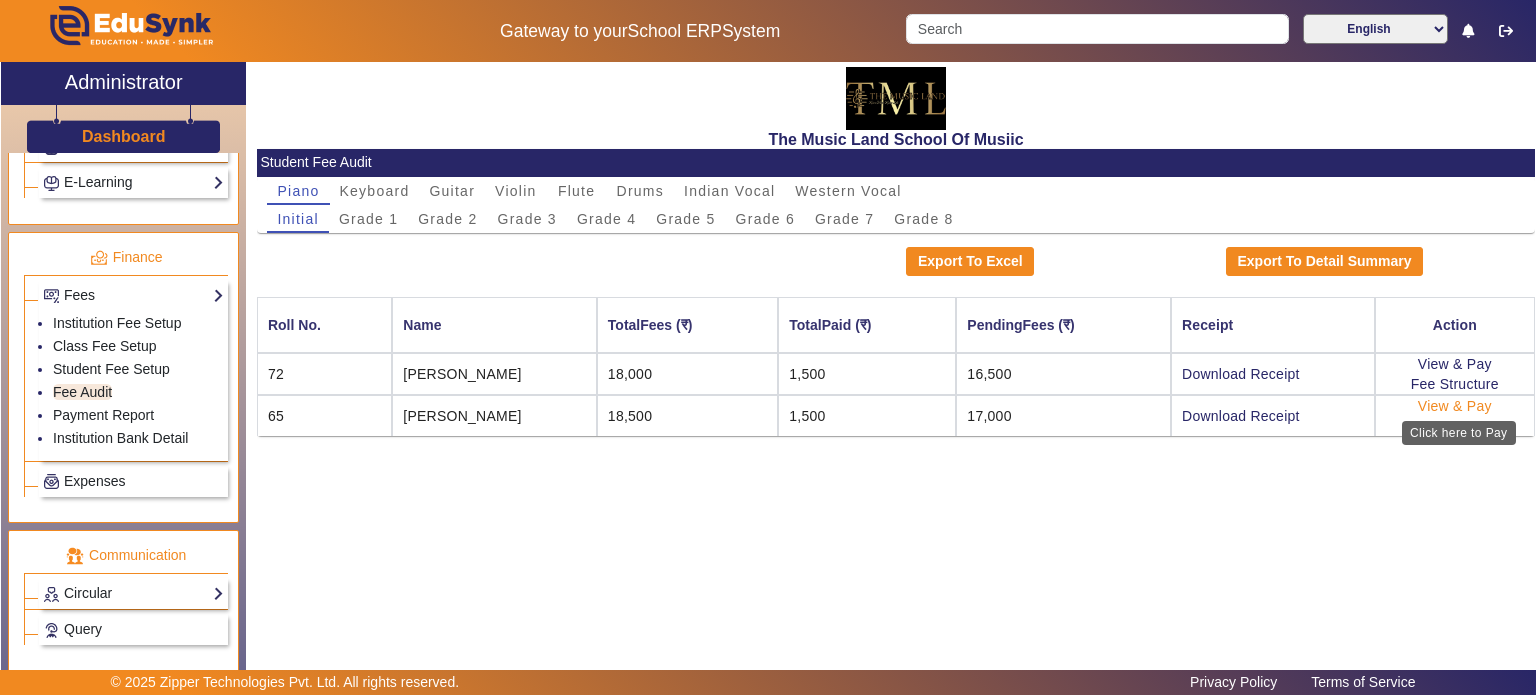 click on "View & Pay" 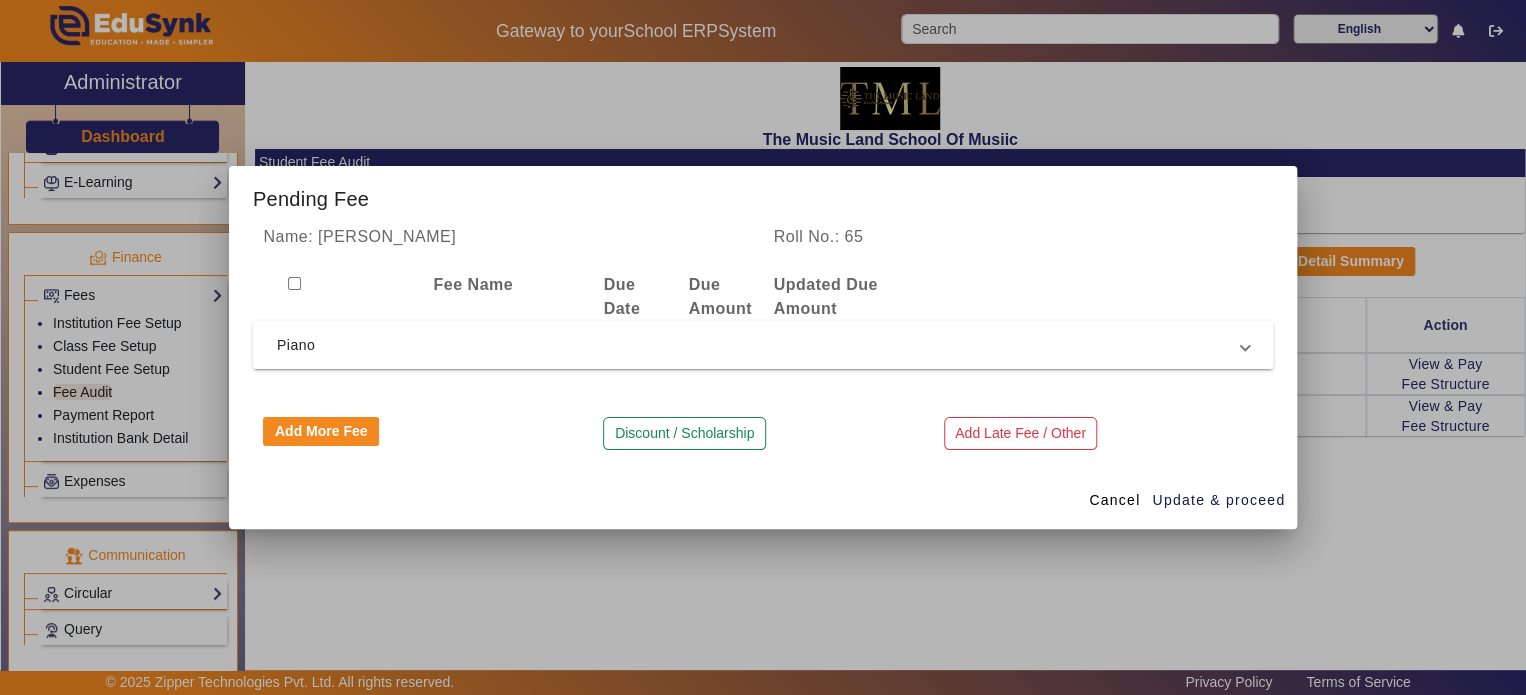 click on "Piano" at bounding box center (759, 345) 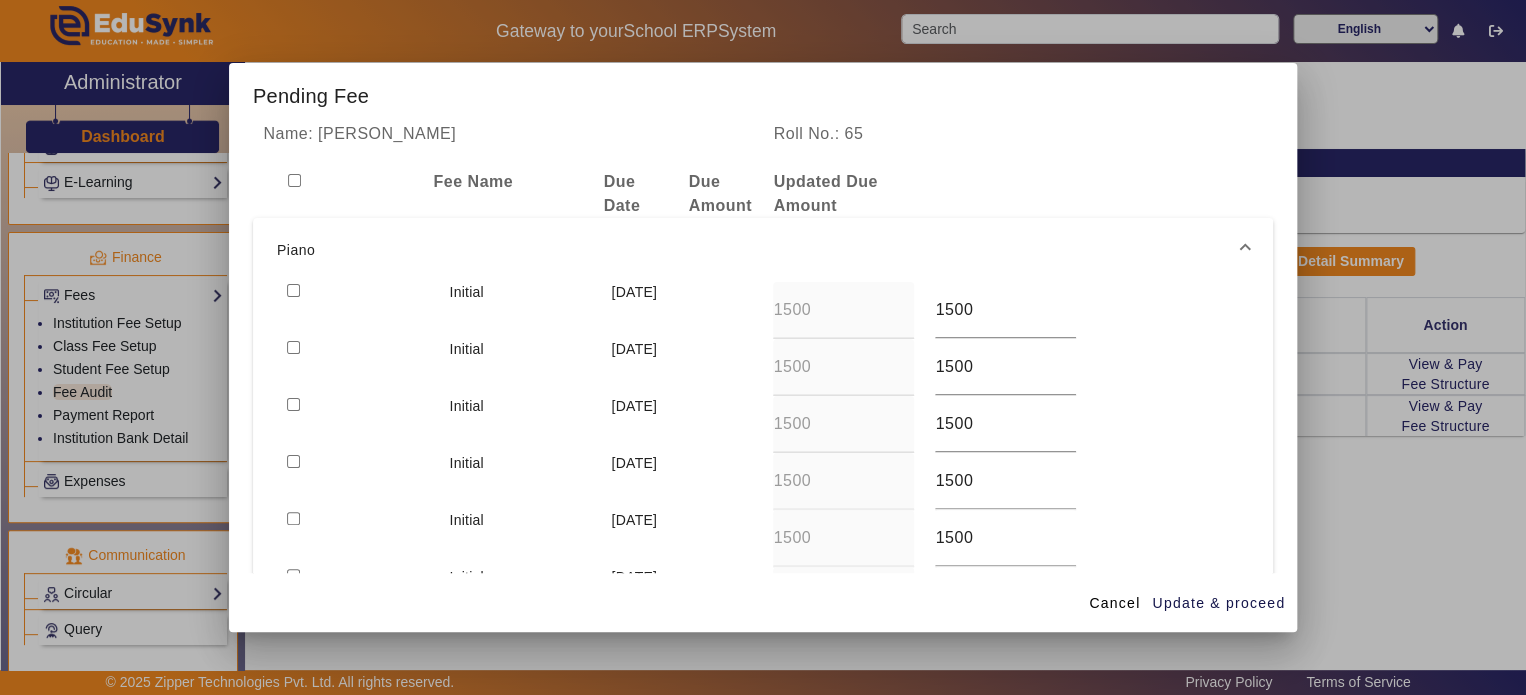 click at bounding box center [293, 290] 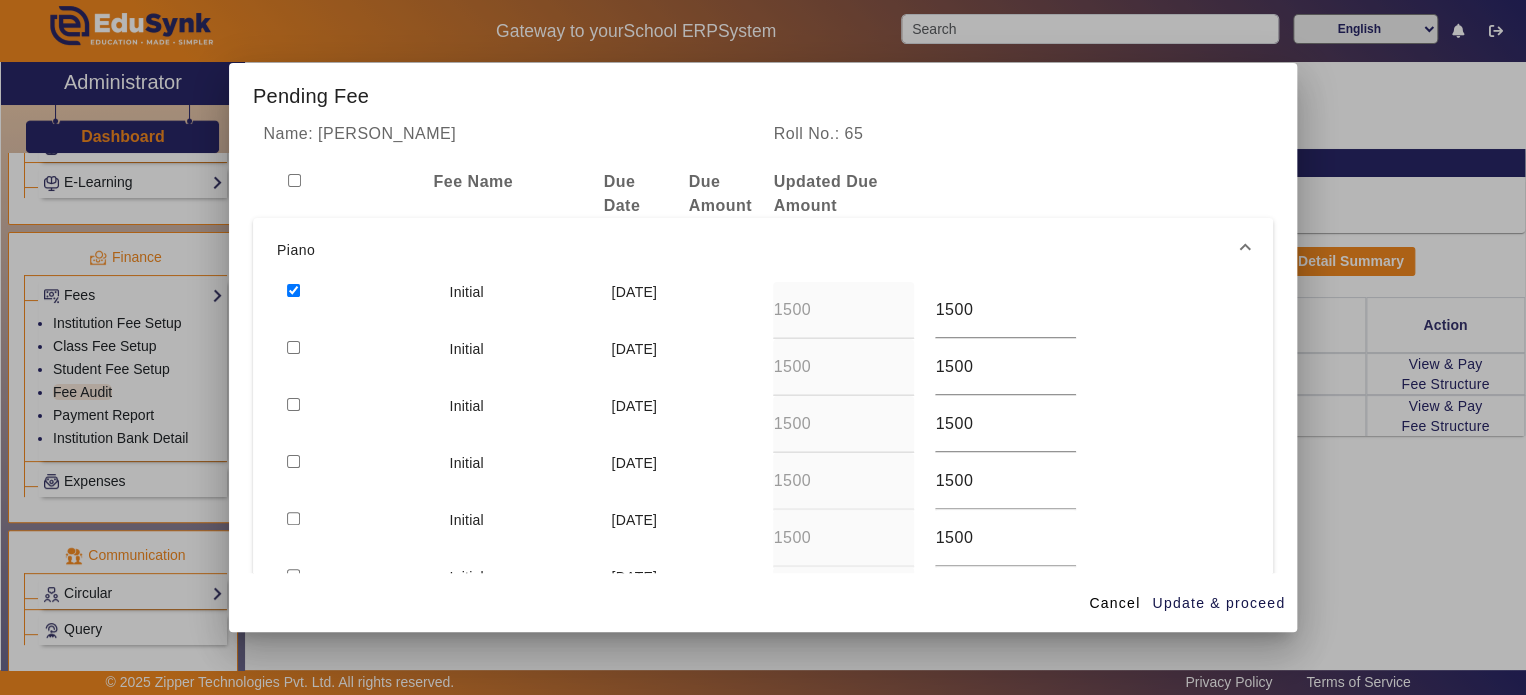click at bounding box center (294, 180) 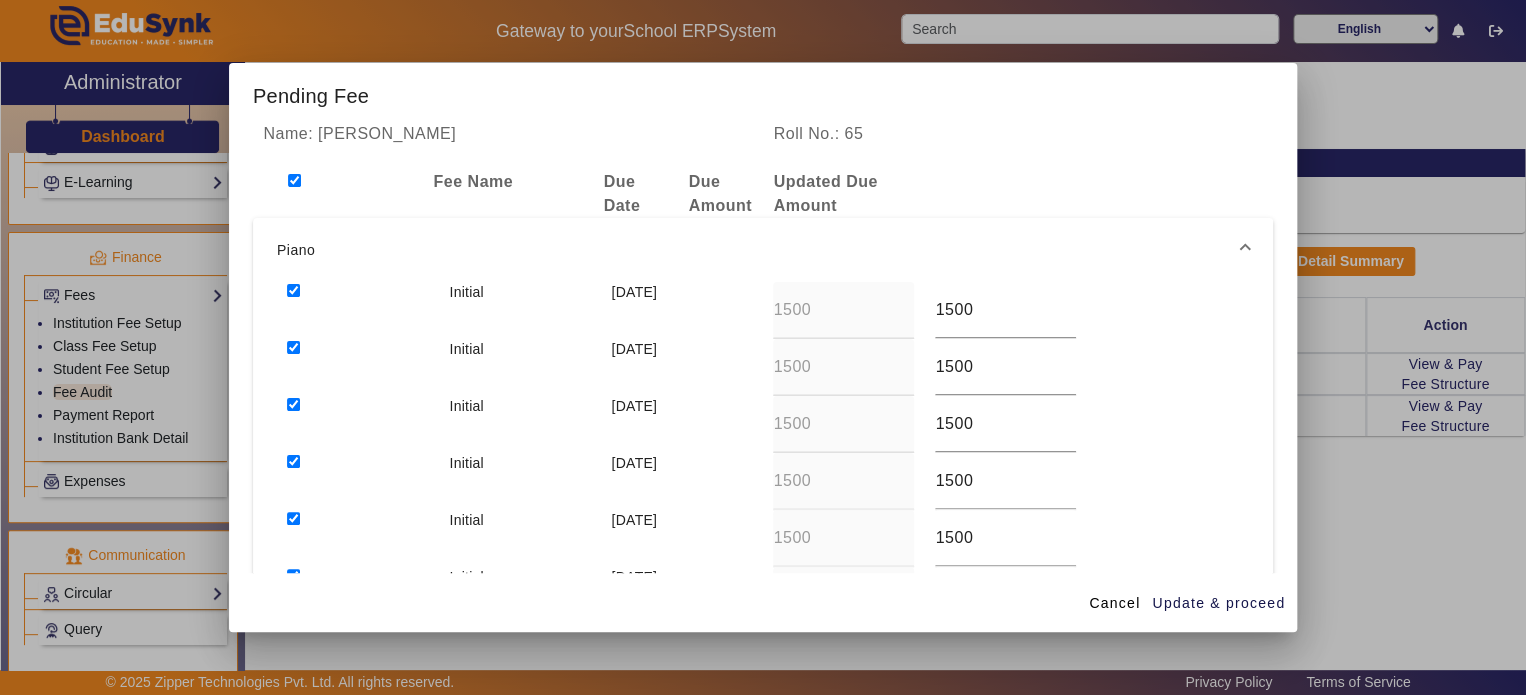 checkbox on "true" 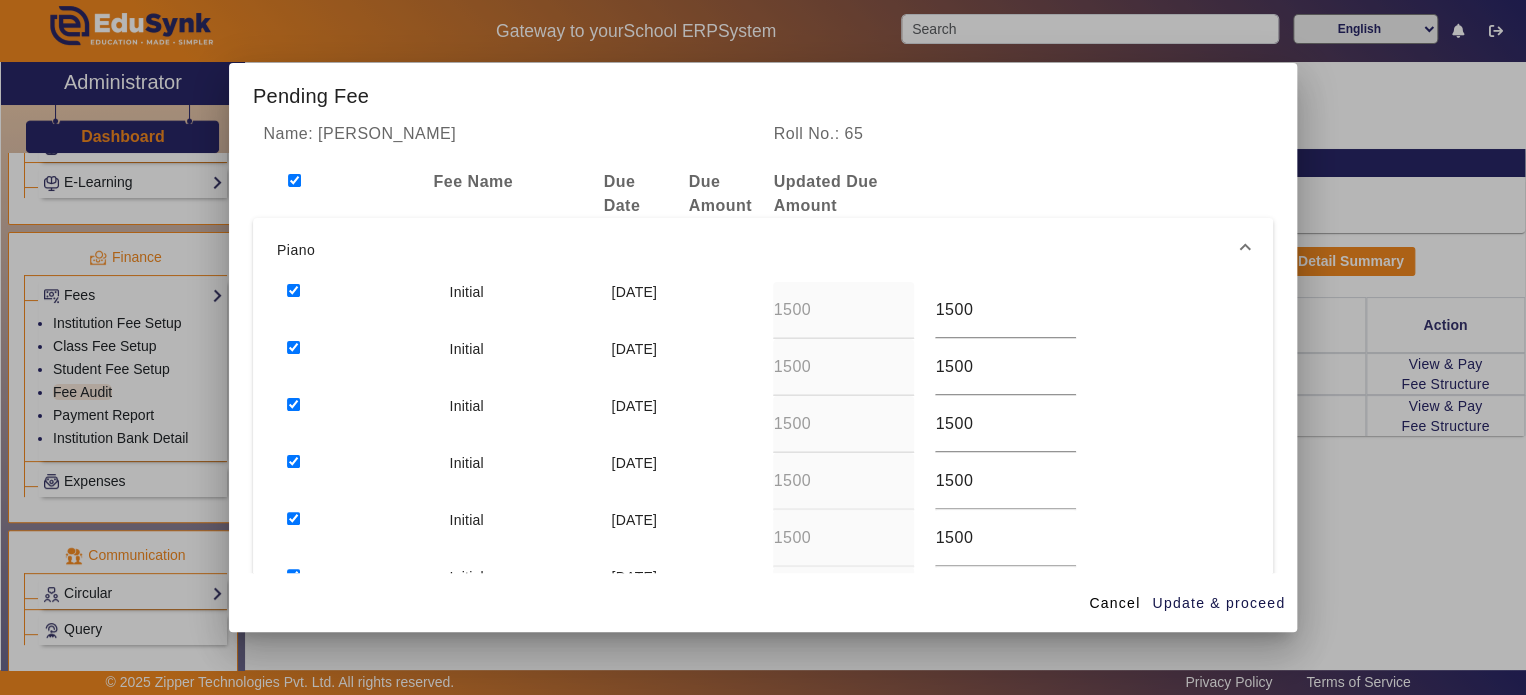 checkbox on "true" 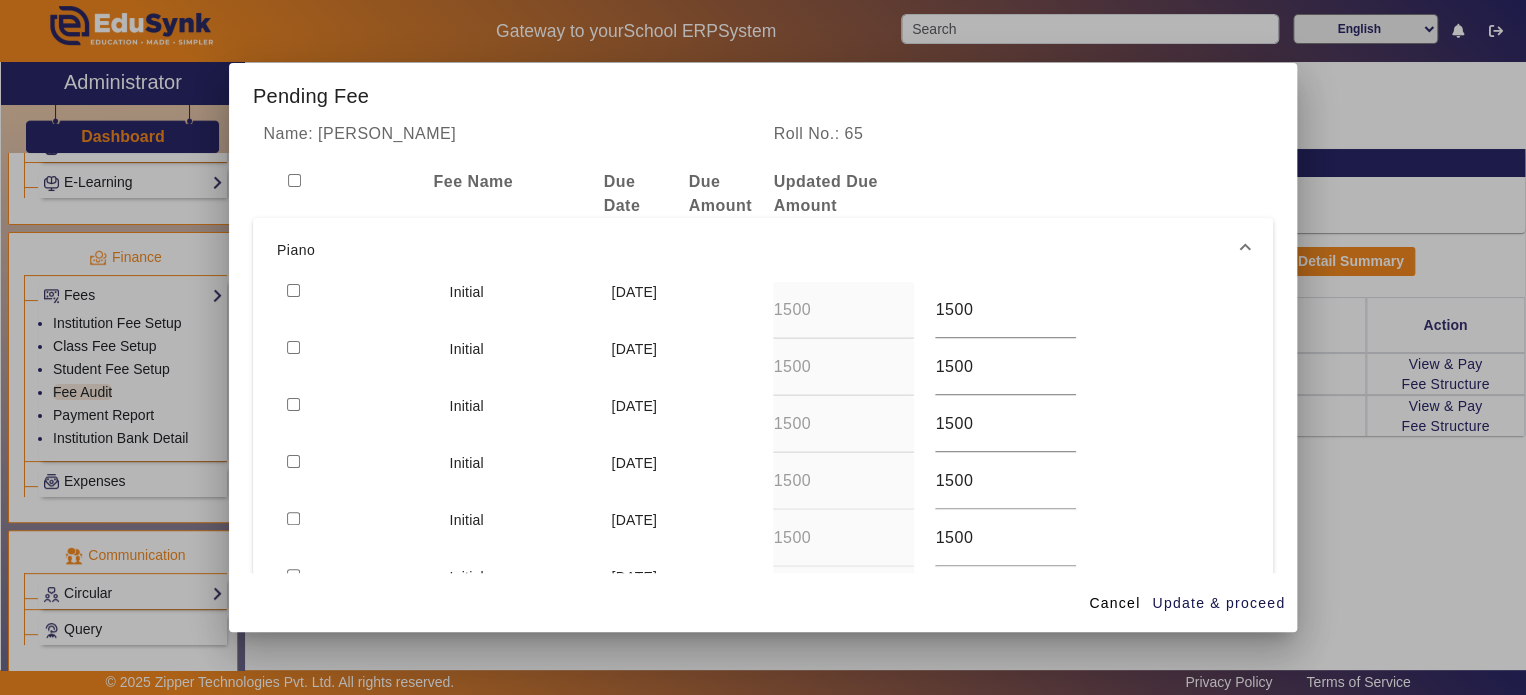 checkbox on "false" 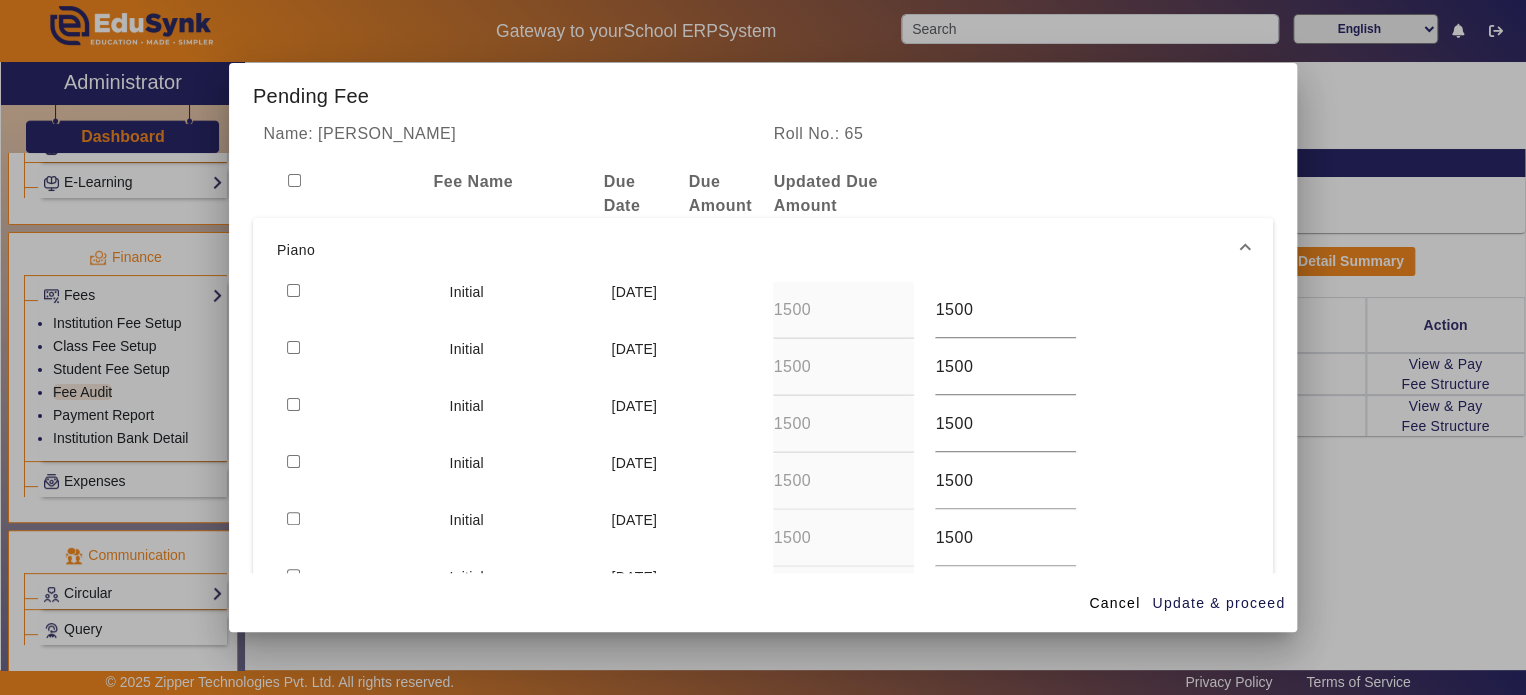 checkbox on "false" 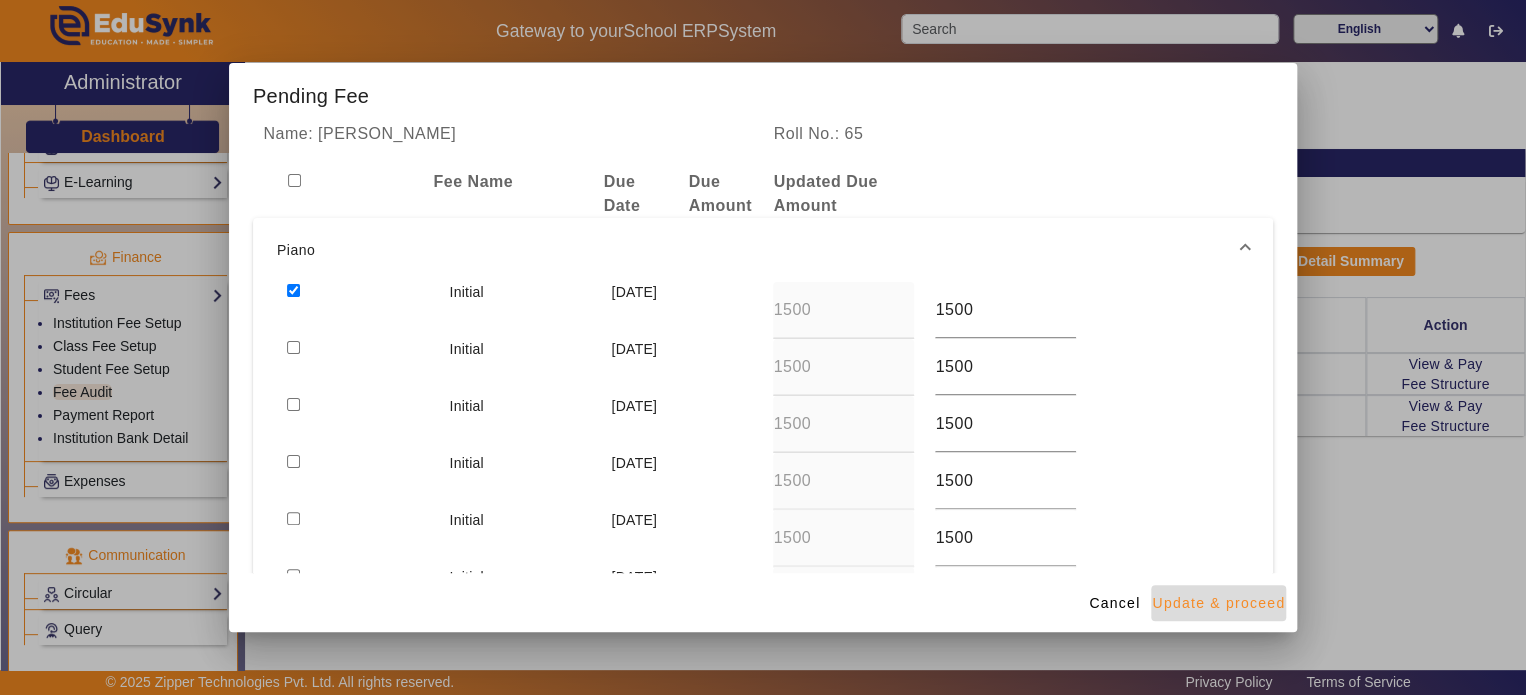click on "Update & proceed" at bounding box center (1218, 603) 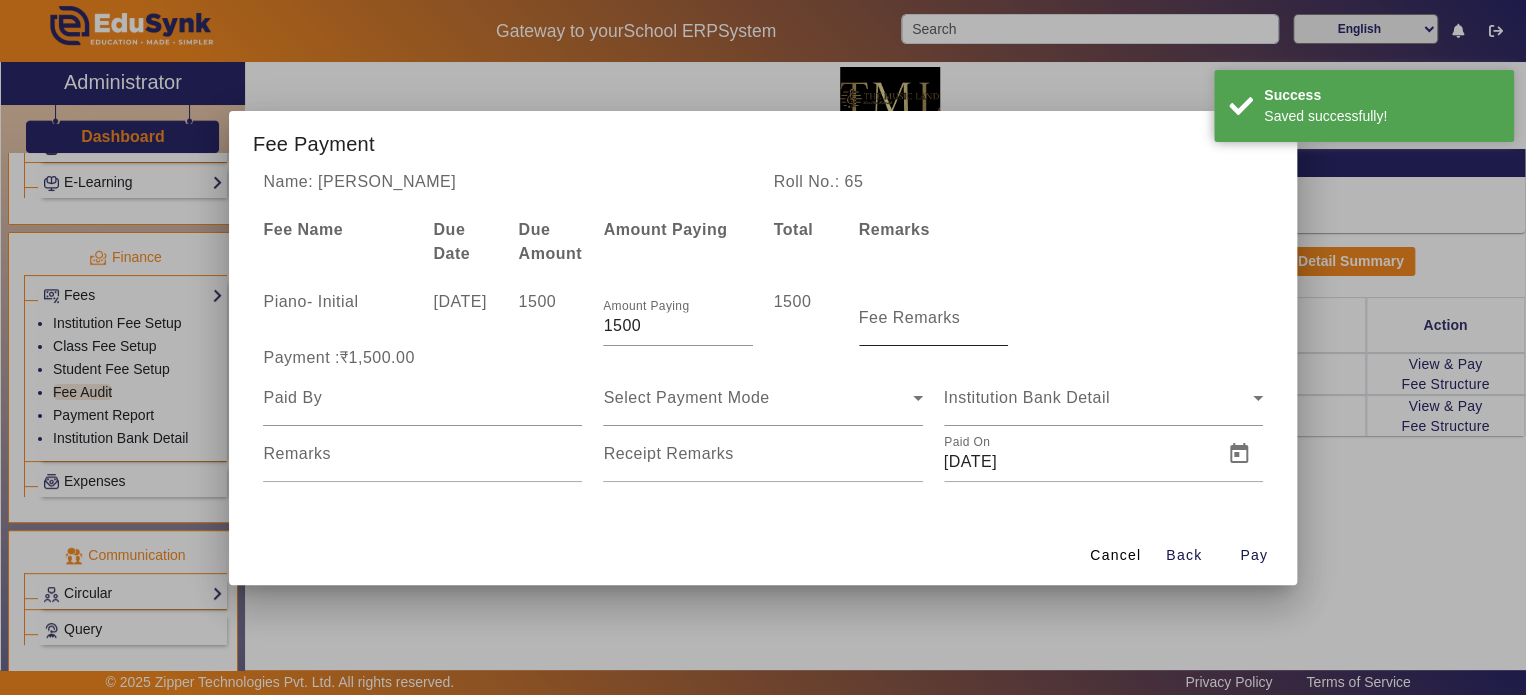 click on "Fee Remarks" at bounding box center (910, 317) 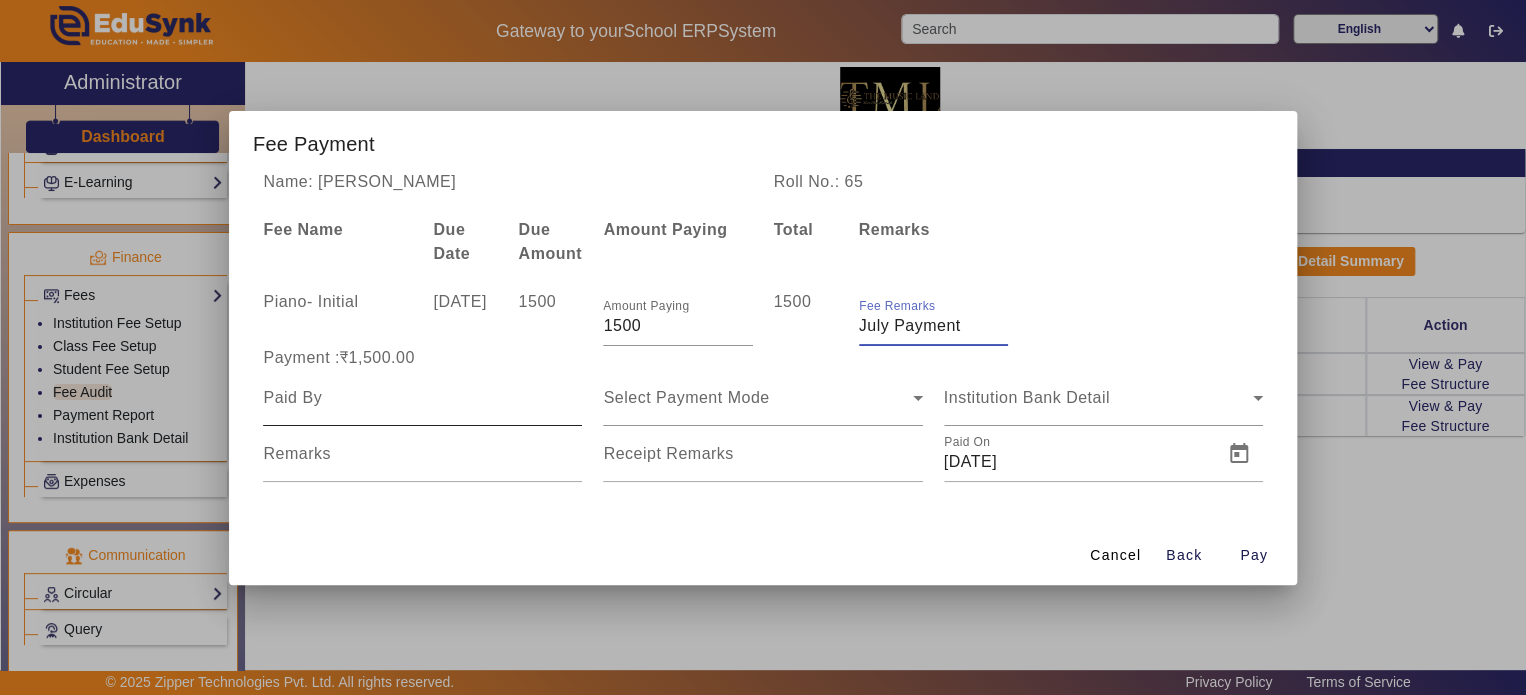 type on "July Payment" 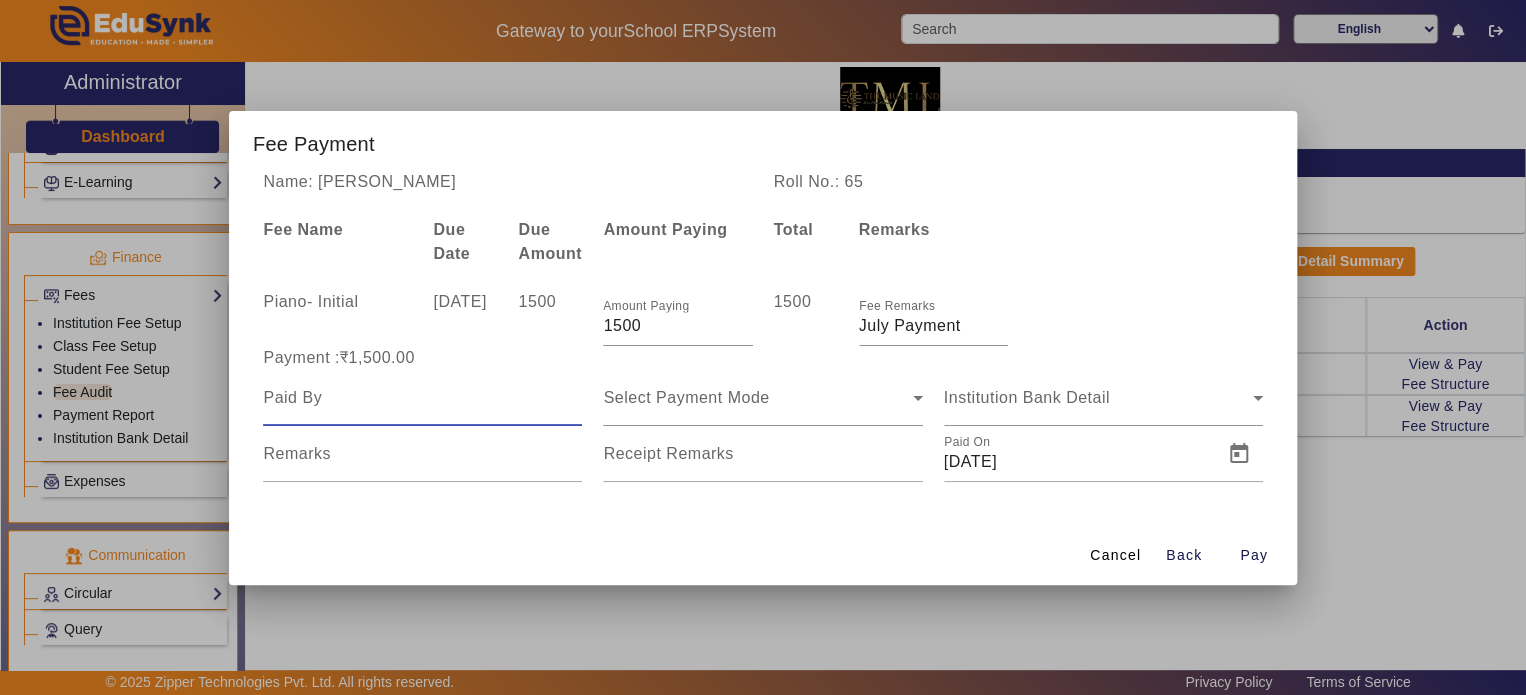 click at bounding box center (422, 398) 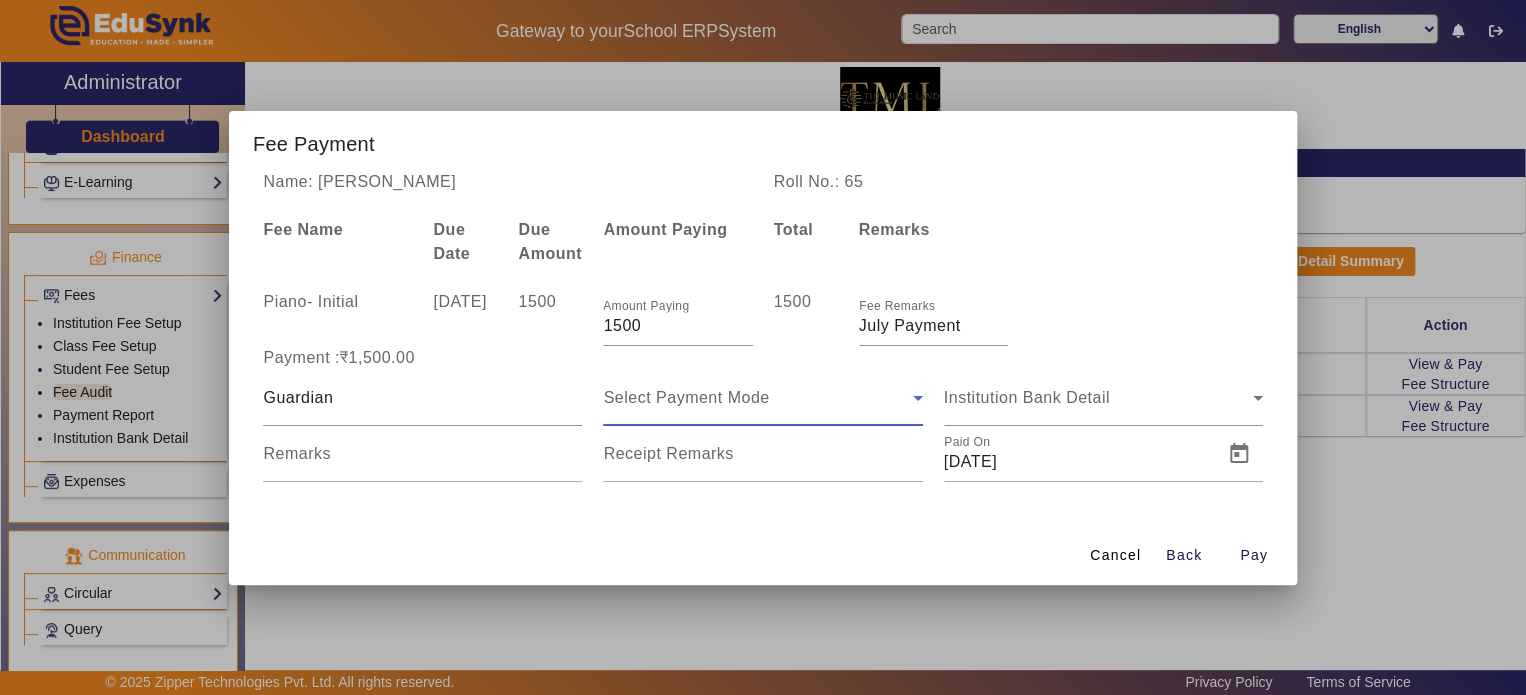 click on "Select Payment Mode" at bounding box center [686, 397] 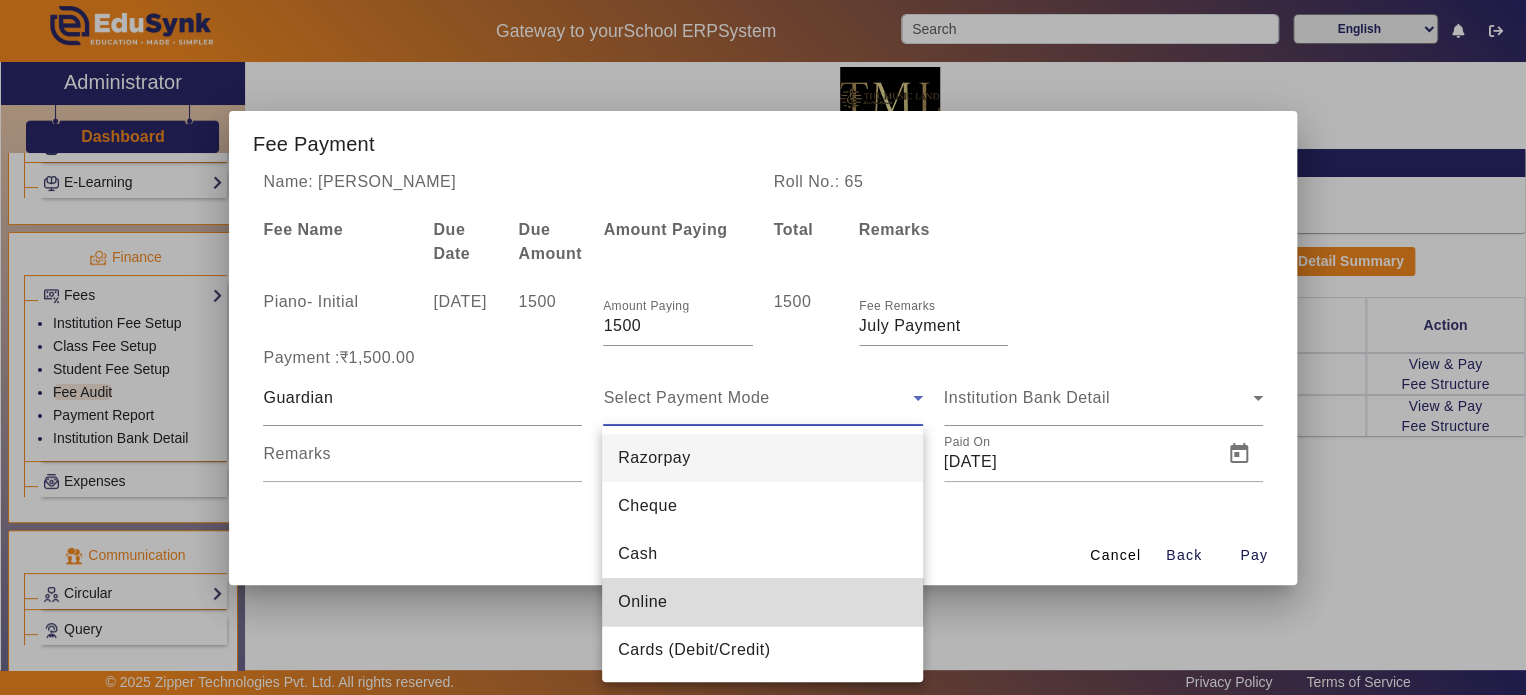 click on "Online" at bounding box center (642, 602) 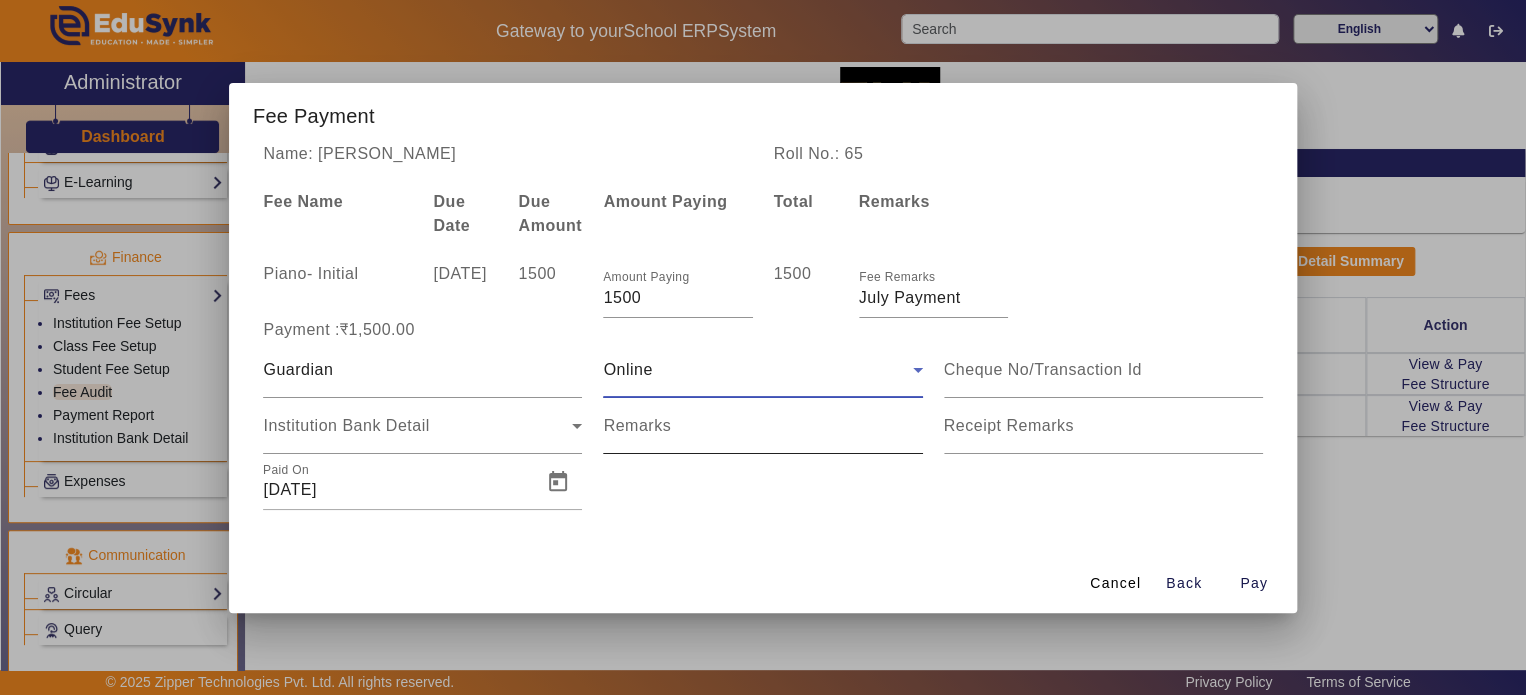 click on "Remarks" at bounding box center (762, 434) 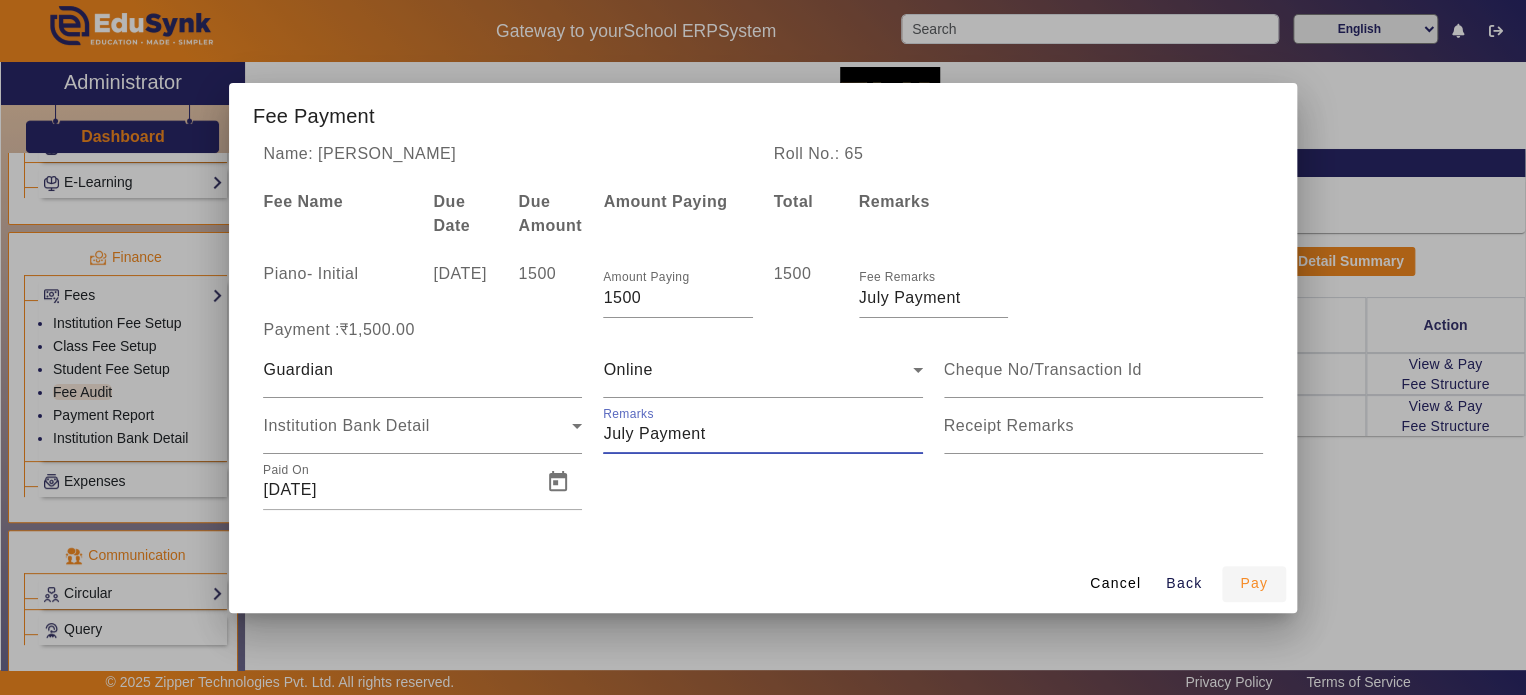 type on "July Payment" 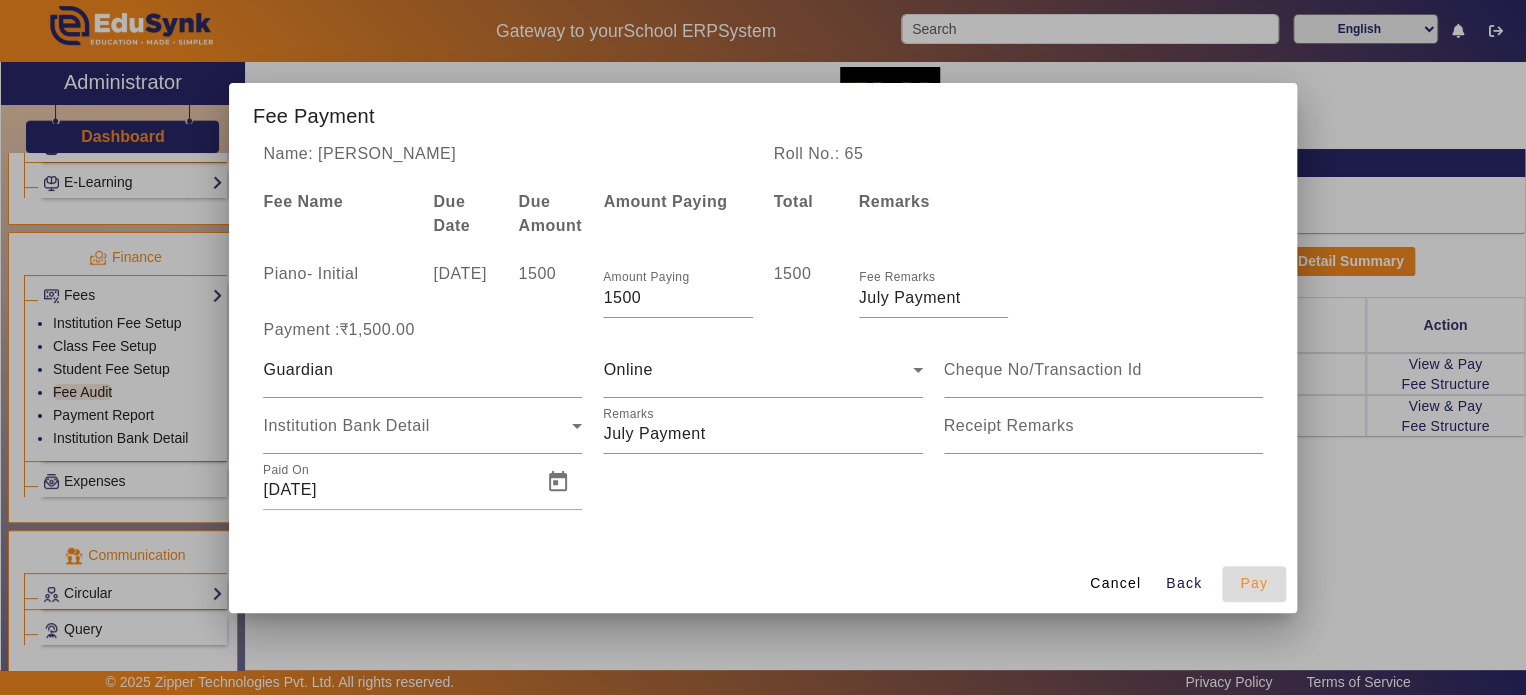 click at bounding box center (1254, 584) 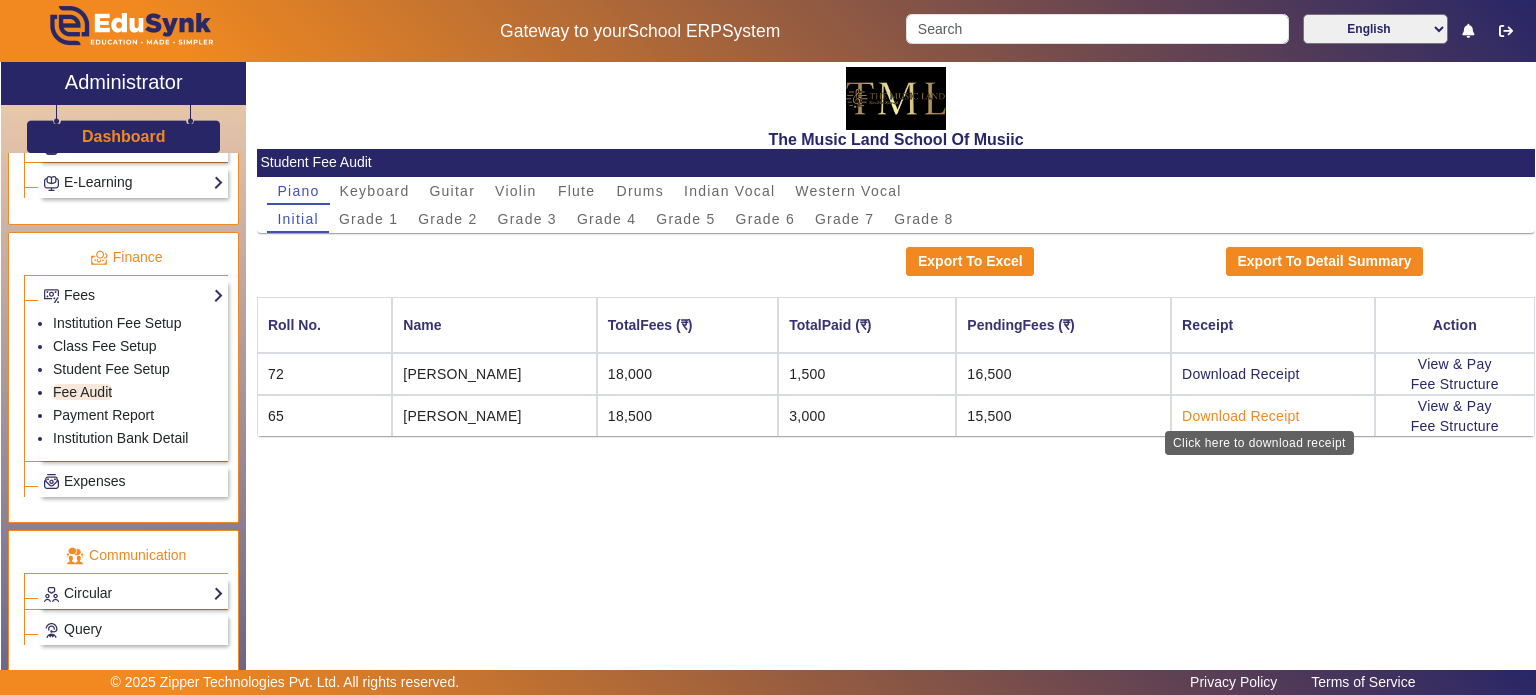 click on "Download Receipt" 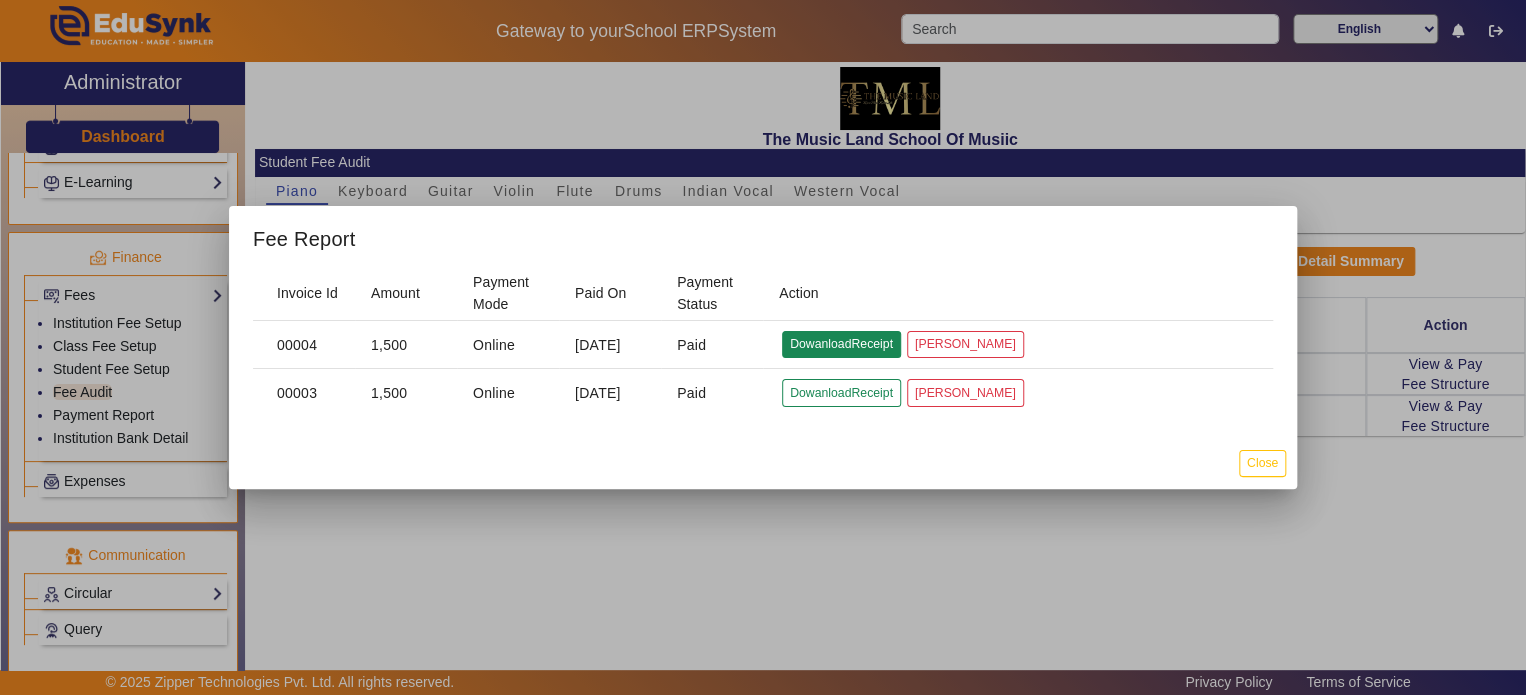 click on "DowanloadReceipt" at bounding box center (841, 392) 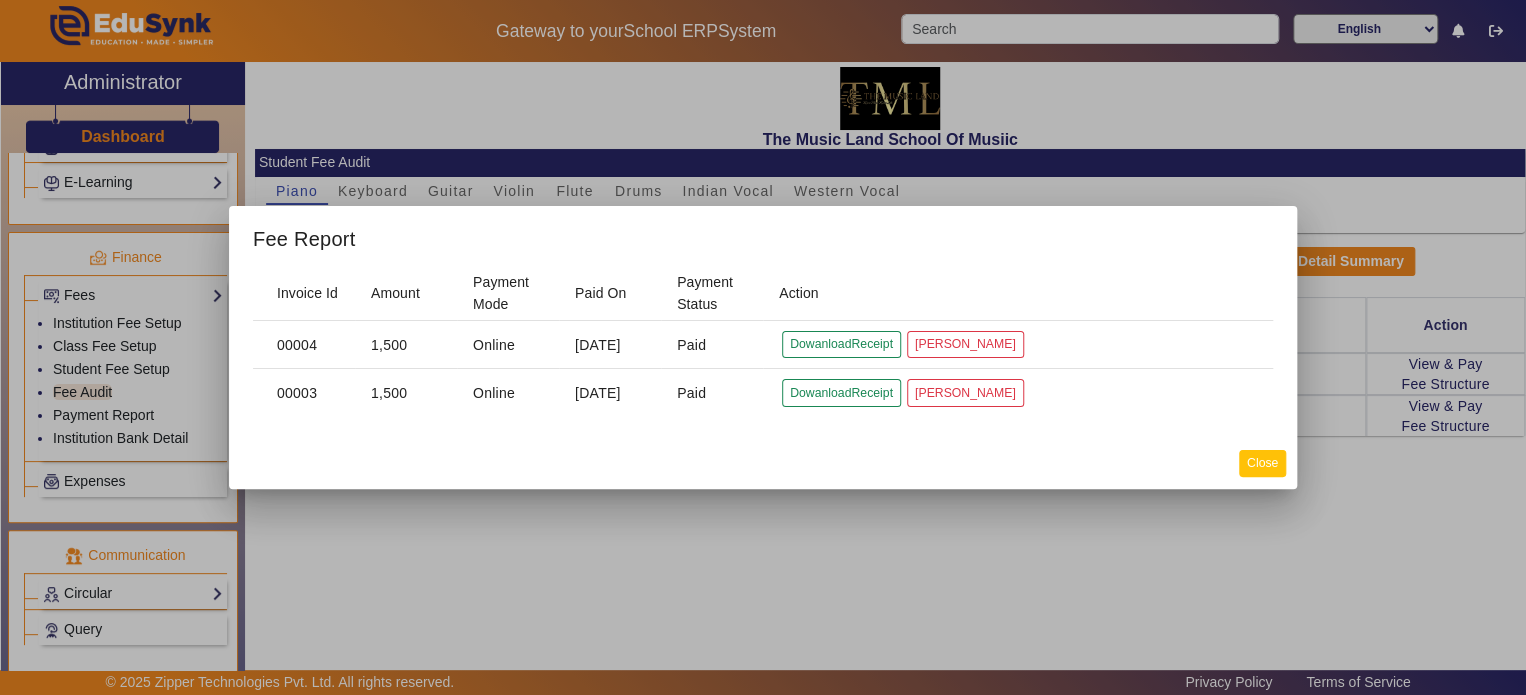 click on "Close" 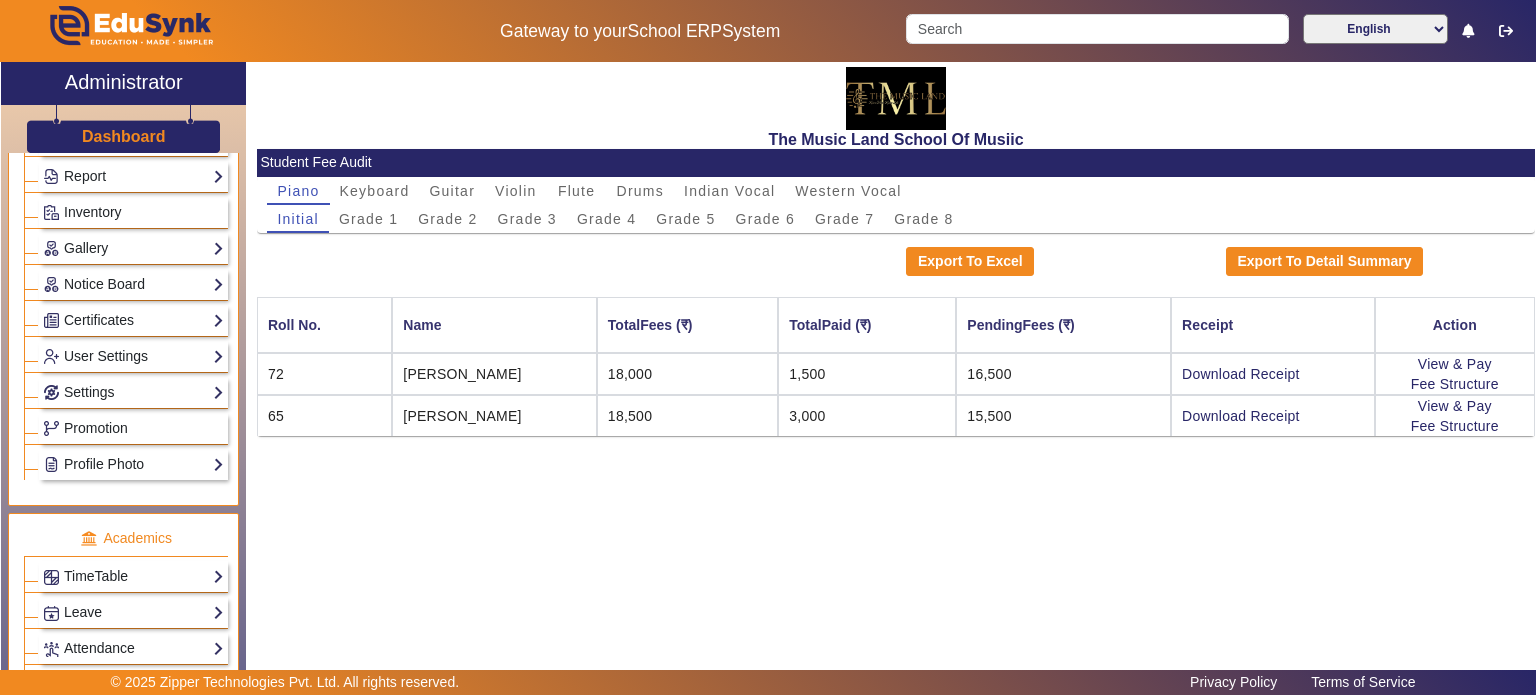 scroll, scrollTop: 0, scrollLeft: 0, axis: both 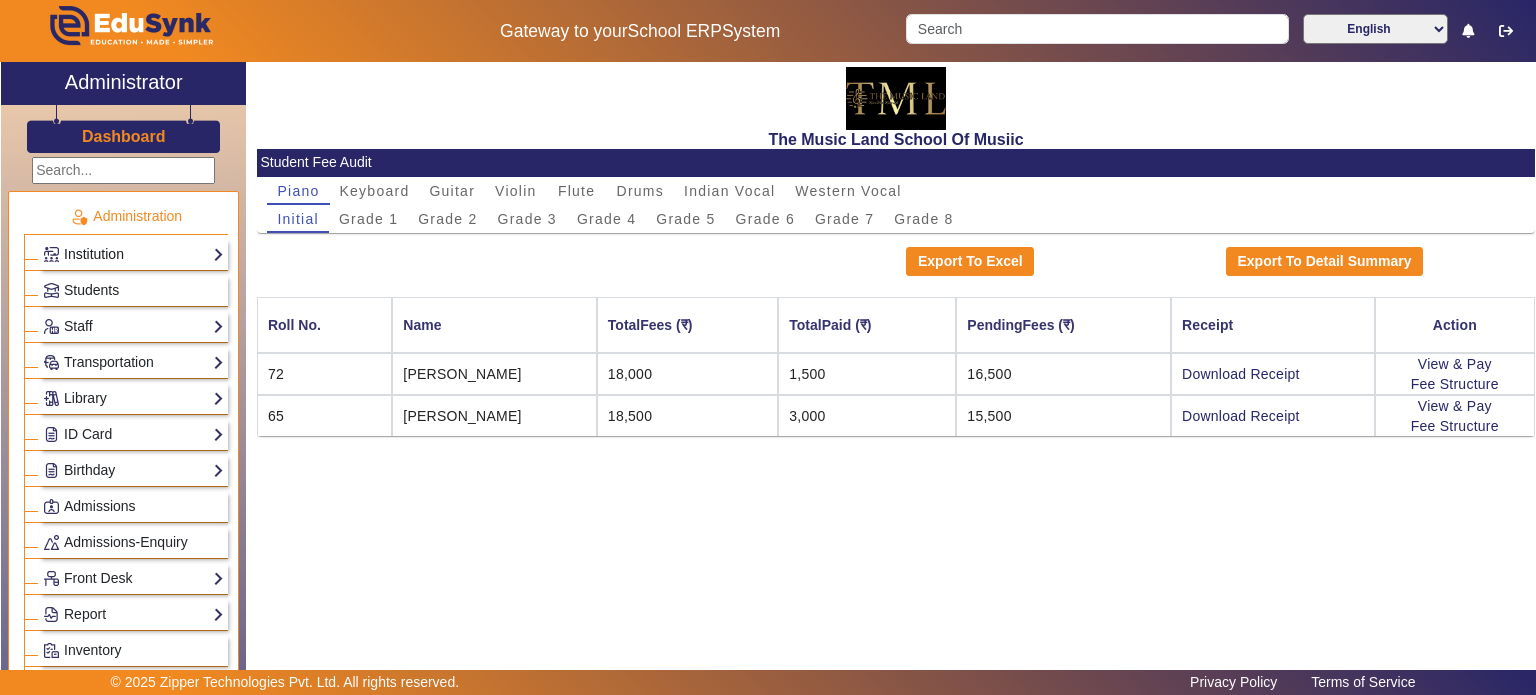 click on "Institution" 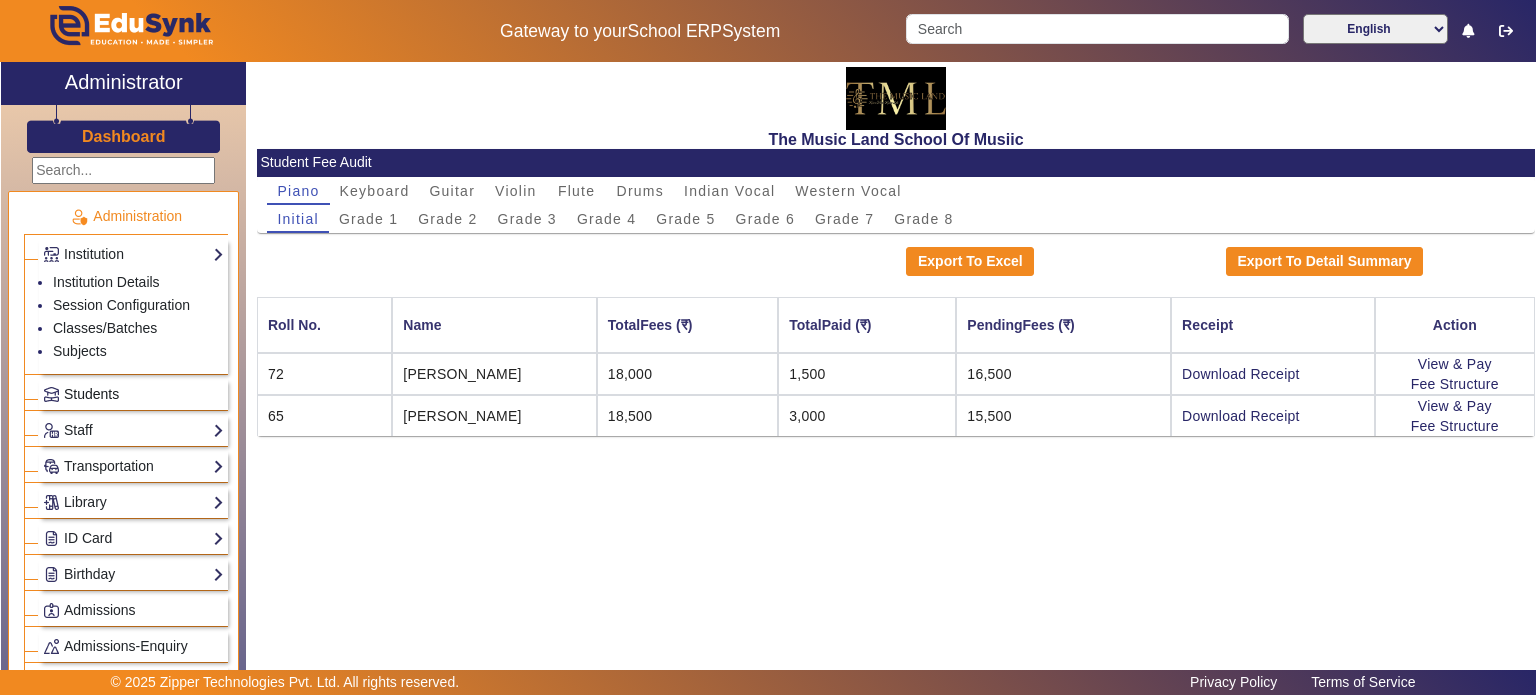 click on "Students" 